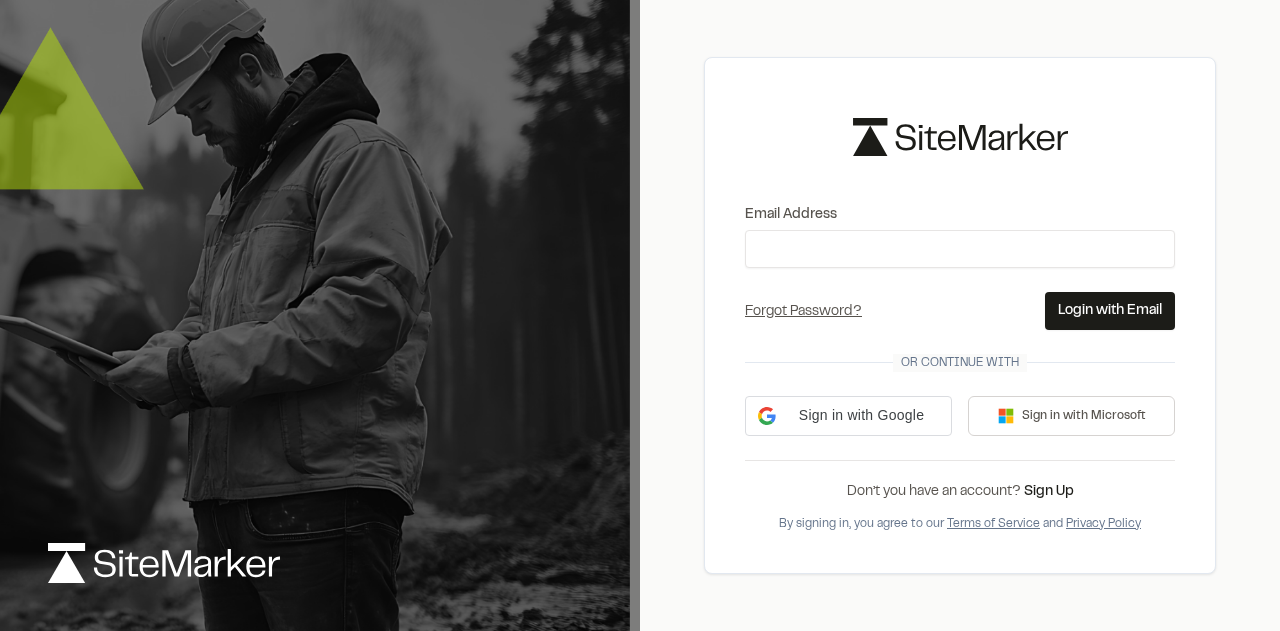 scroll, scrollTop: 0, scrollLeft: 0, axis: both 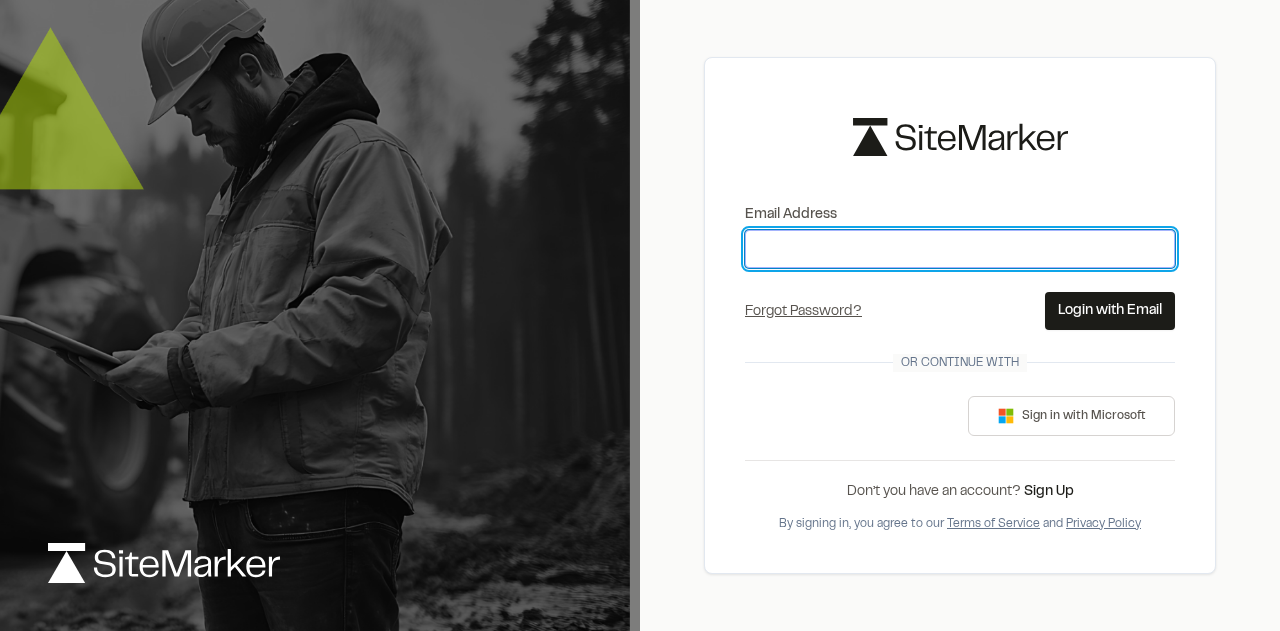 type on "**********" 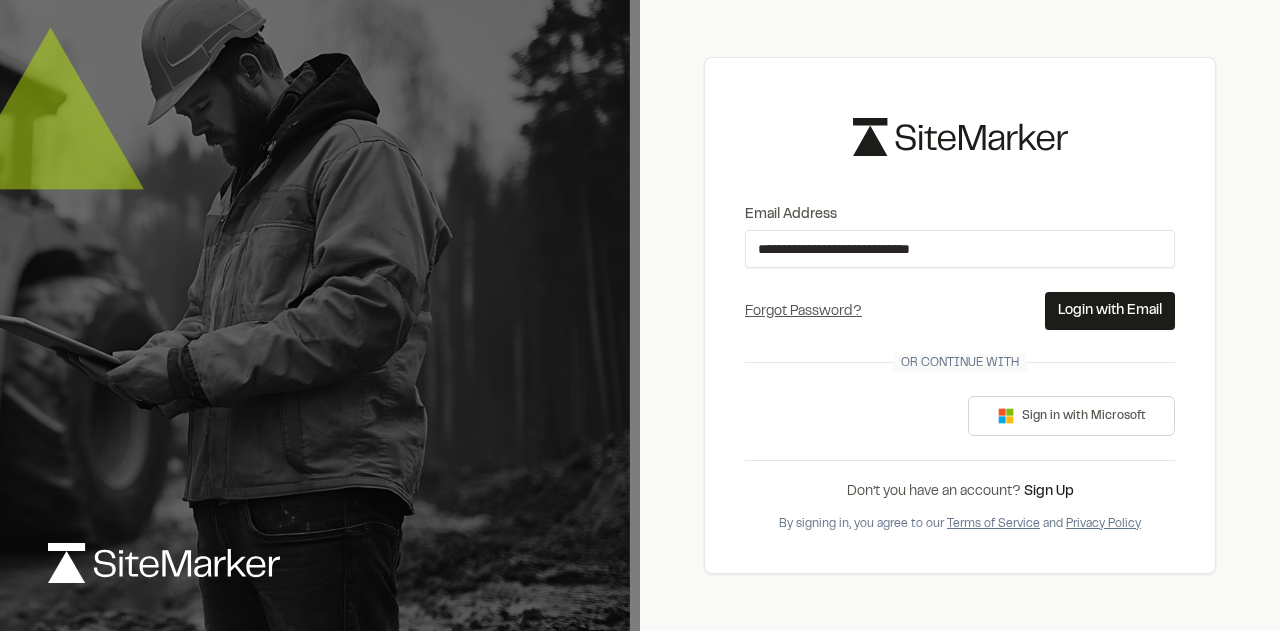 click on "Login with Email" at bounding box center [1110, 311] 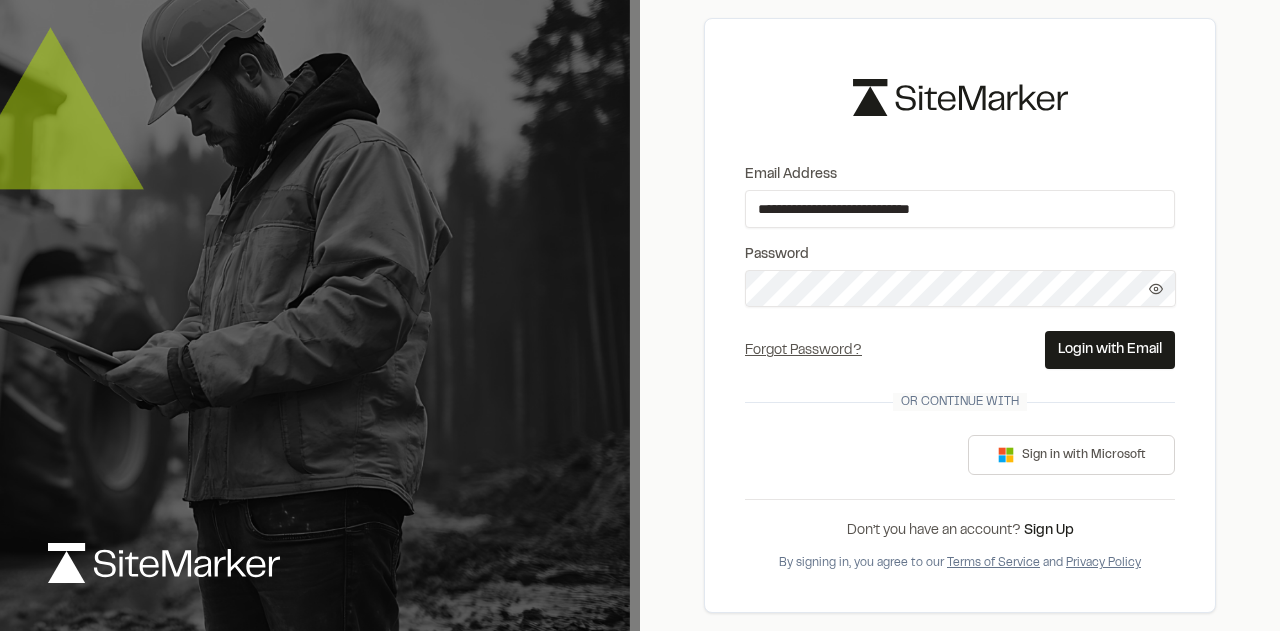 click on "Login with Email" at bounding box center (1110, 350) 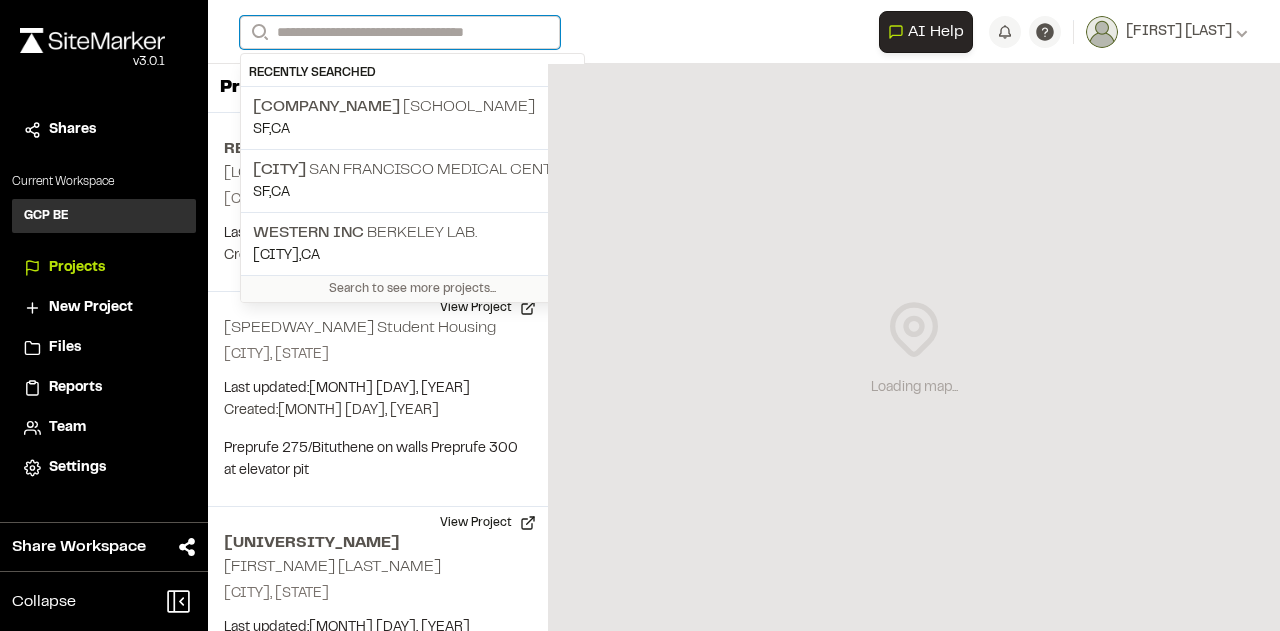 click on "Search" at bounding box center [400, 32] 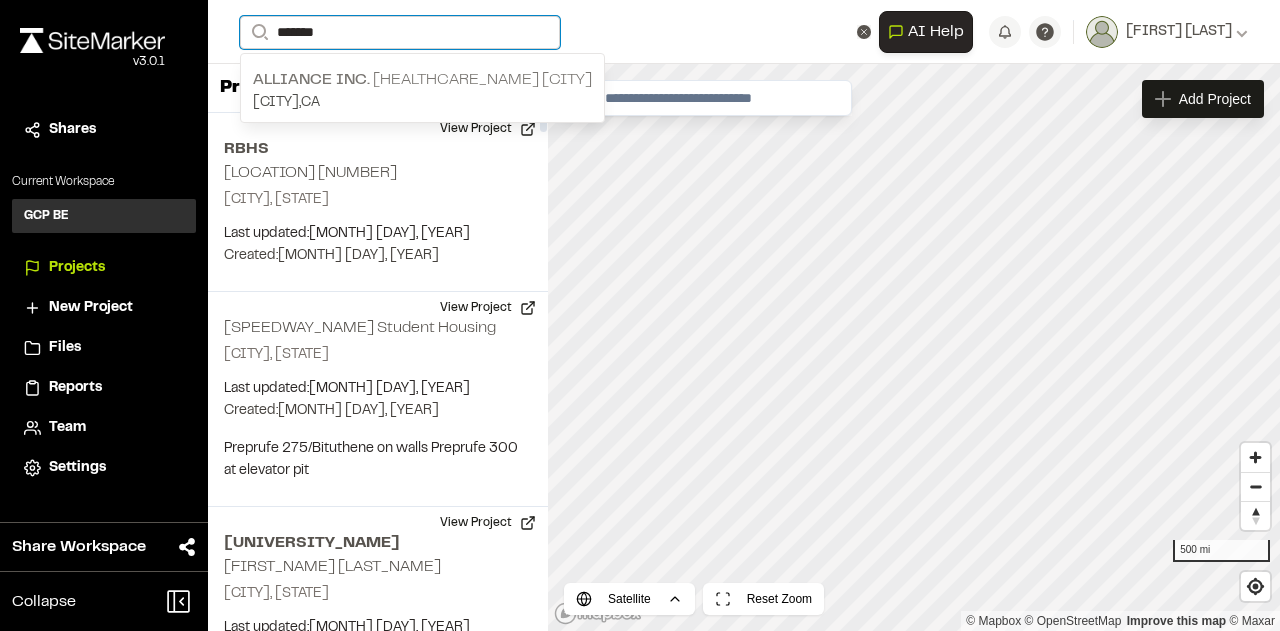 type on "******" 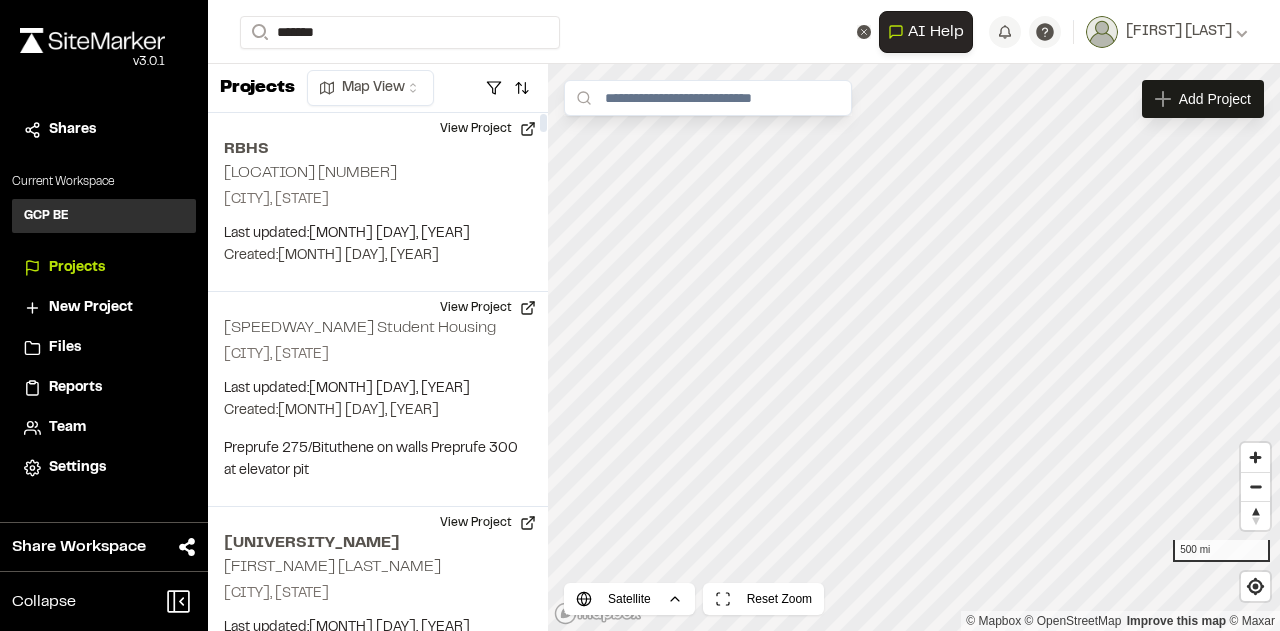 click on "[COMPANY_NAME] [HEALTHCARE_NAME] [CITY]" at bounding box center (422, 80) 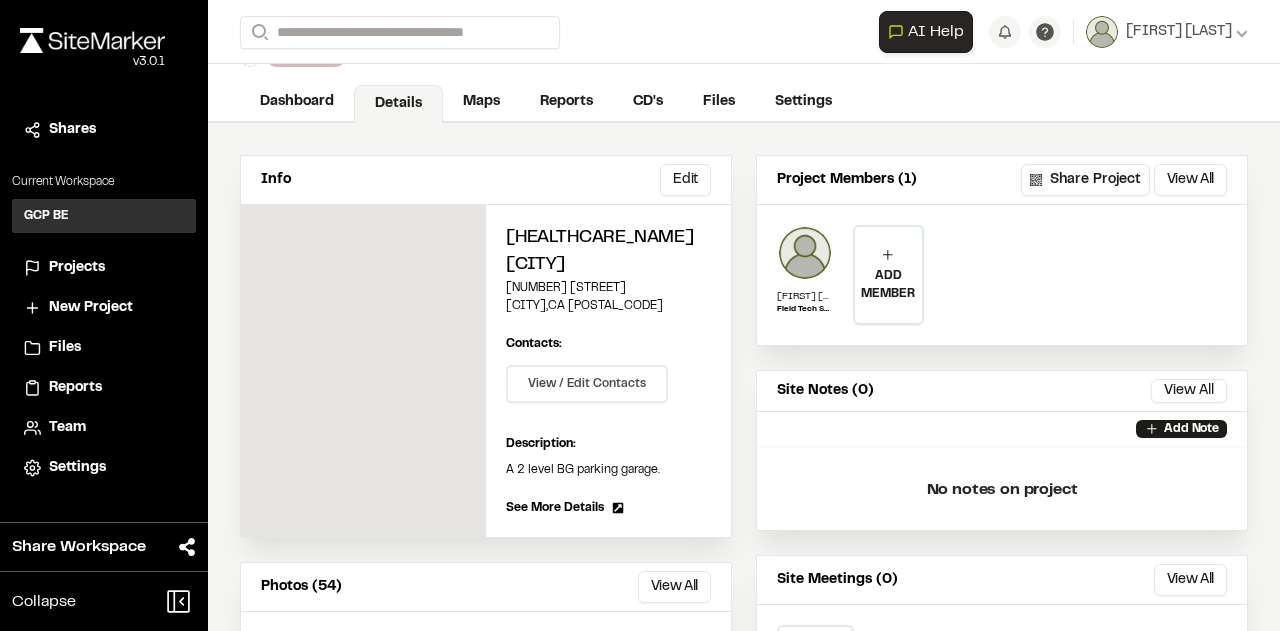 scroll, scrollTop: 0, scrollLeft: 0, axis: both 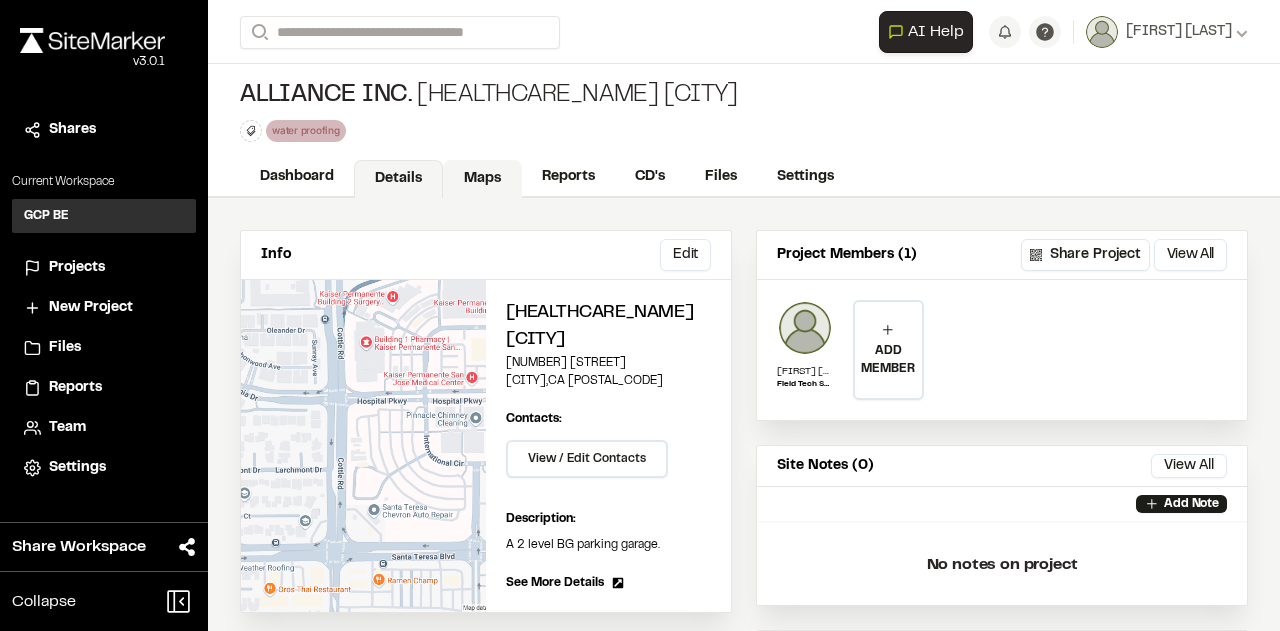 click on "Maps" at bounding box center [482, 179] 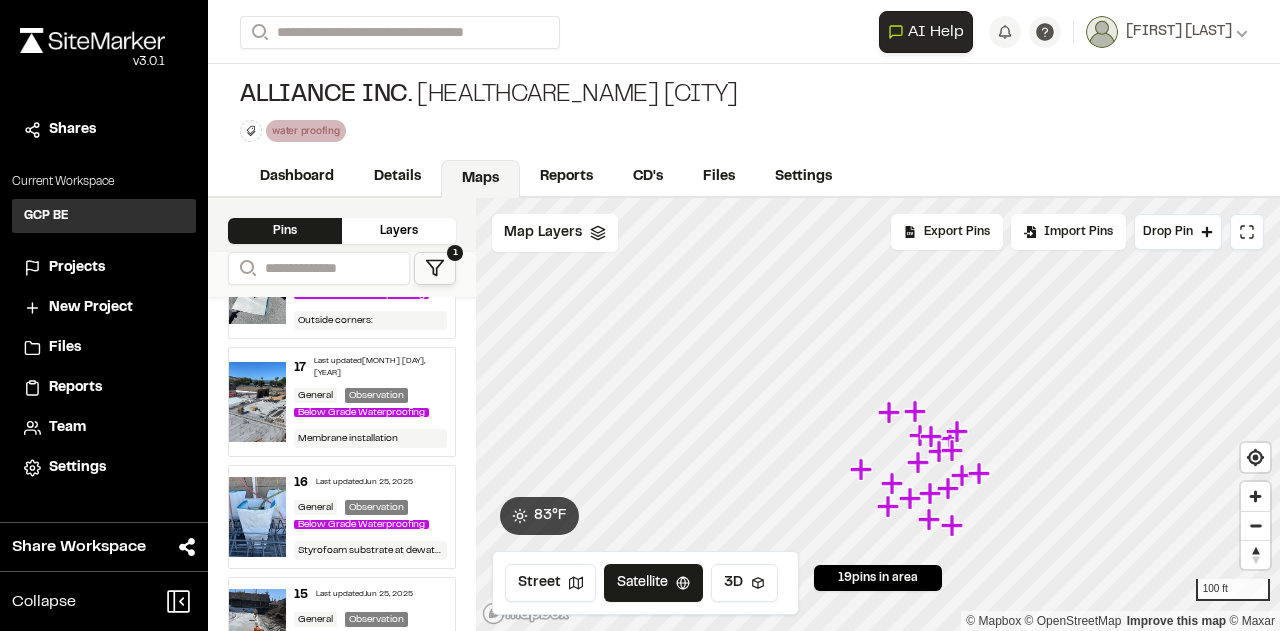 scroll, scrollTop: 200, scrollLeft: 0, axis: vertical 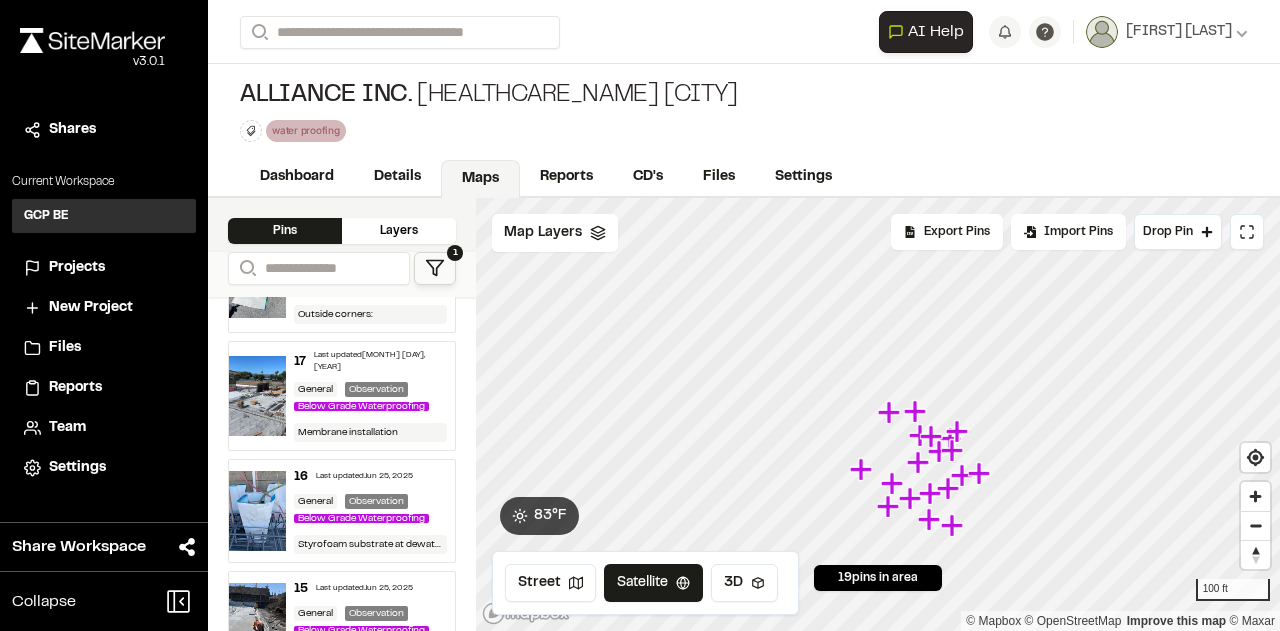 click on "Below Grade Waterproofing" at bounding box center (365, 406) 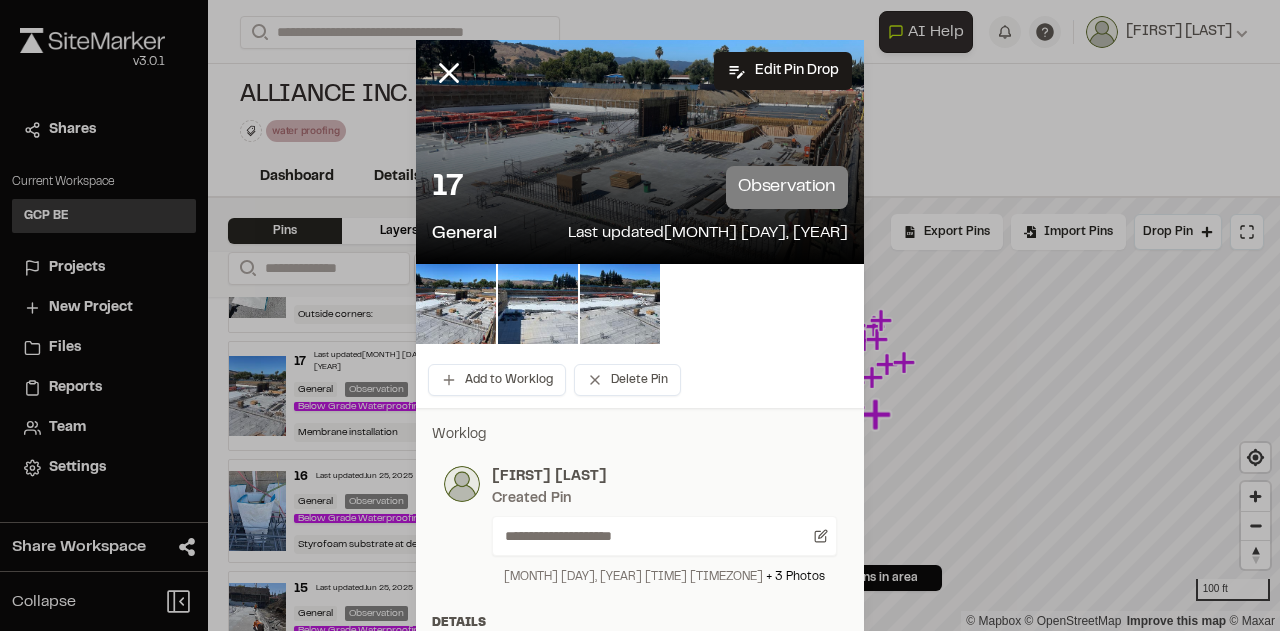 scroll, scrollTop: 200, scrollLeft: 0, axis: vertical 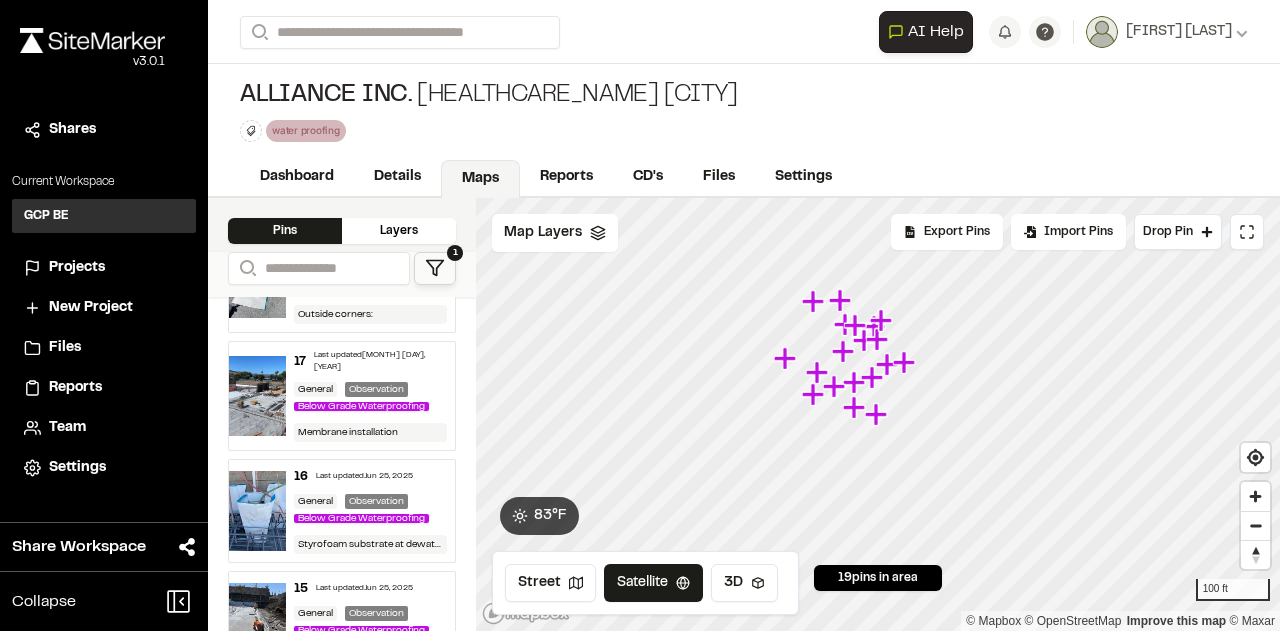 click on "Below Grade Waterproofing" at bounding box center [365, 406] 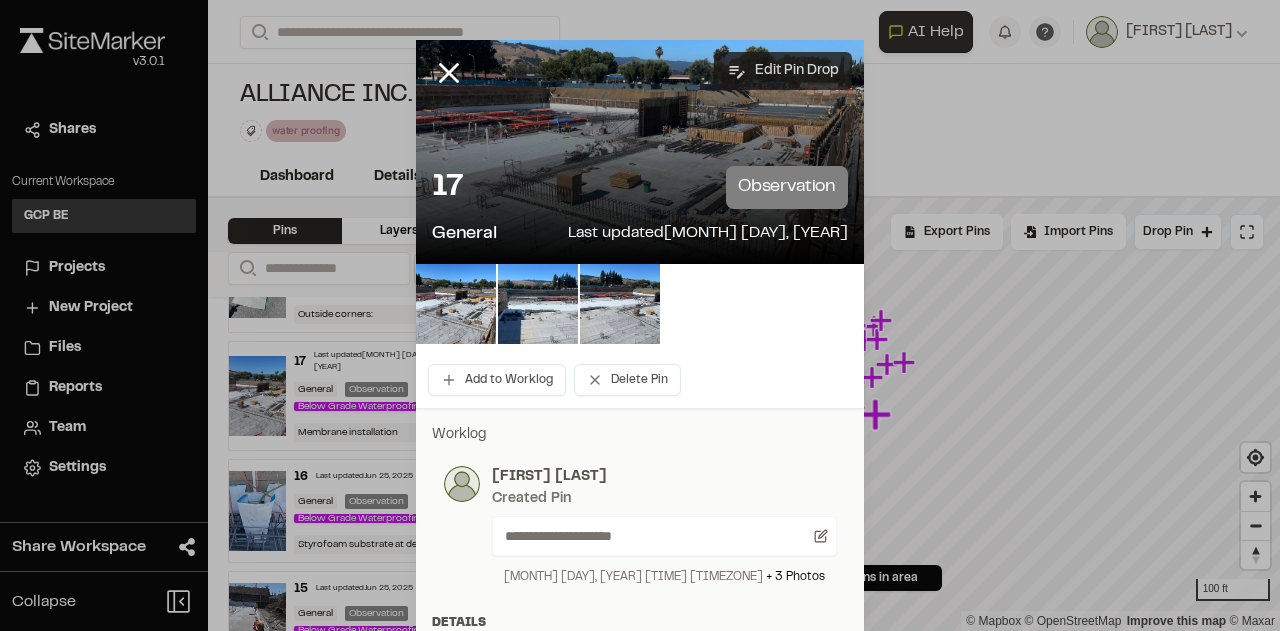 click on "Edit Pin Drop" at bounding box center [783, 71] 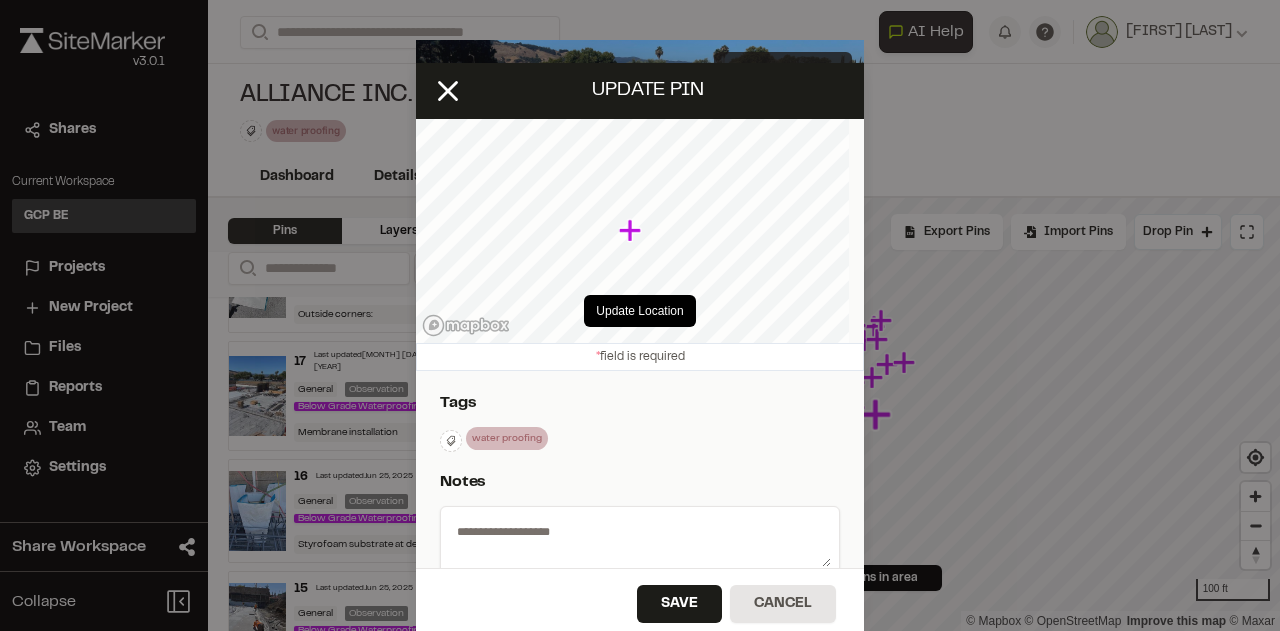 type on "**********" 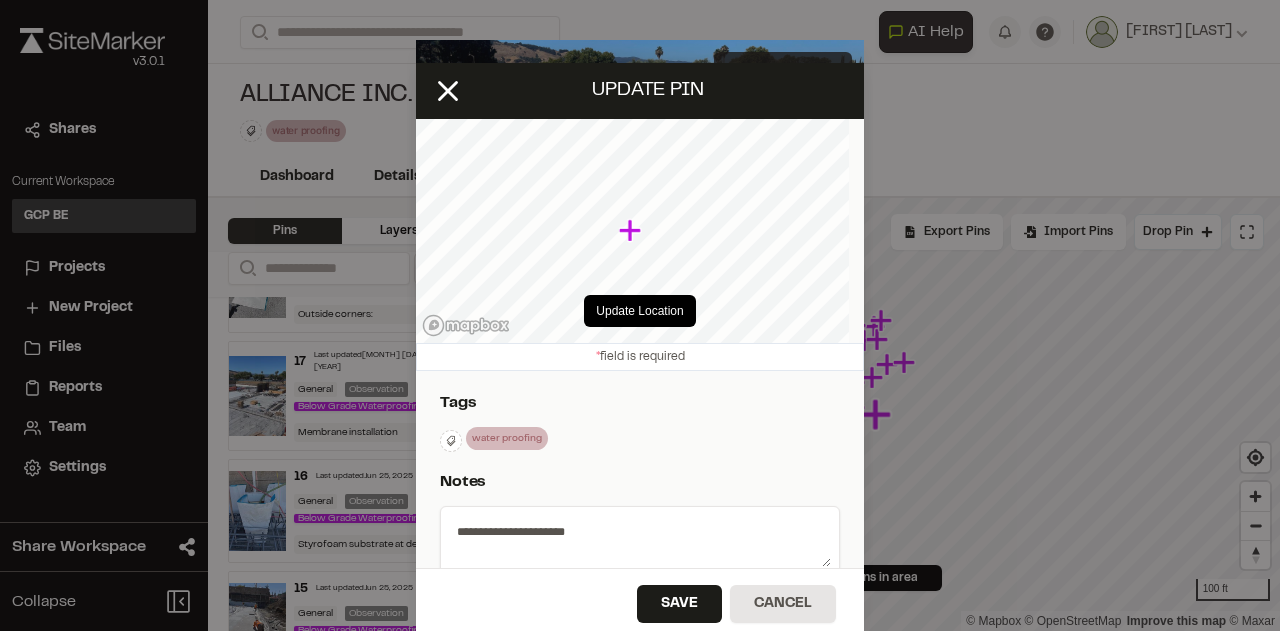 select on "****" 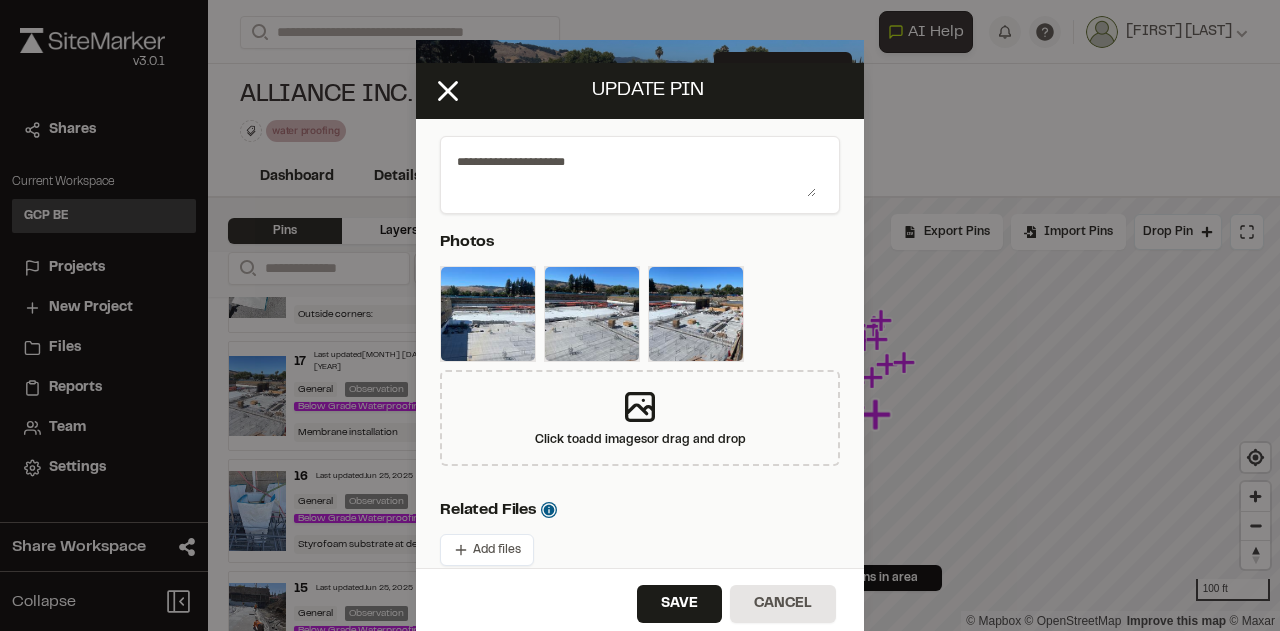 scroll, scrollTop: 400, scrollLeft: 0, axis: vertical 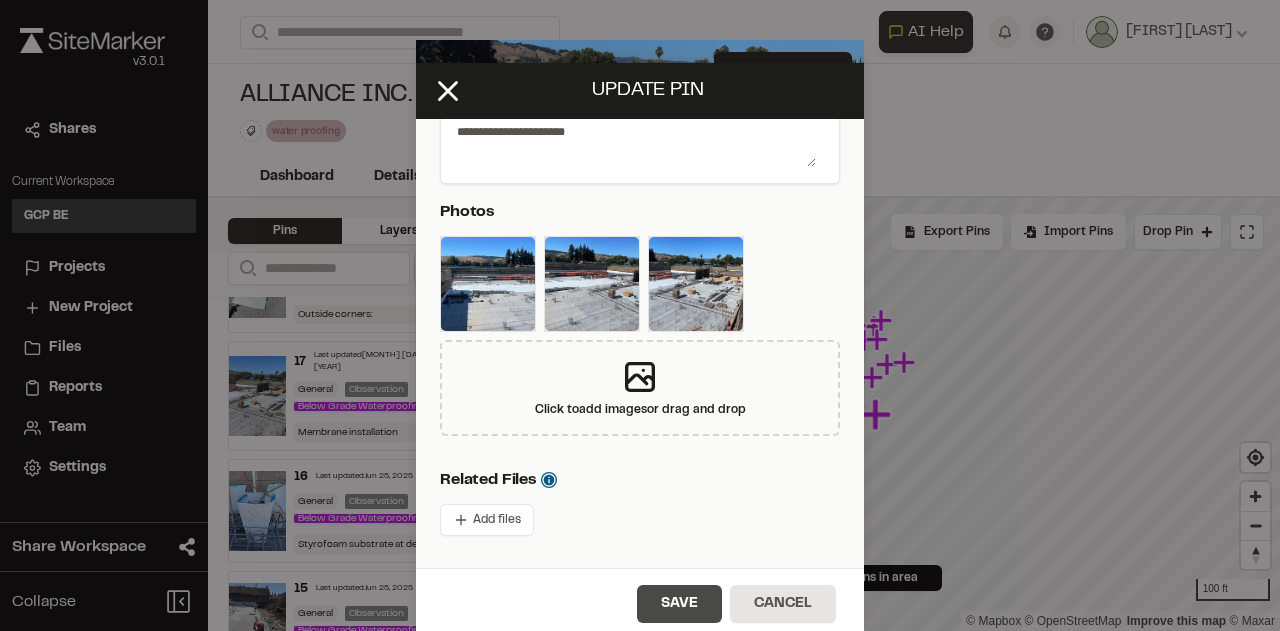 click on "Save" at bounding box center [679, 604] 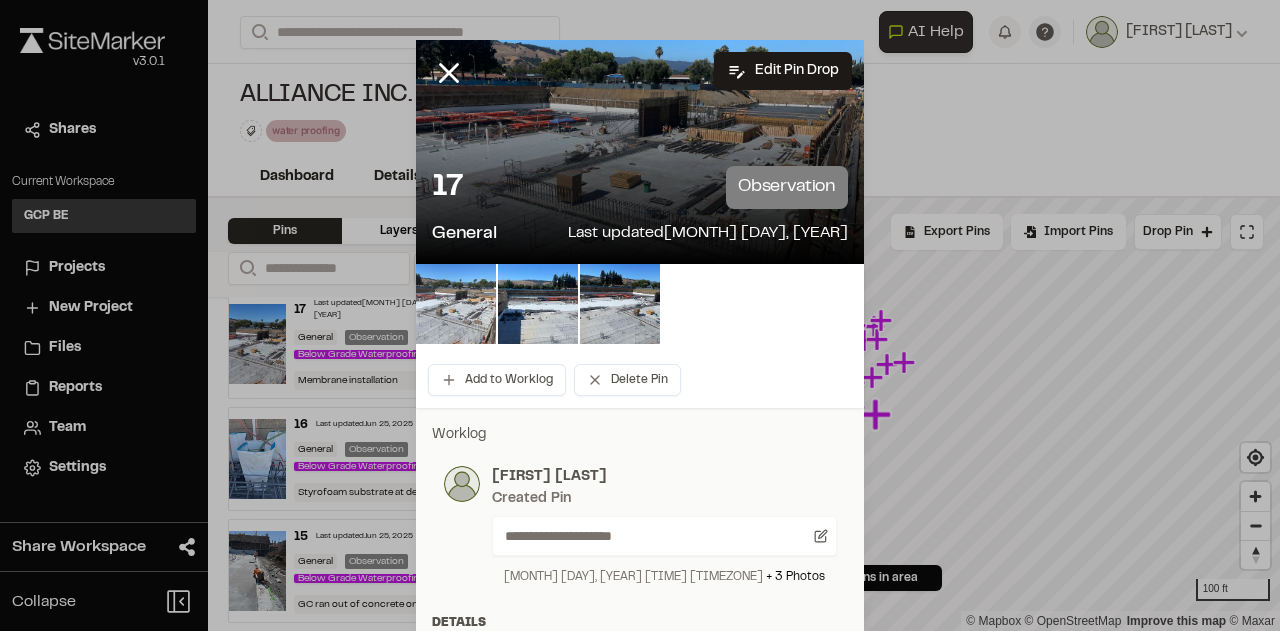 scroll, scrollTop: 200, scrollLeft: 0, axis: vertical 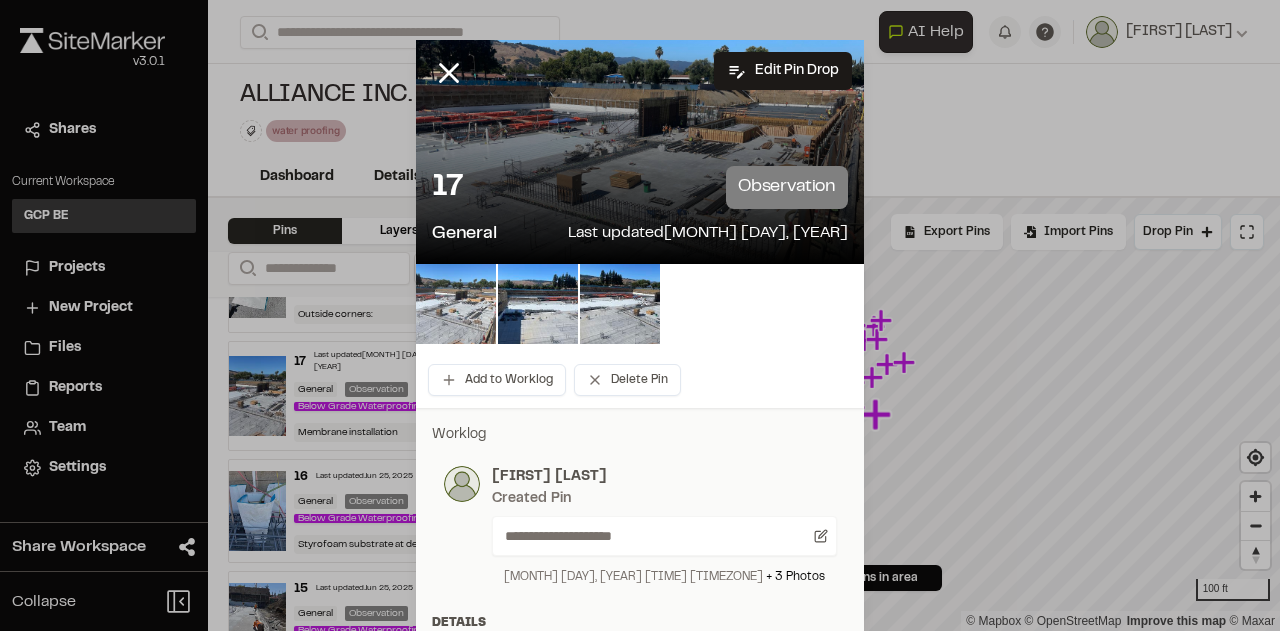 click at bounding box center [456, 304] 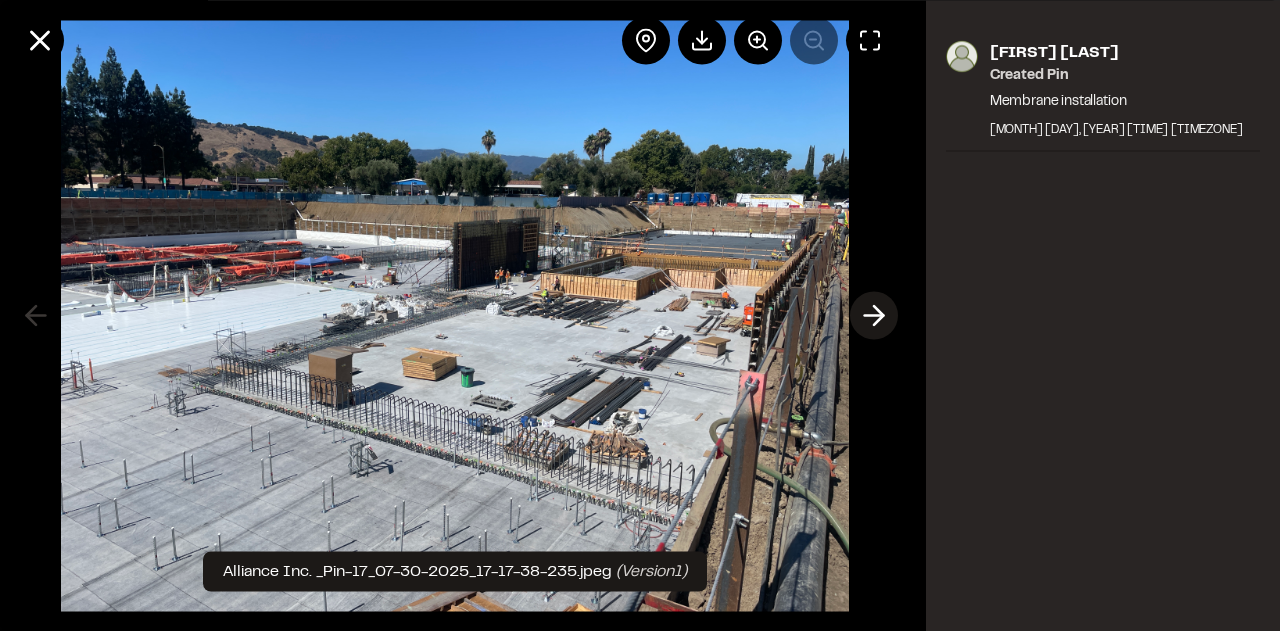 click 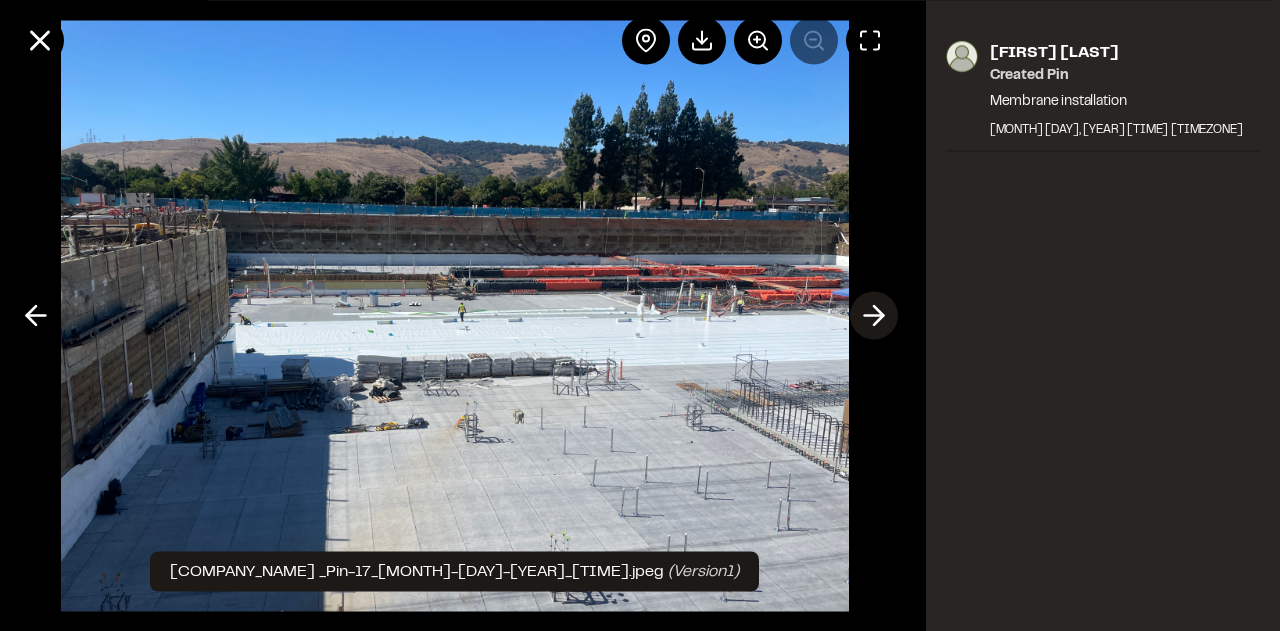 click 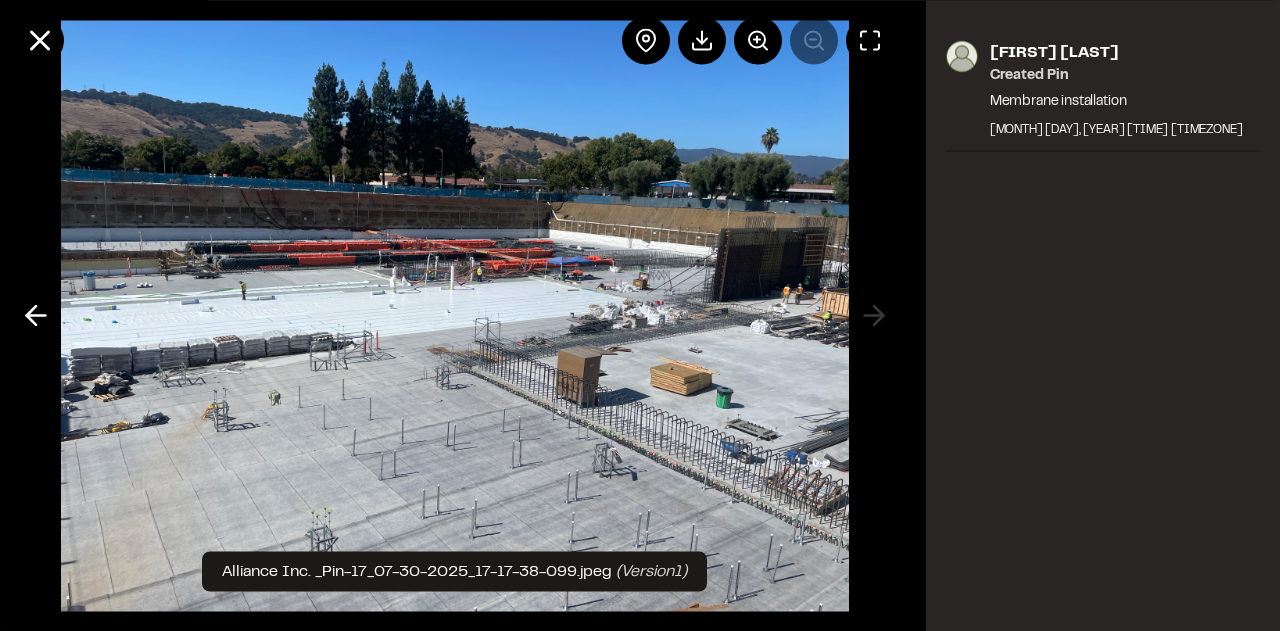 click at bounding box center [455, 315] 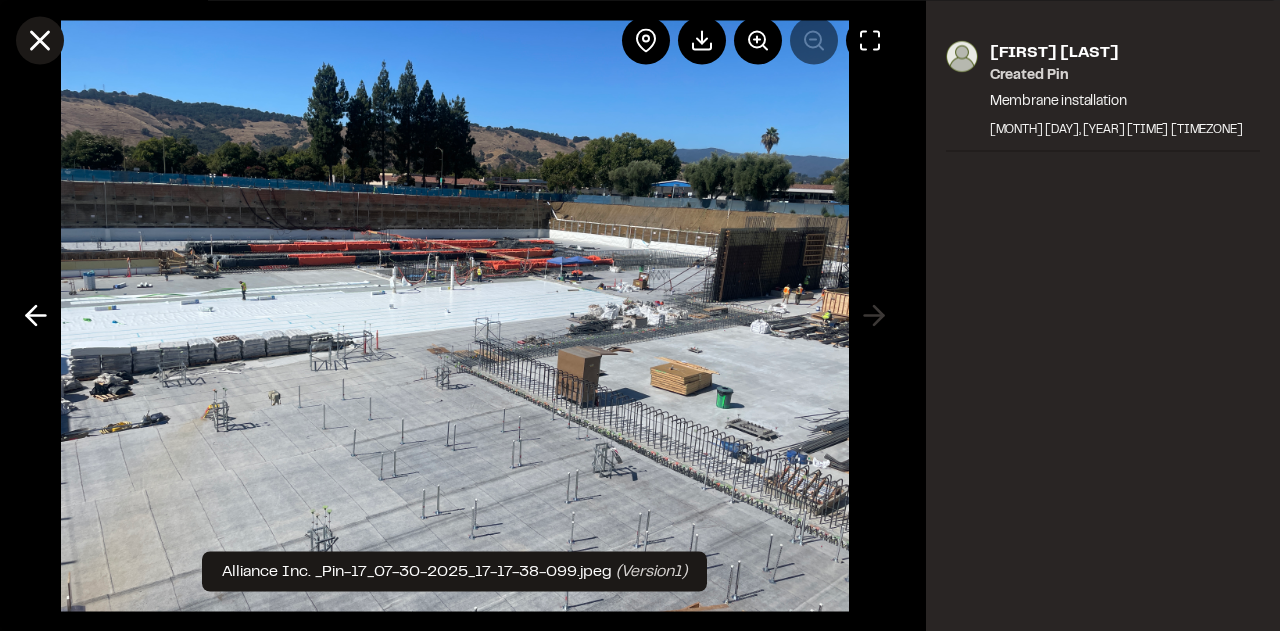 click 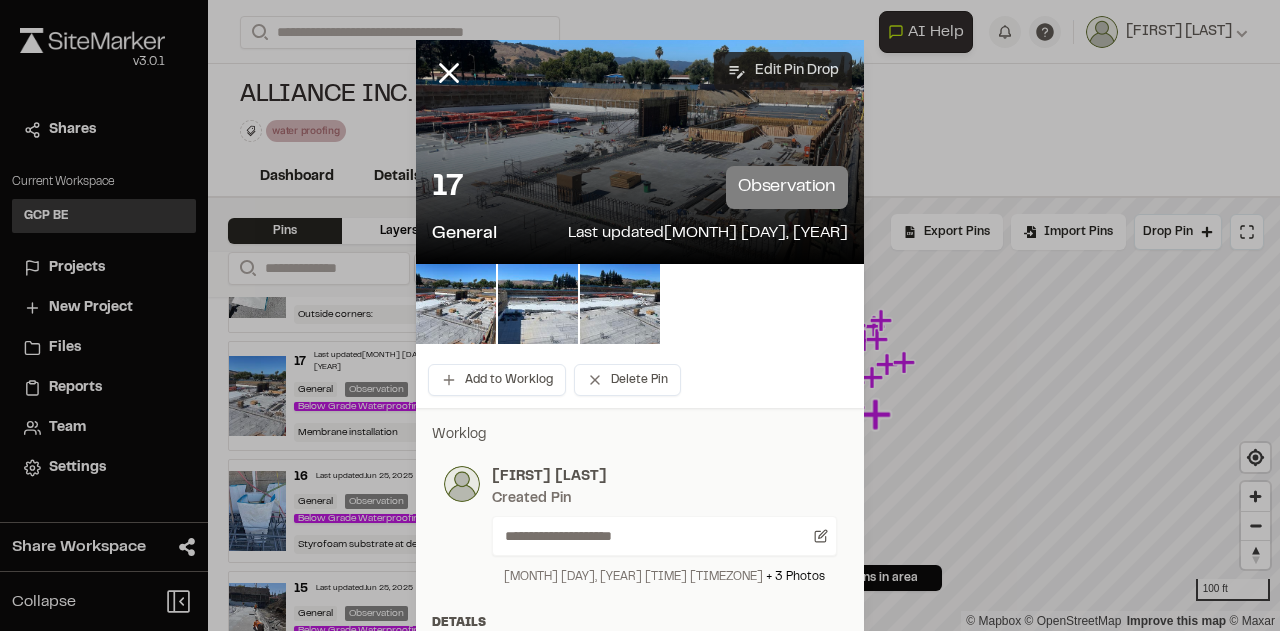 click on "Edit Pin Drop" at bounding box center [783, 71] 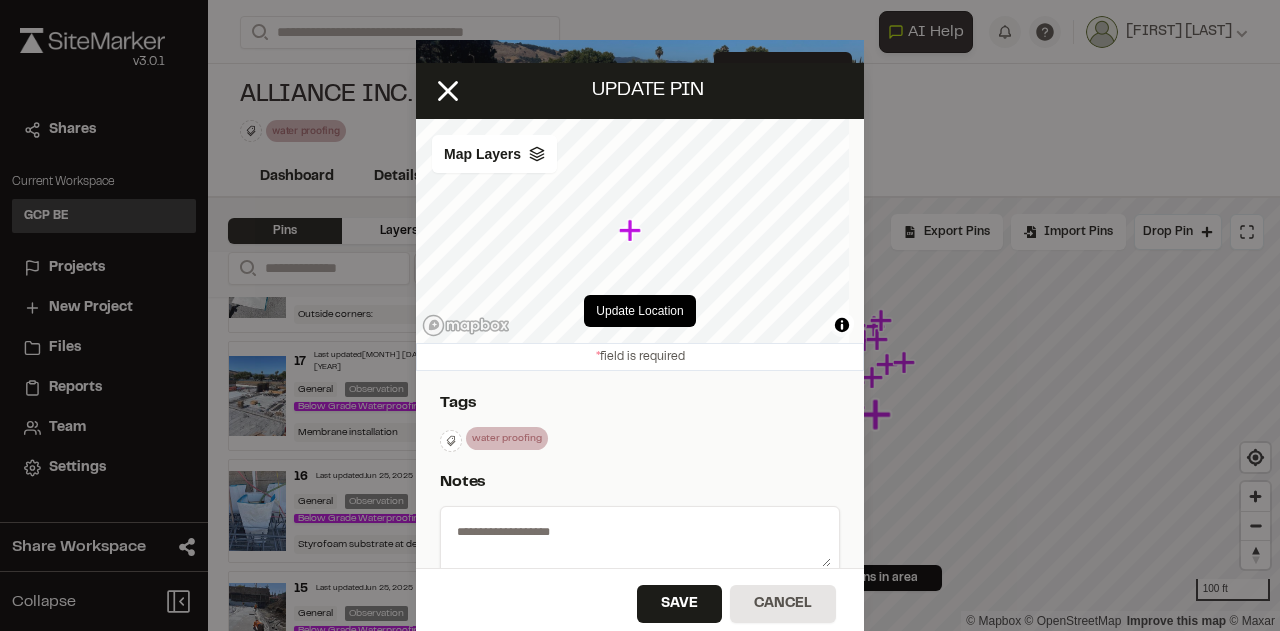 type on "**********" 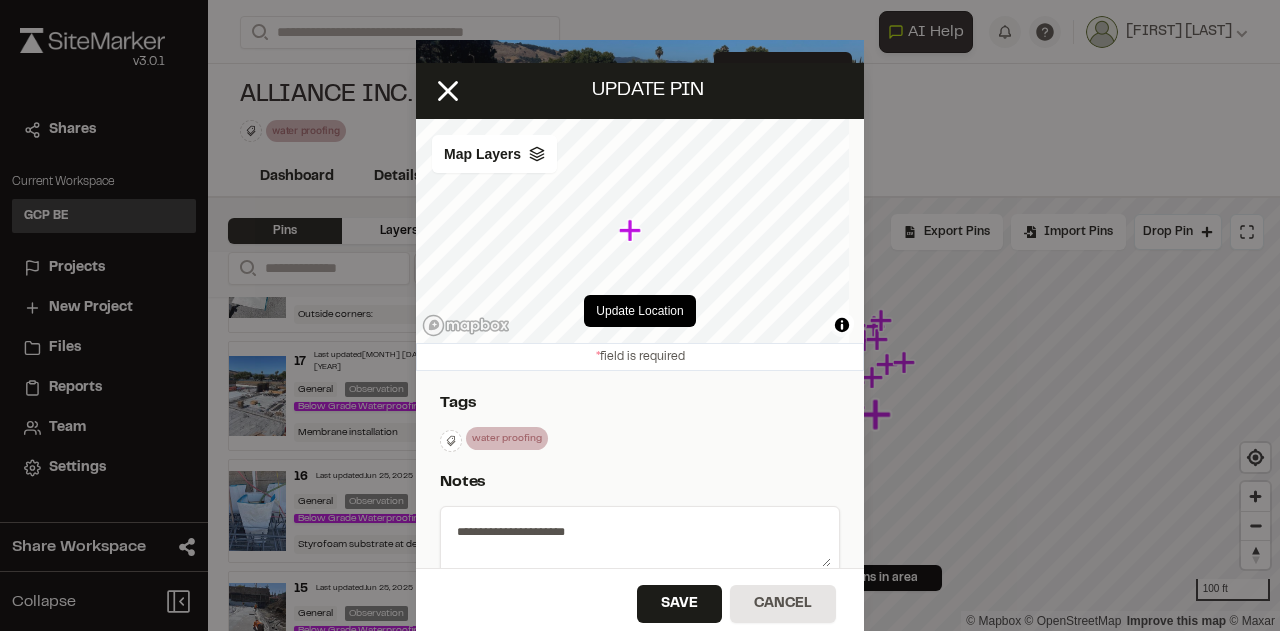 select on "****" 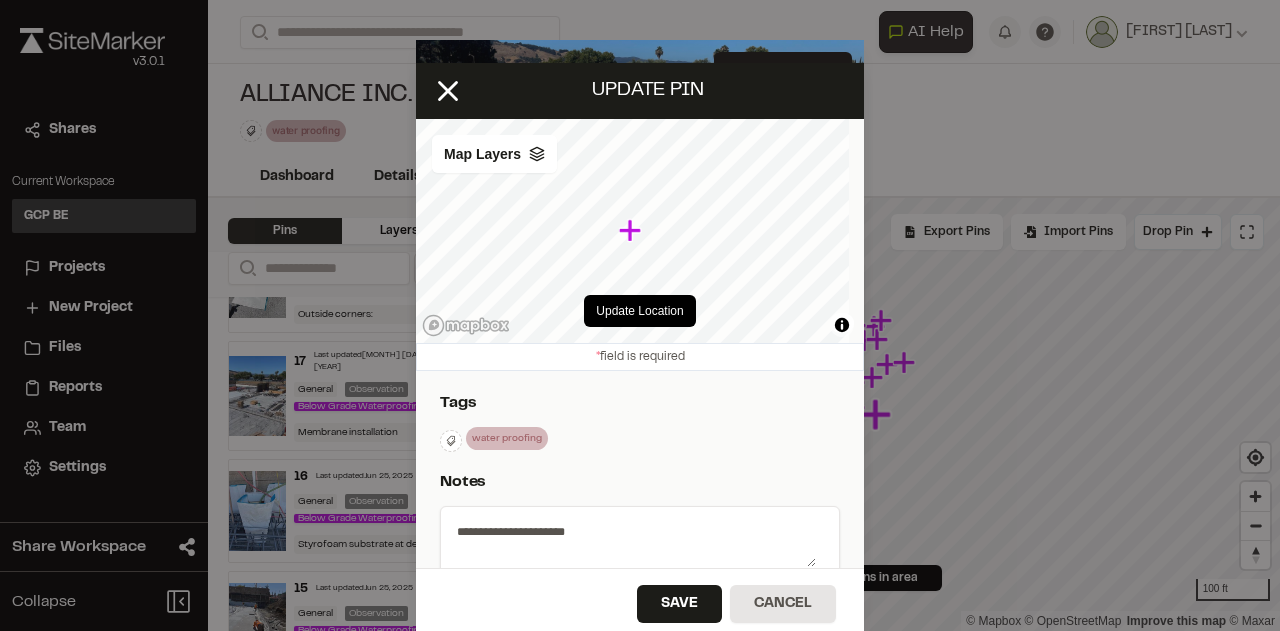scroll, scrollTop: 300, scrollLeft: 0, axis: vertical 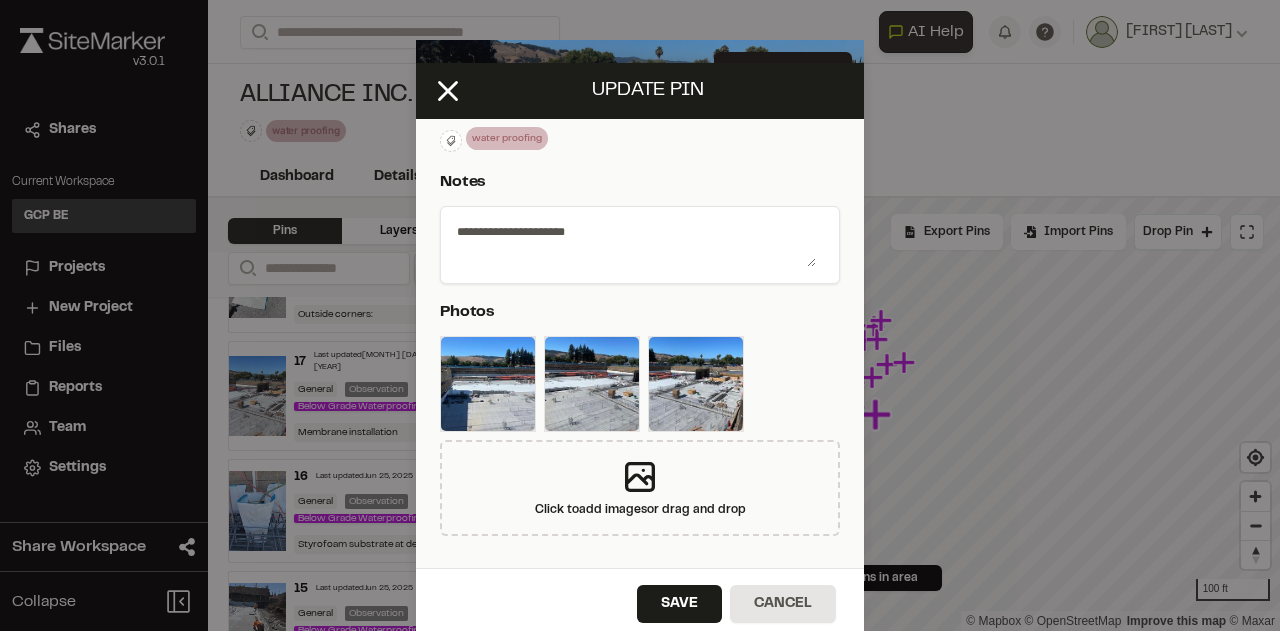click on "**********" at bounding box center (632, 241) 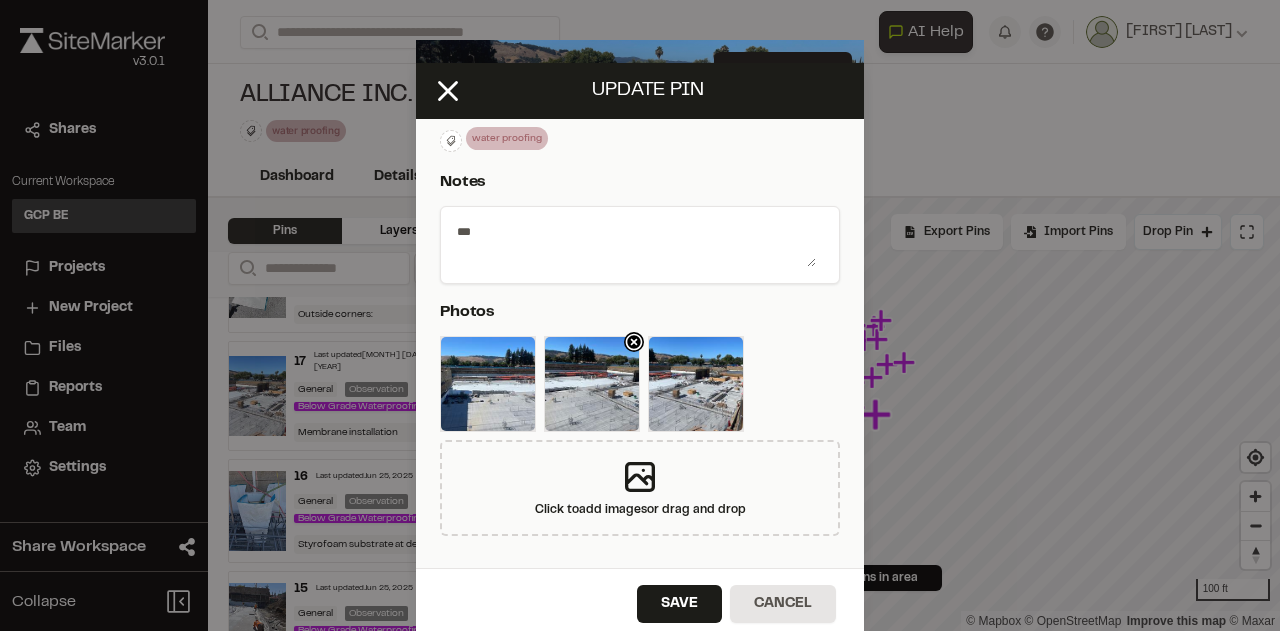 type on "*" 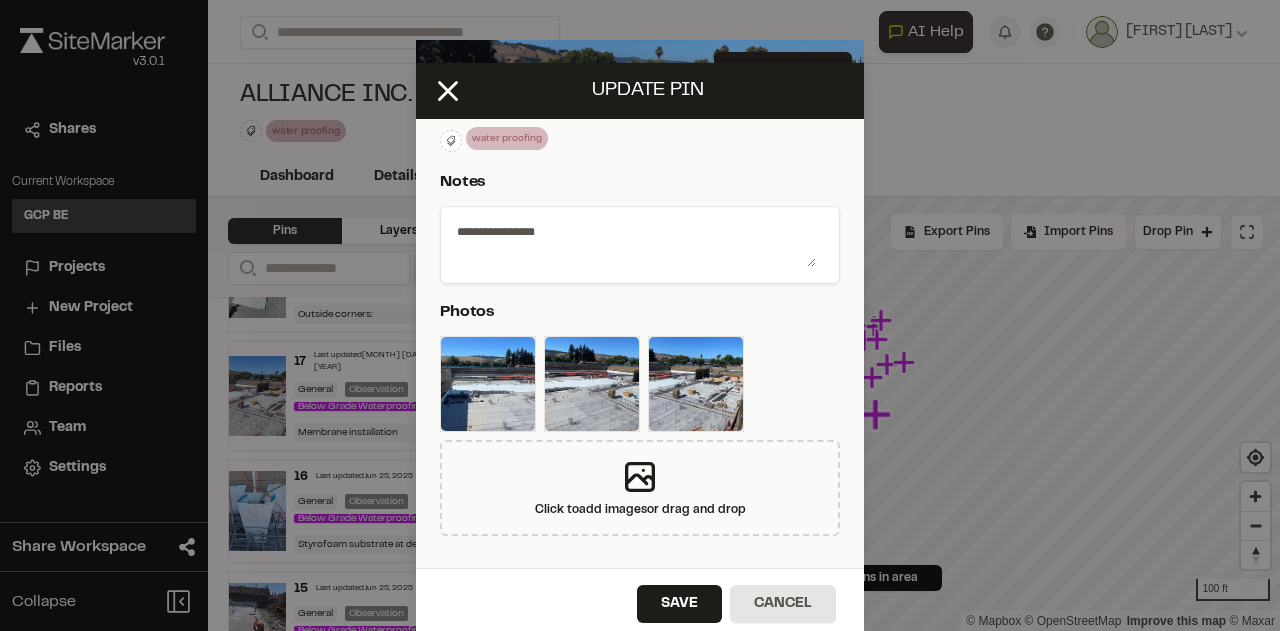 click on "**********" at bounding box center (632, 241) 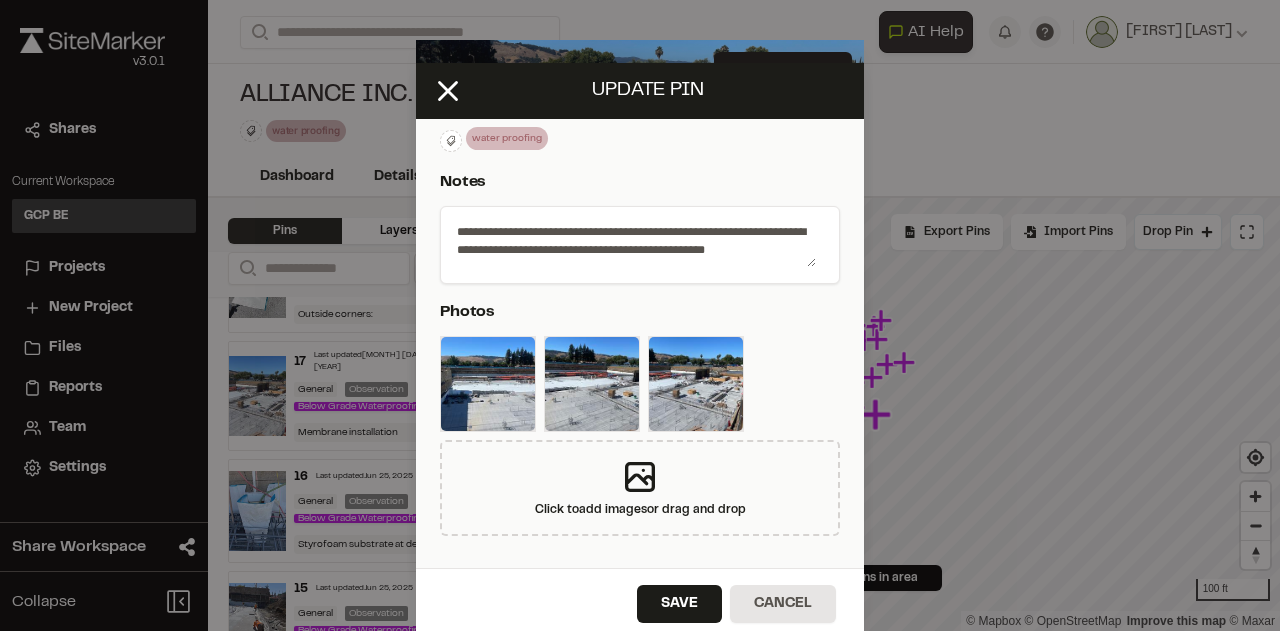 scroll, scrollTop: 42, scrollLeft: 0, axis: vertical 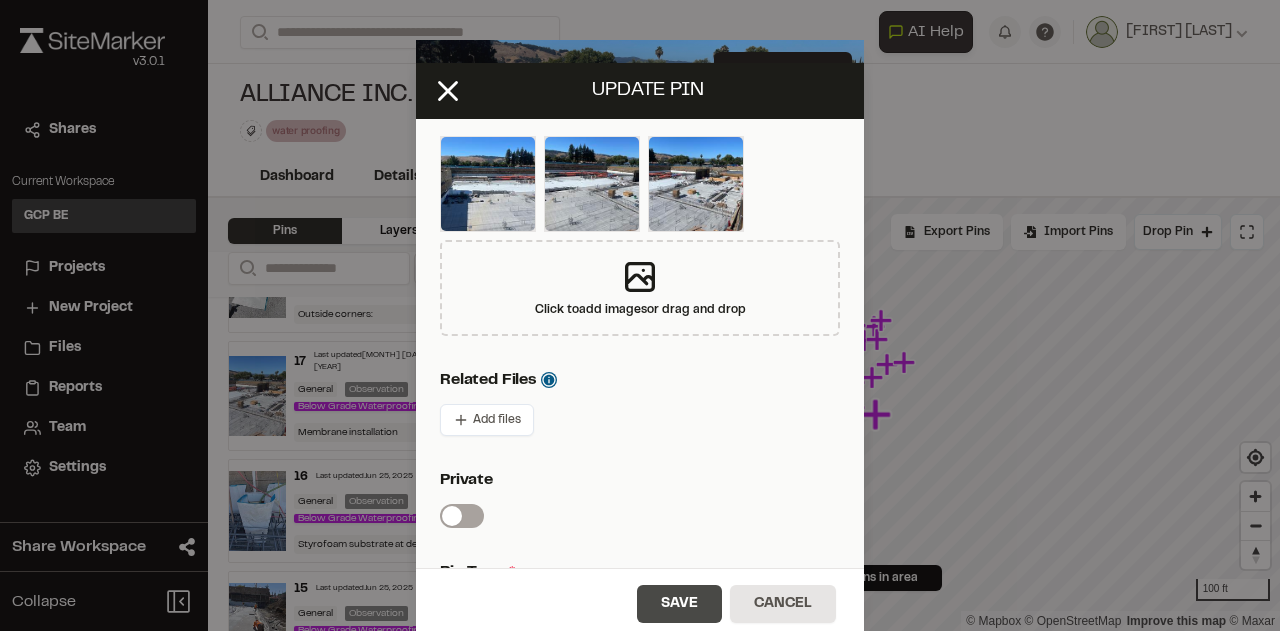 type on "**********" 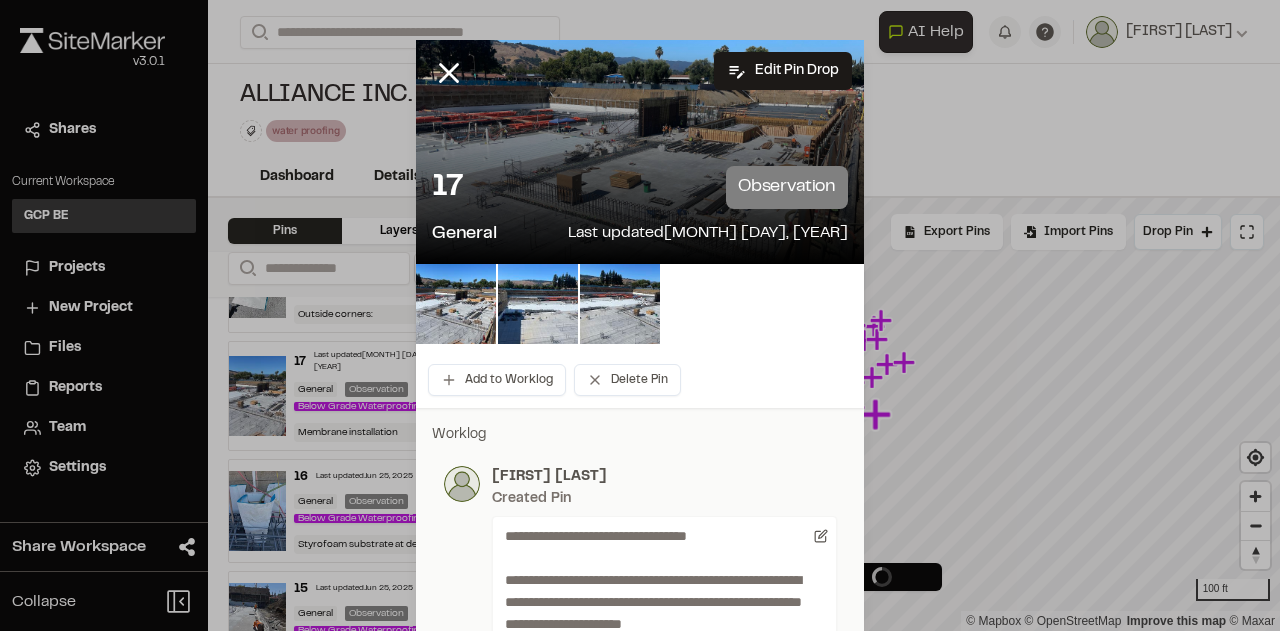 scroll, scrollTop: 0, scrollLeft: 0, axis: both 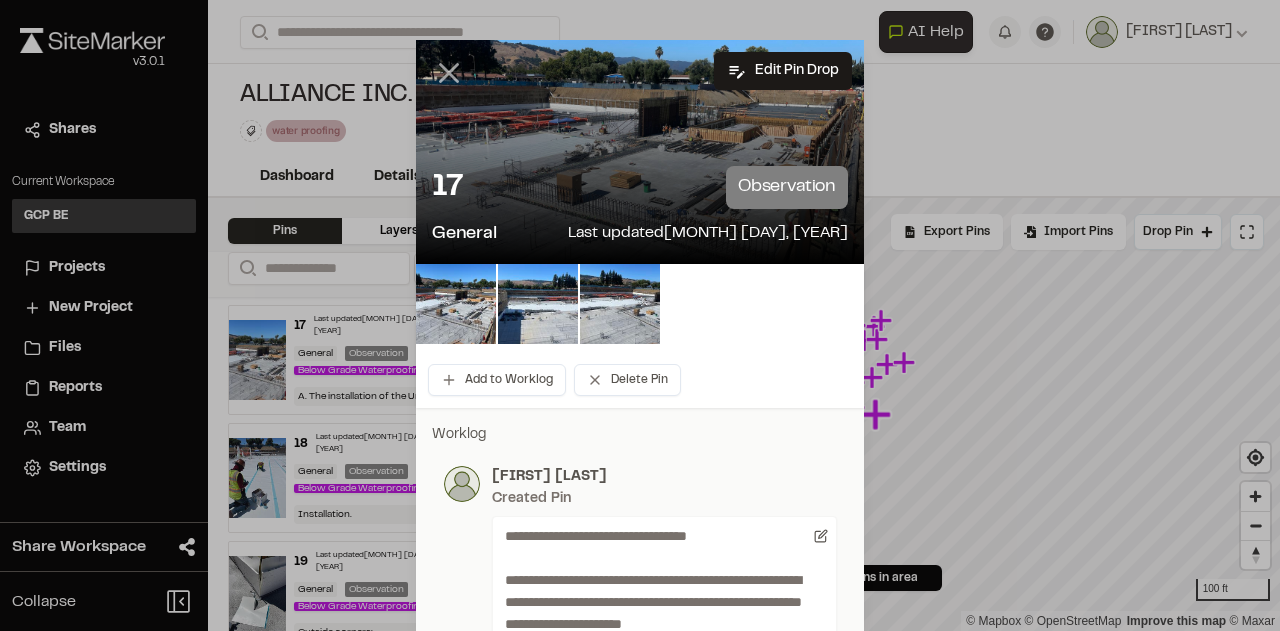click 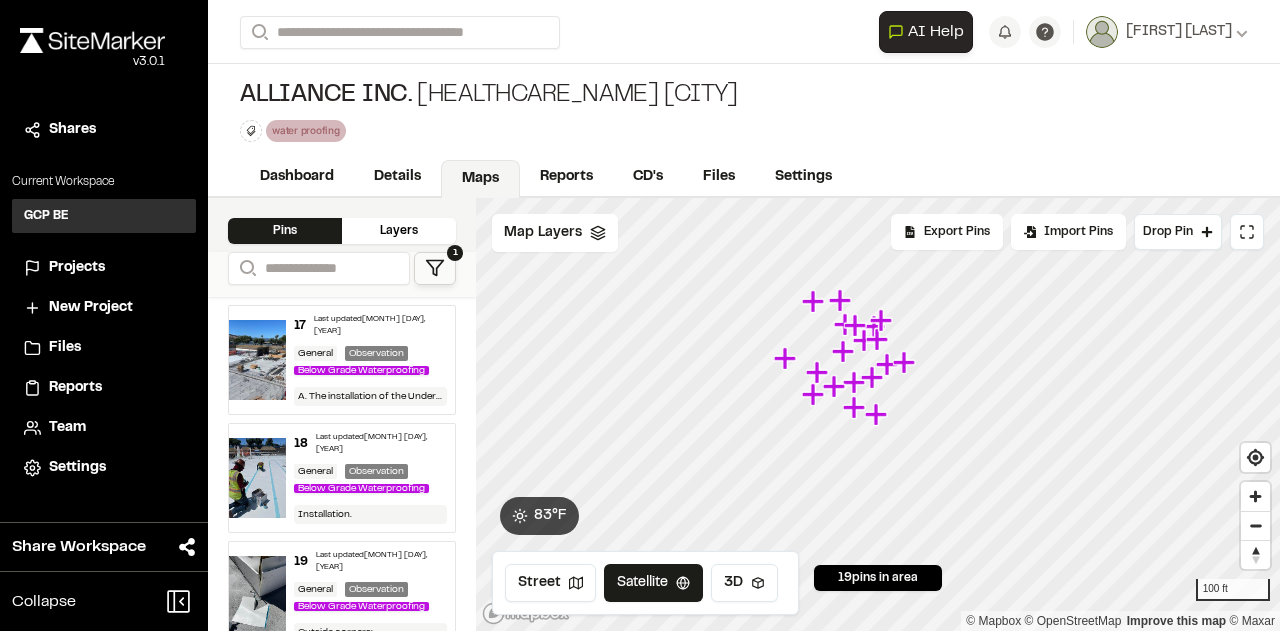 click on "General" at bounding box center [315, 471] 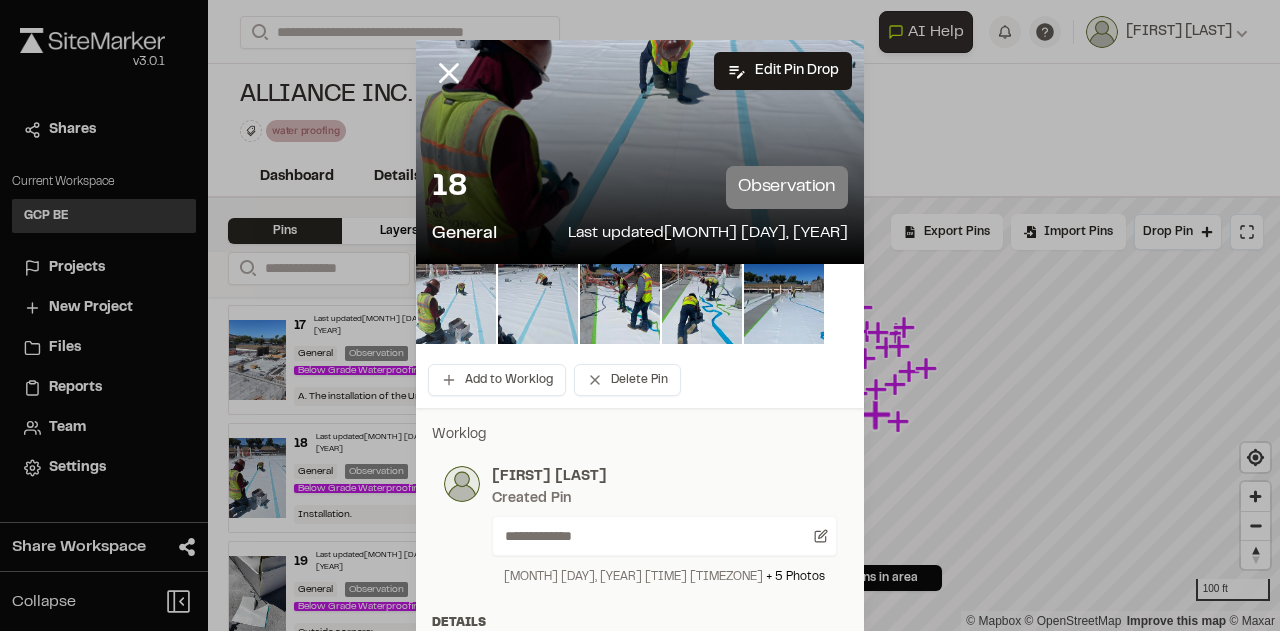 click at bounding box center [456, 304] 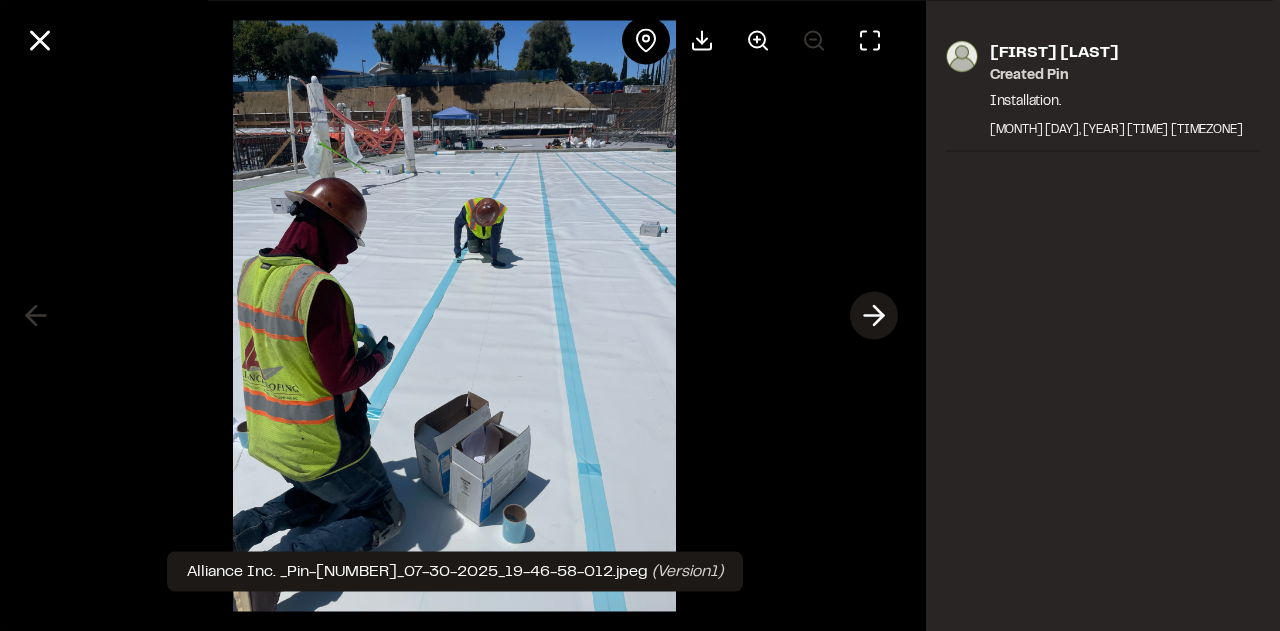 click 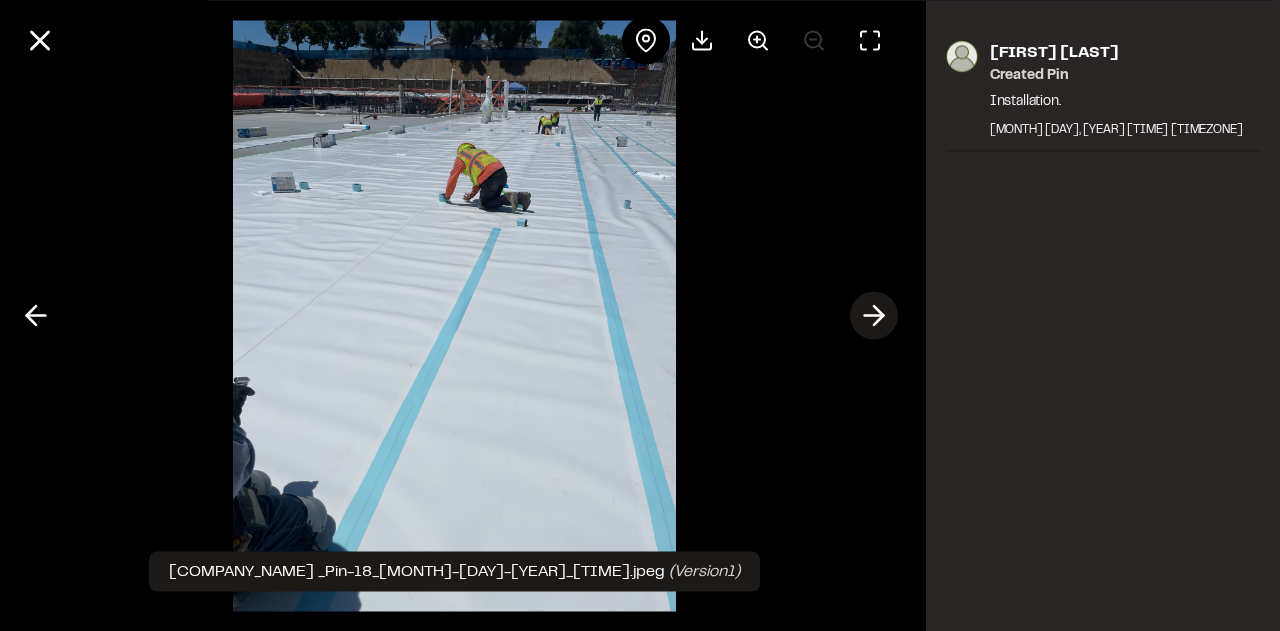 click 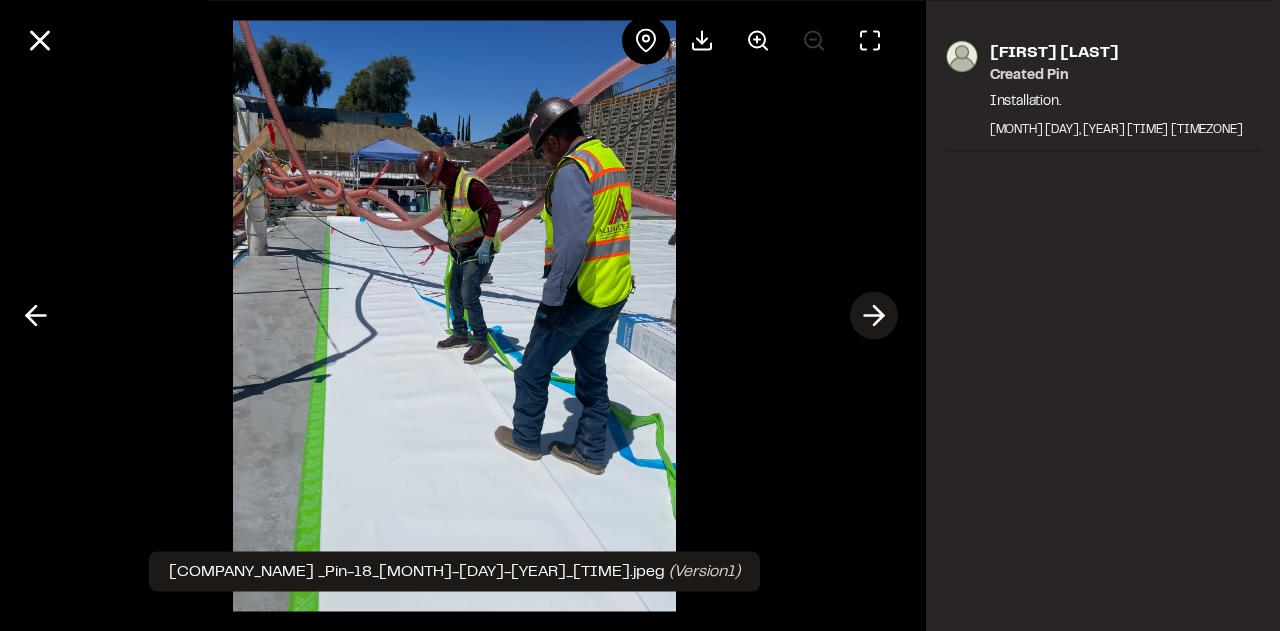 click 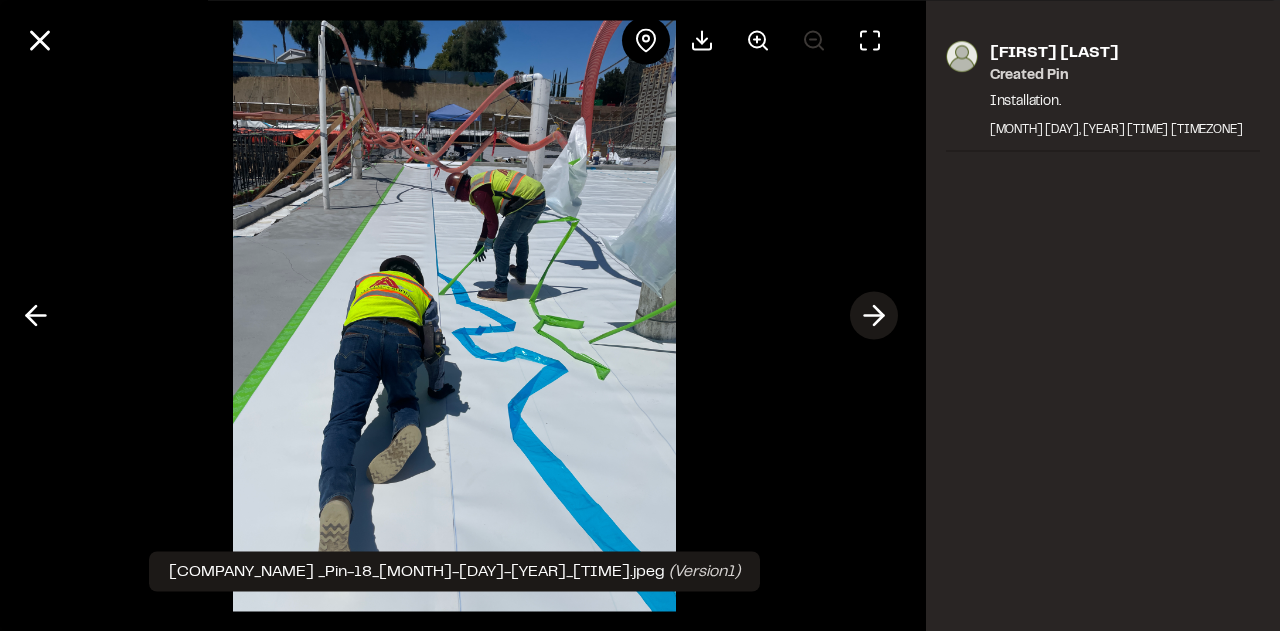 click 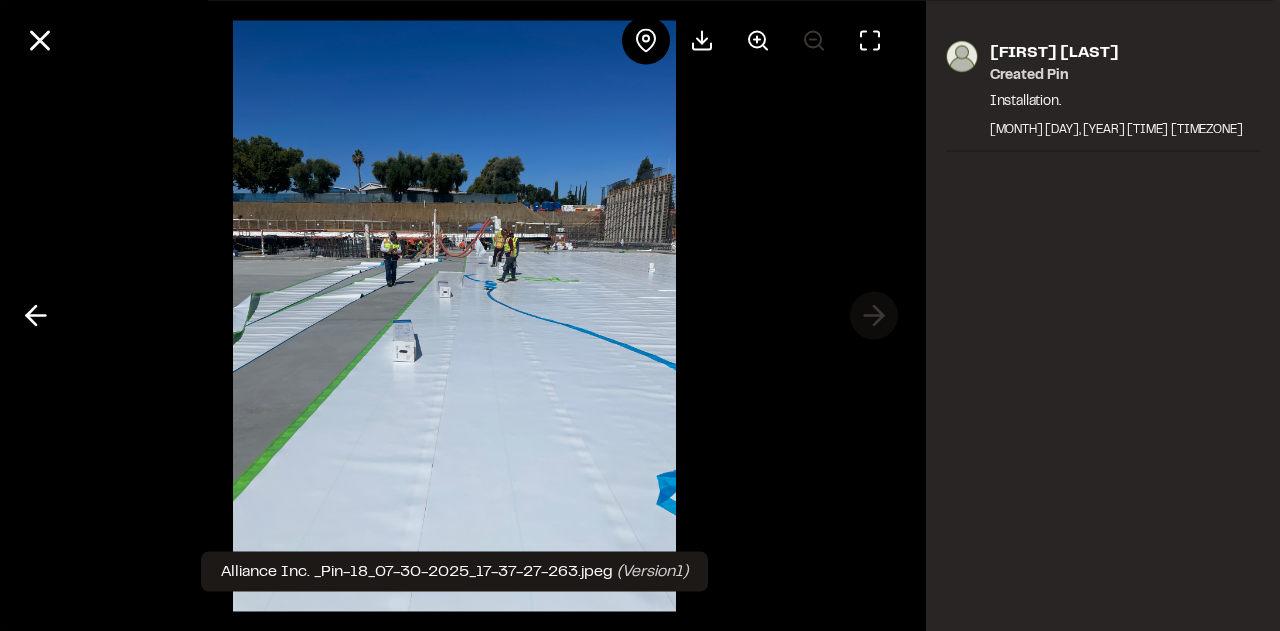 click at bounding box center [455, 315] 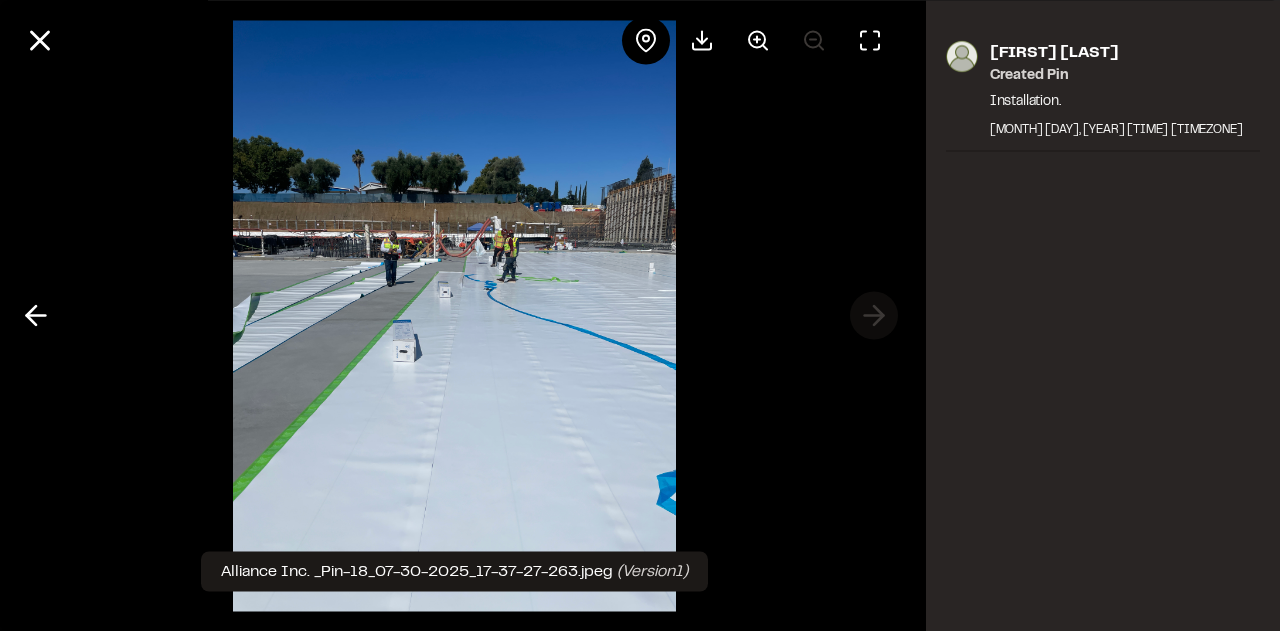 click at bounding box center (455, 315) 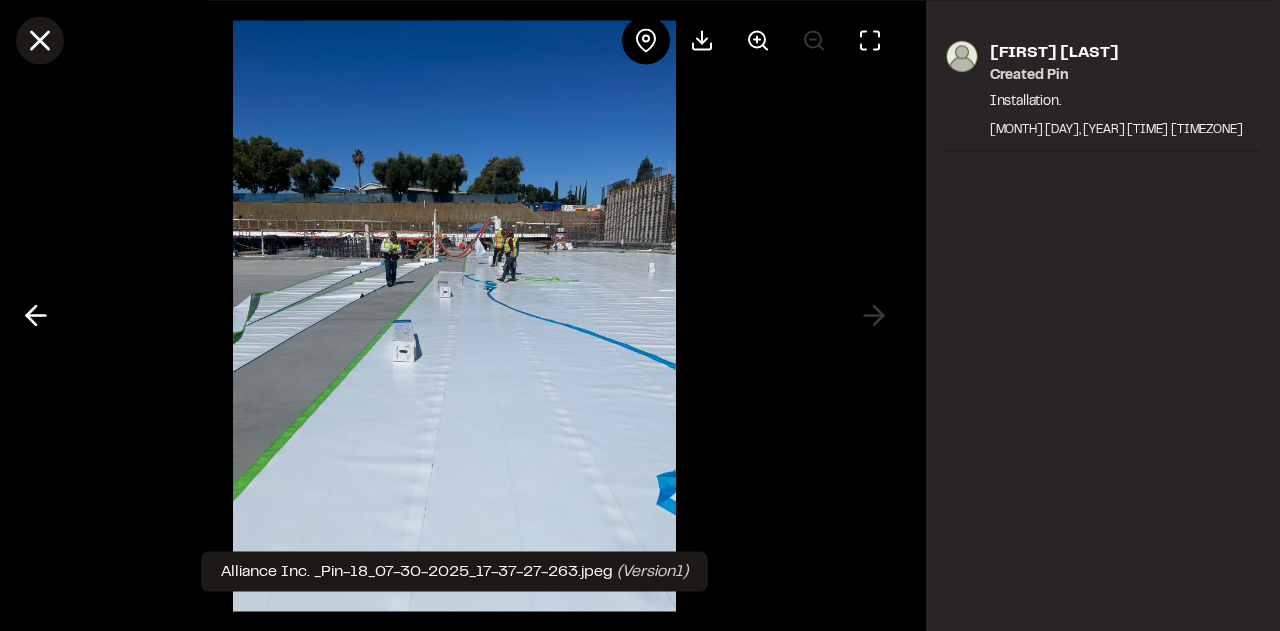 click 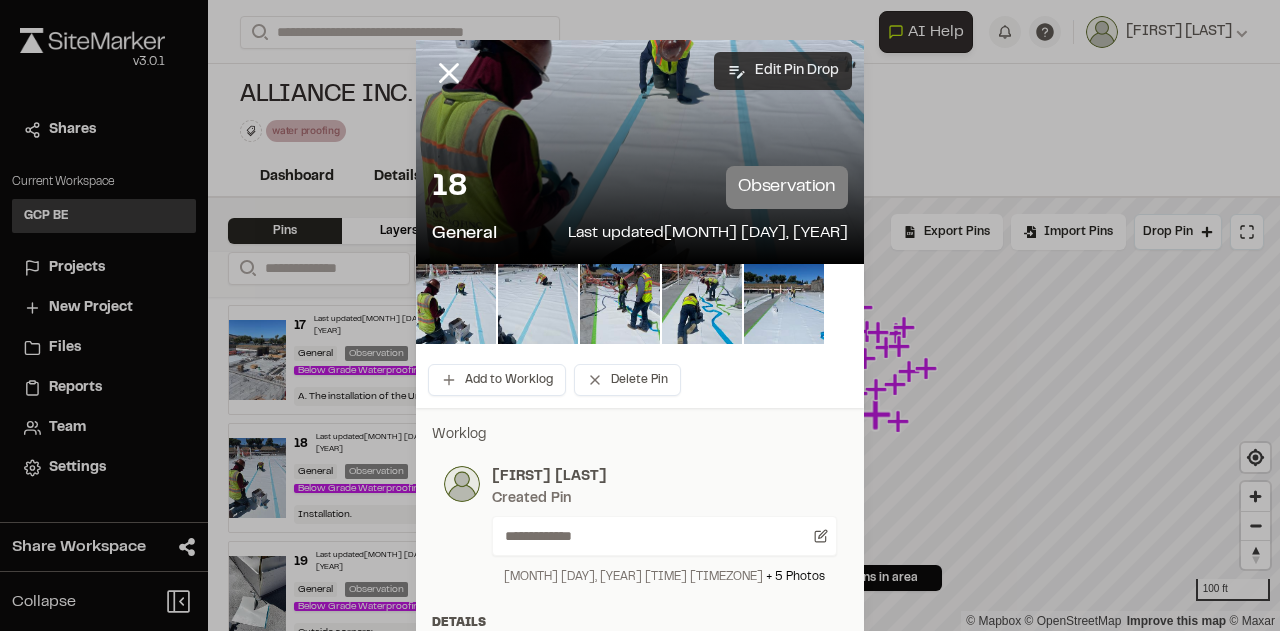 click on "Edit Pin Drop" at bounding box center [783, 71] 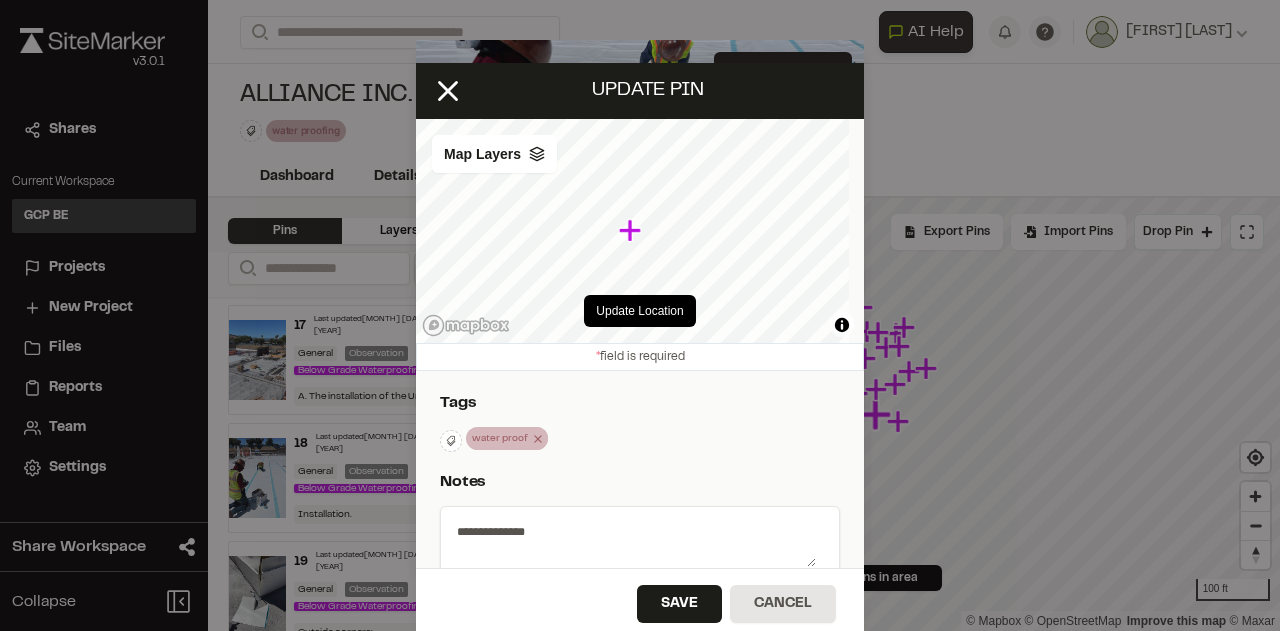 click on "water proofing" at bounding box center (507, 438) 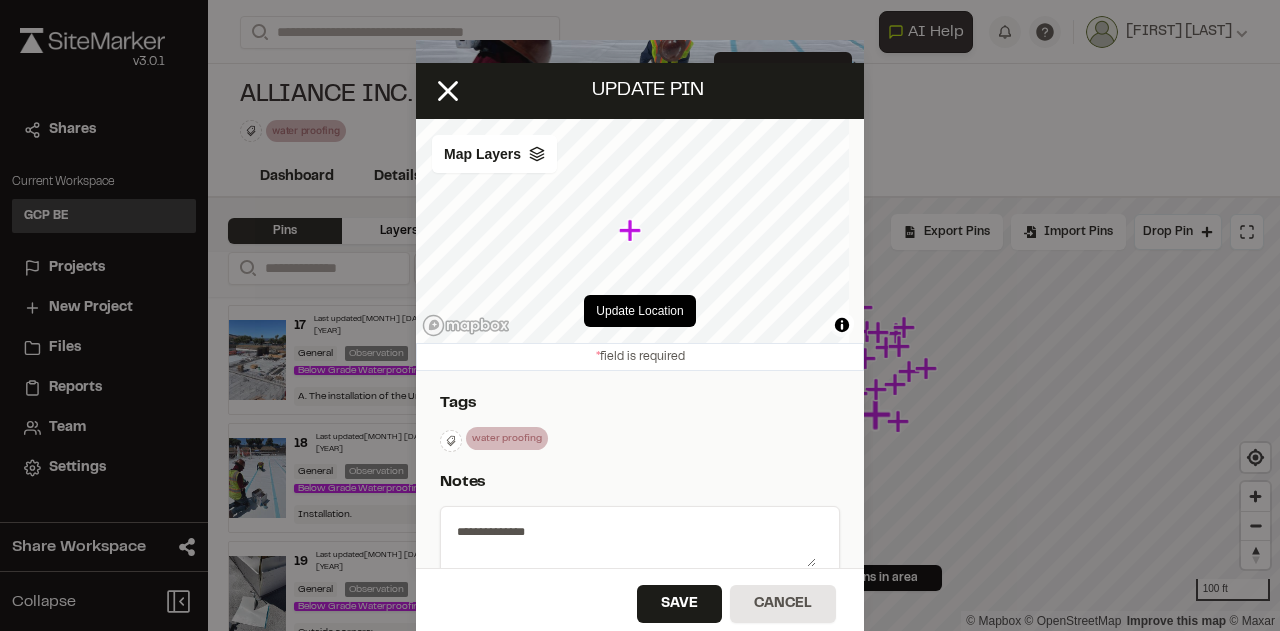 scroll, scrollTop: 300, scrollLeft: 0, axis: vertical 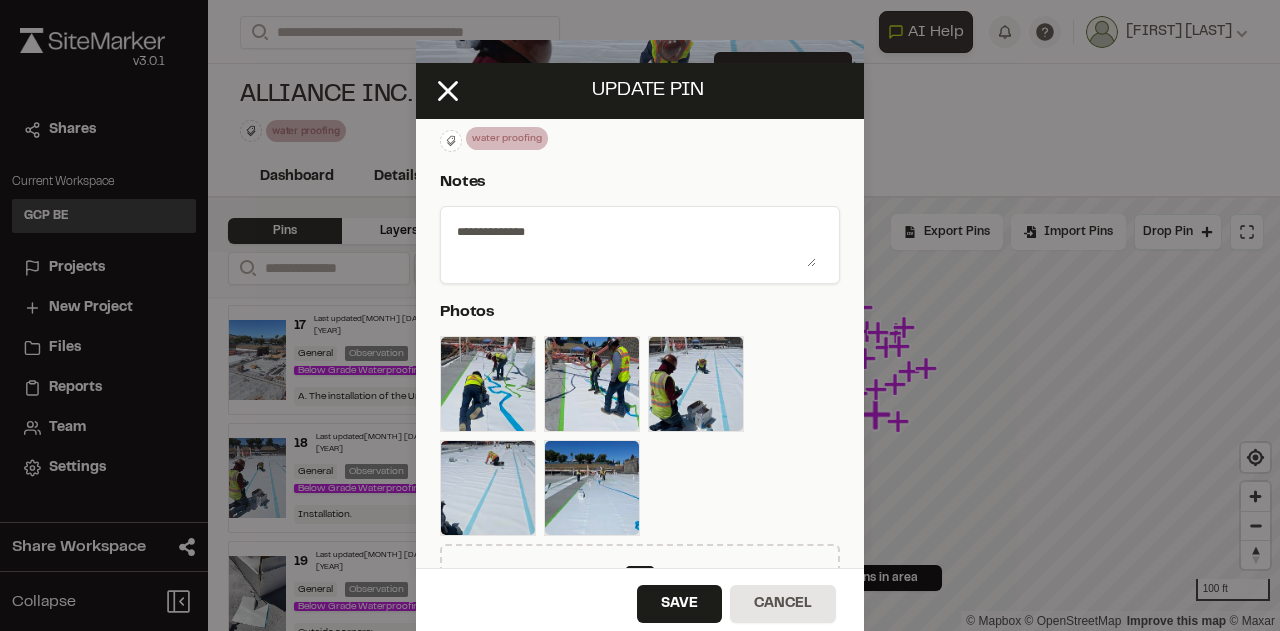 click on "**********" at bounding box center [632, 241] 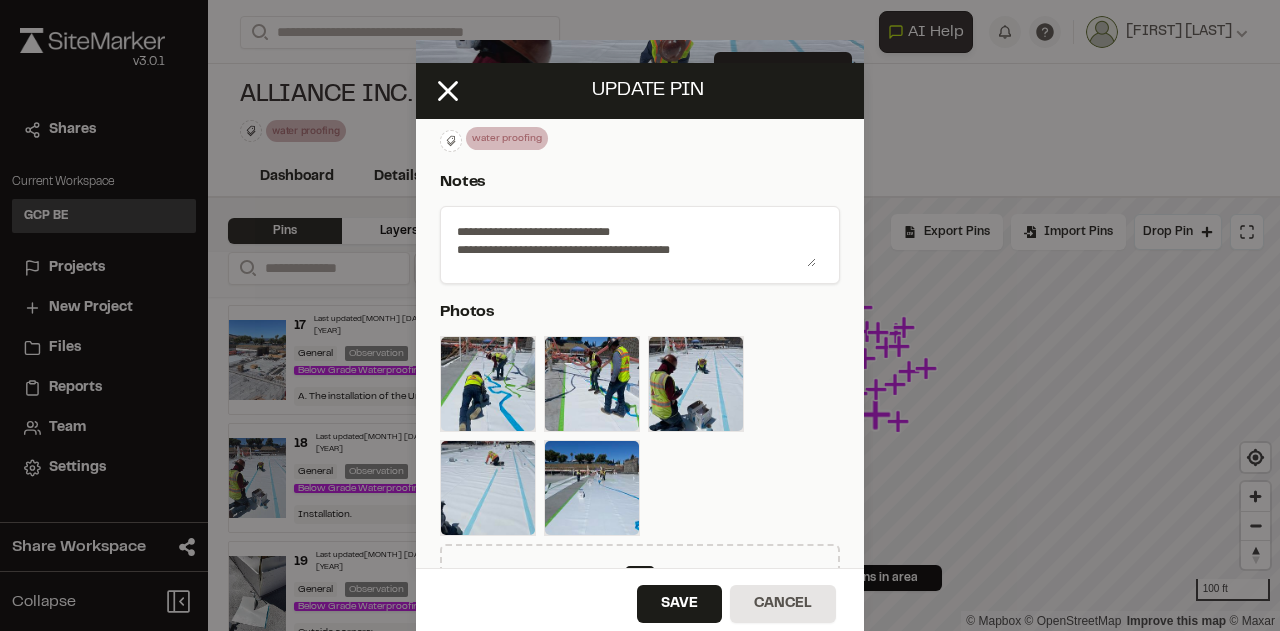 click on "**********" at bounding box center [632, 241] 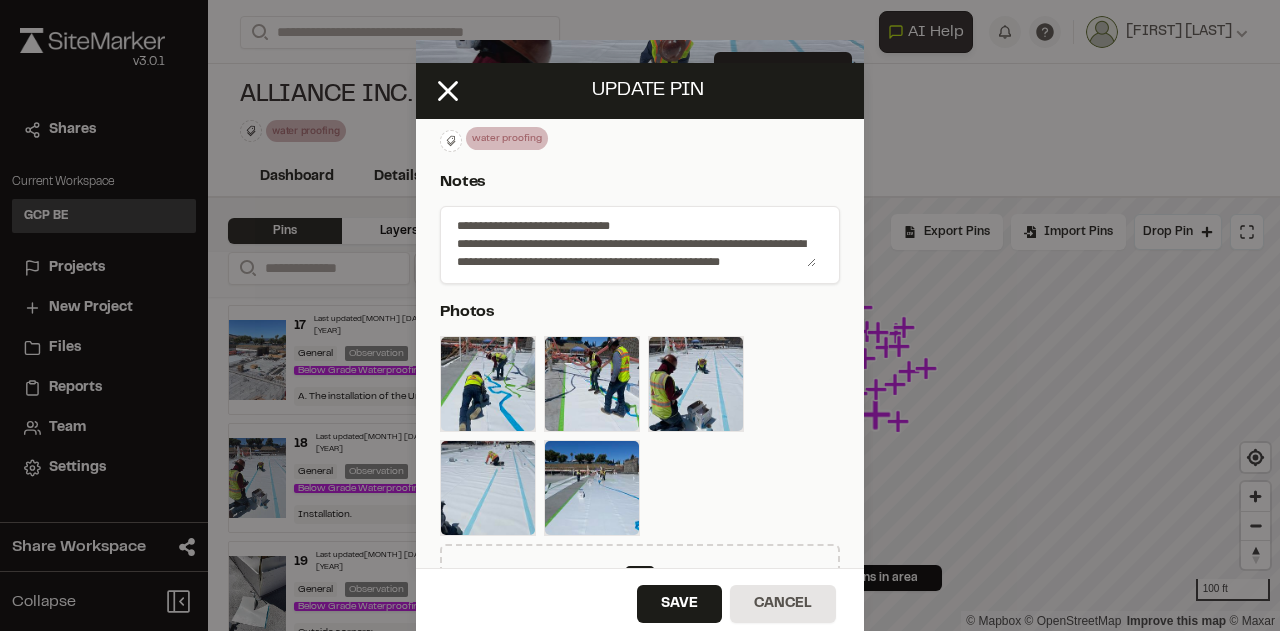 scroll, scrollTop: 24, scrollLeft: 0, axis: vertical 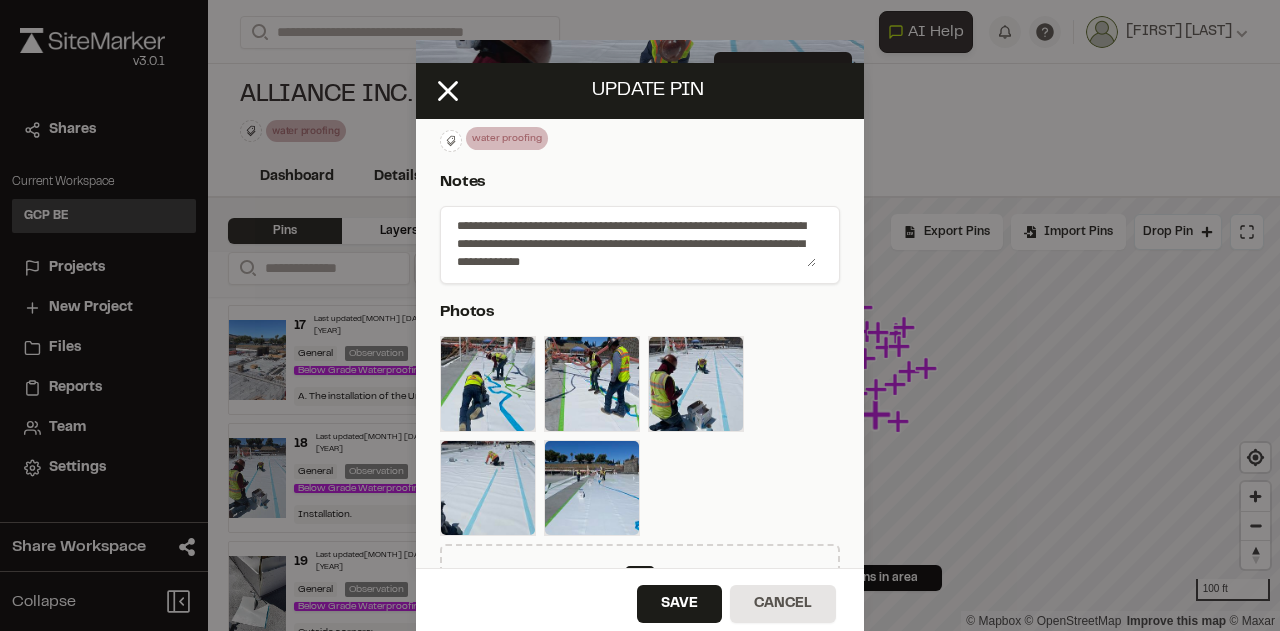 click on "**********" at bounding box center (632, 241) 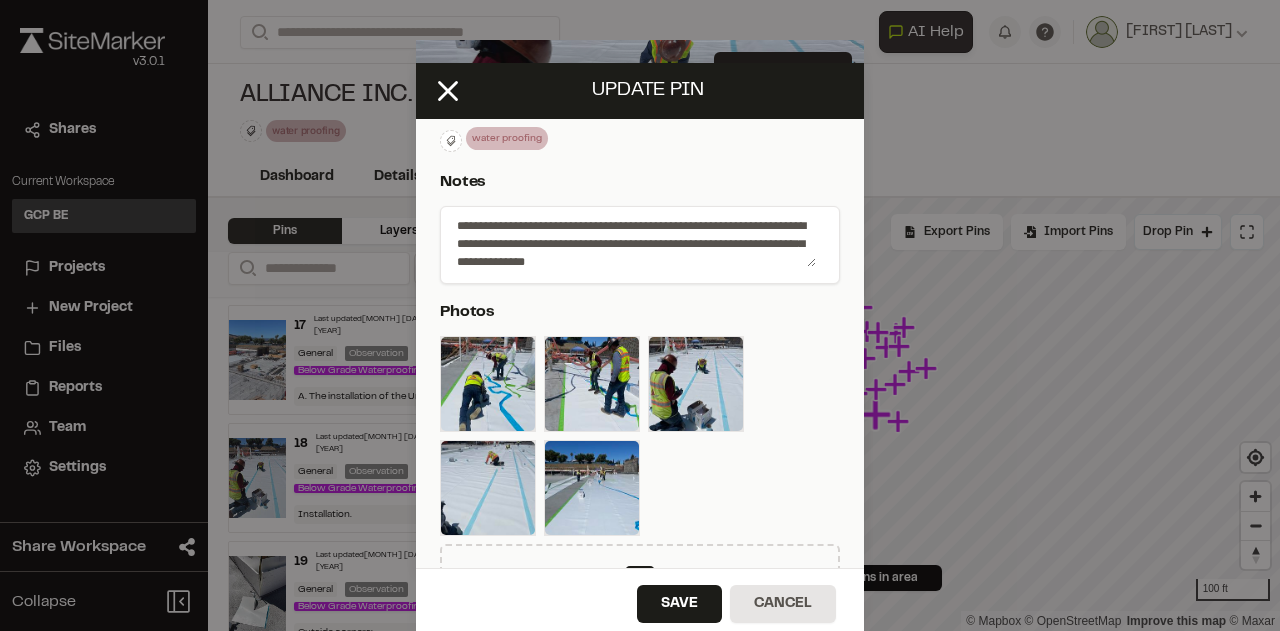 click on "**********" at bounding box center (640, 245) 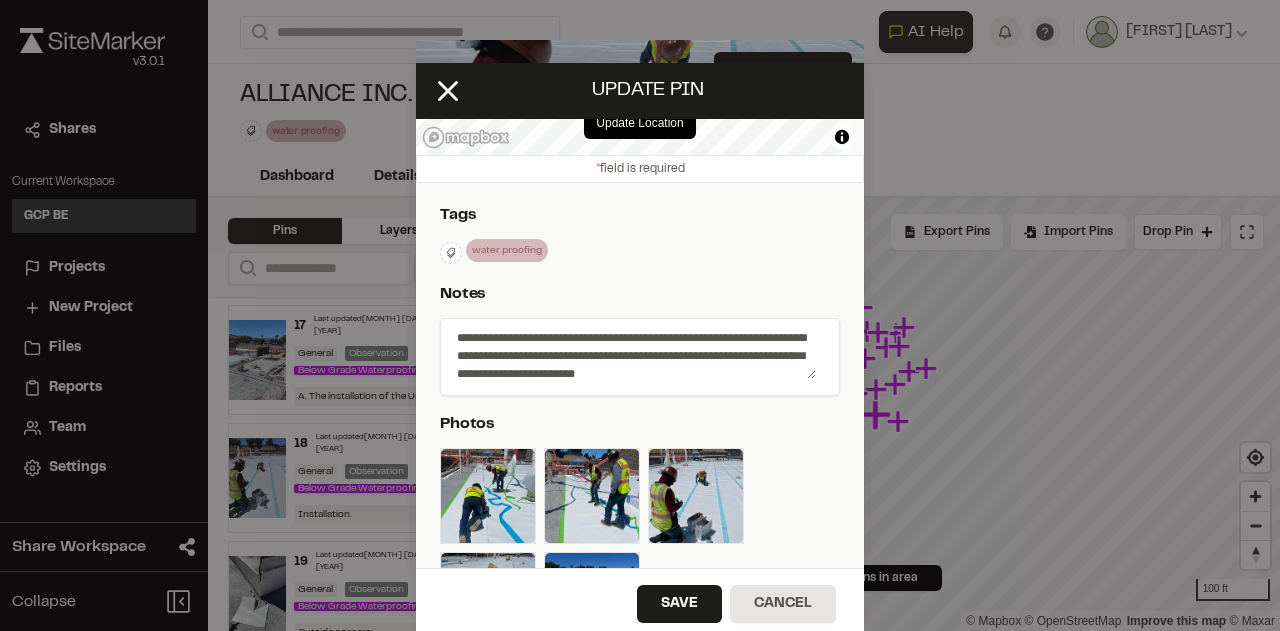 scroll, scrollTop: 200, scrollLeft: 0, axis: vertical 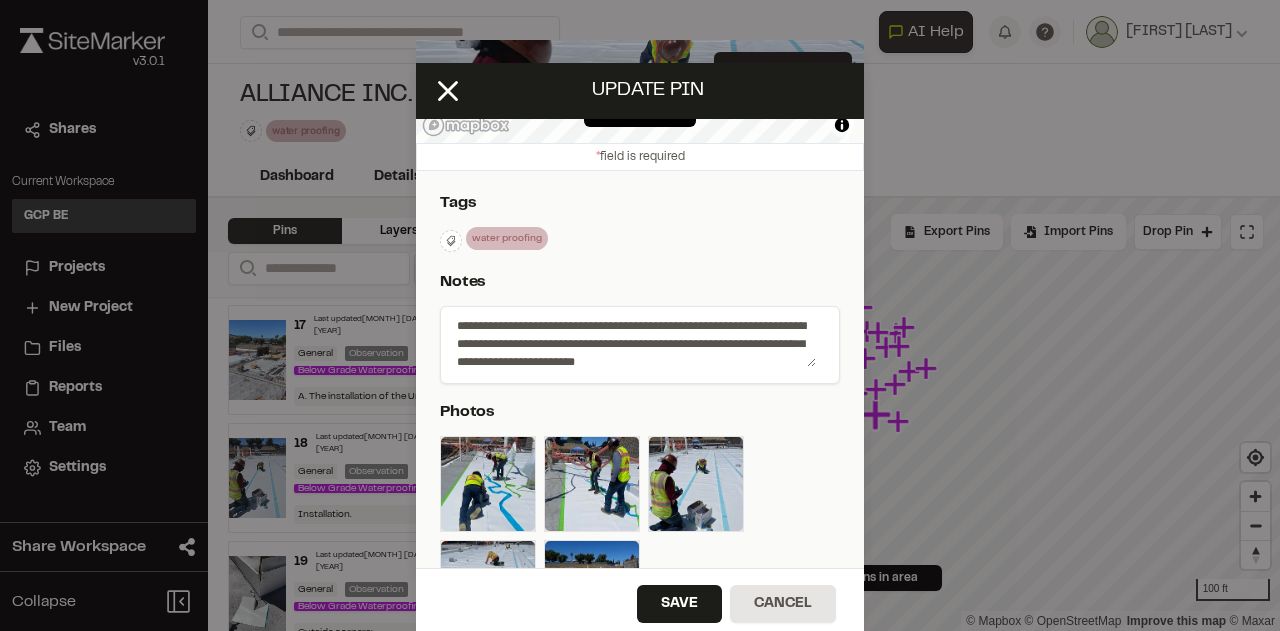 click on "**********" at bounding box center (632, 341) 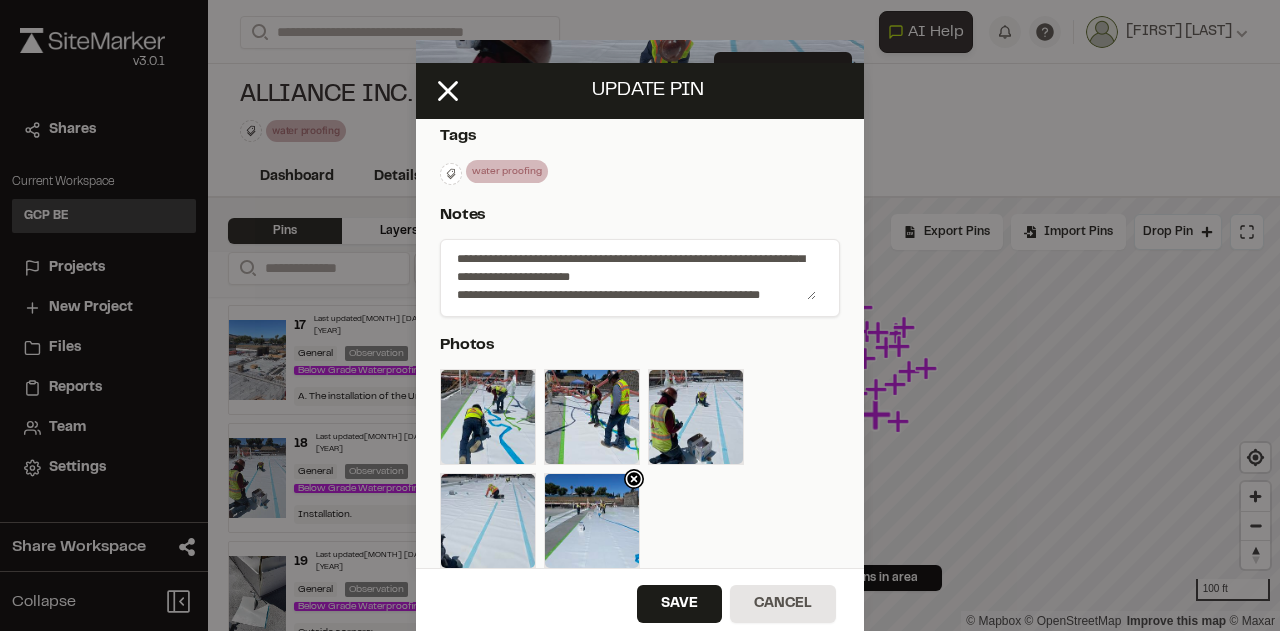 scroll, scrollTop: 300, scrollLeft: 0, axis: vertical 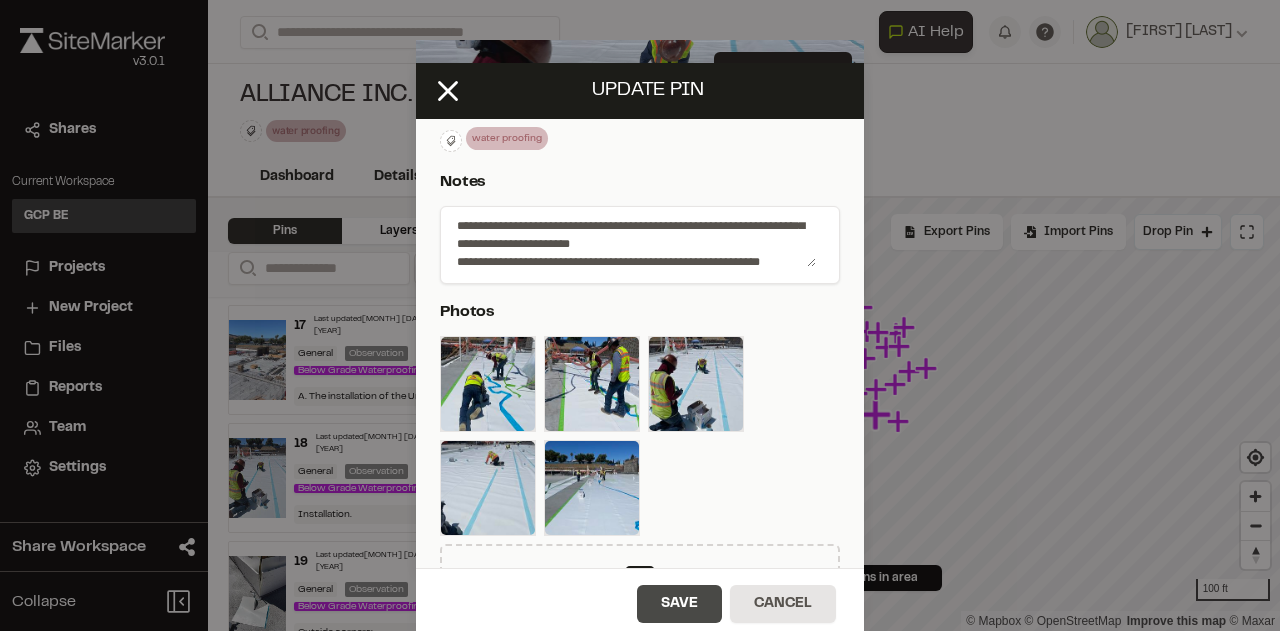 type on "**********" 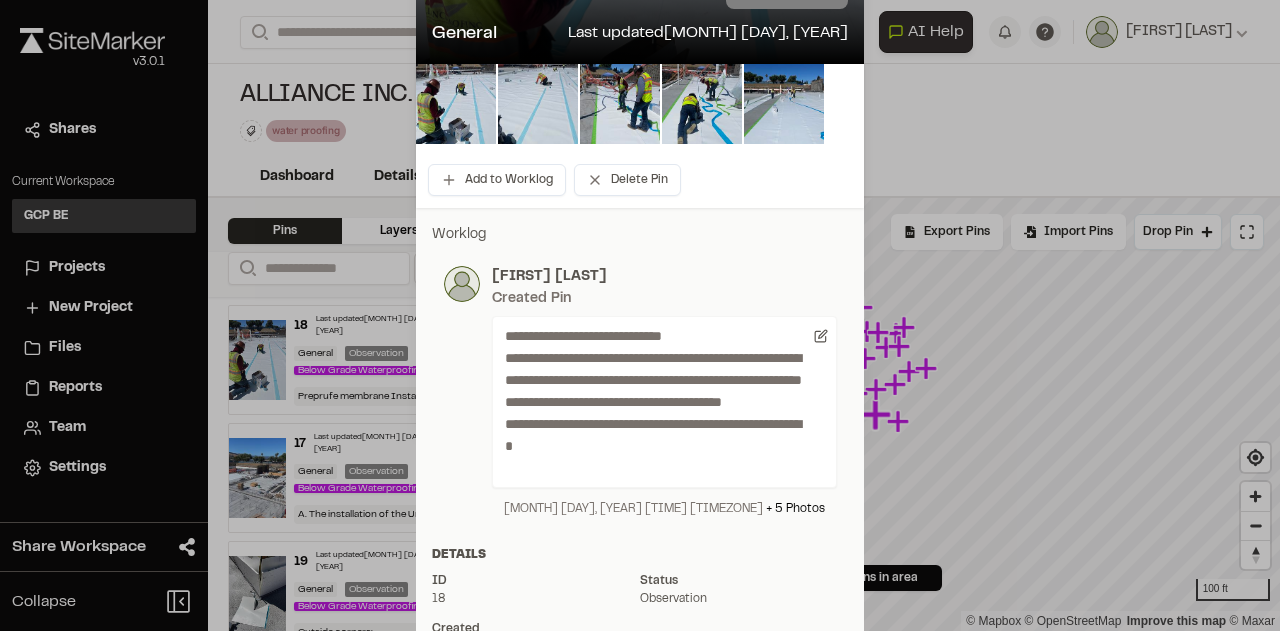 scroll, scrollTop: 0, scrollLeft: 0, axis: both 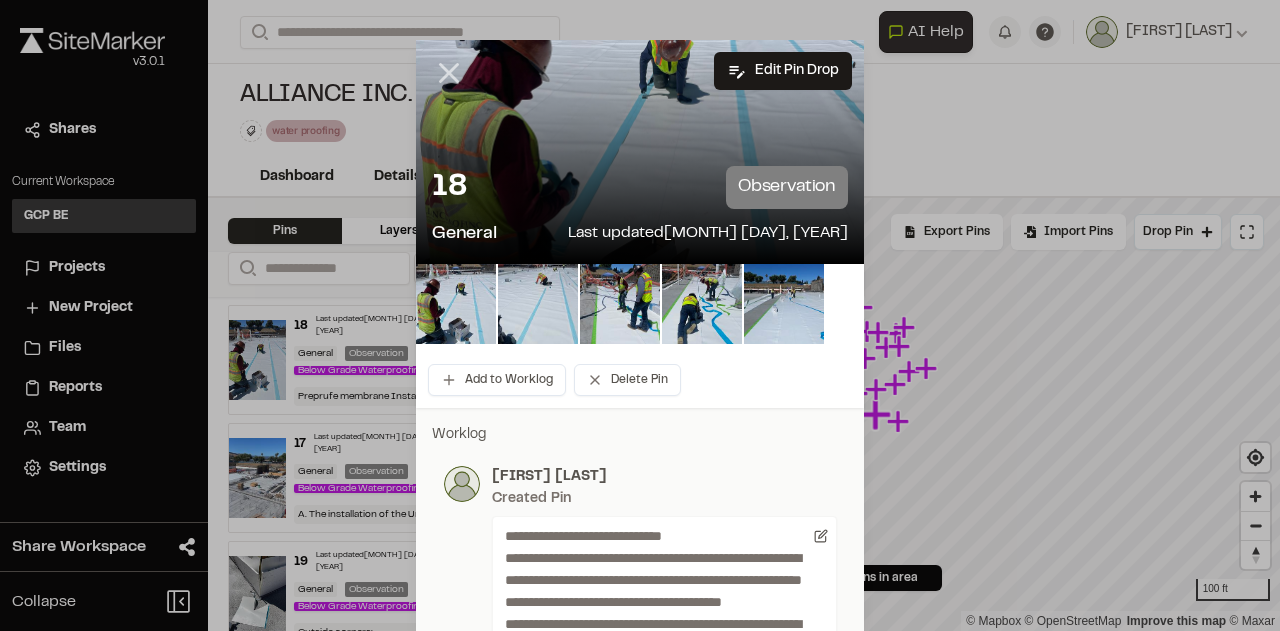 click 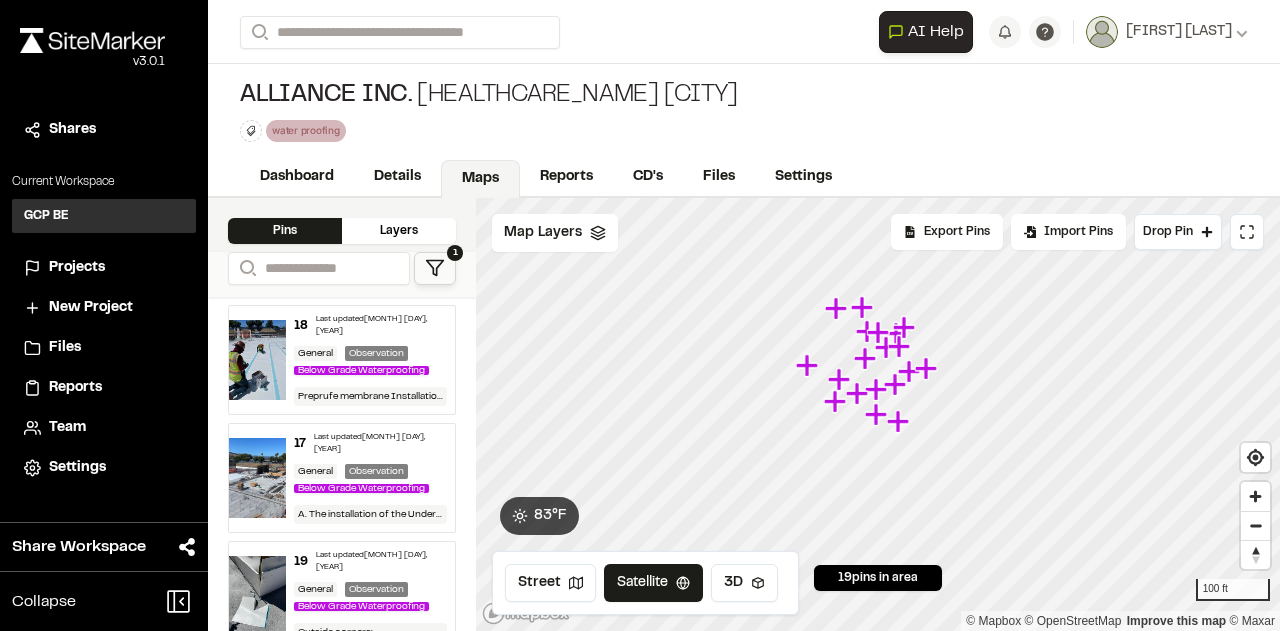 click on "General" at bounding box center [315, 353] 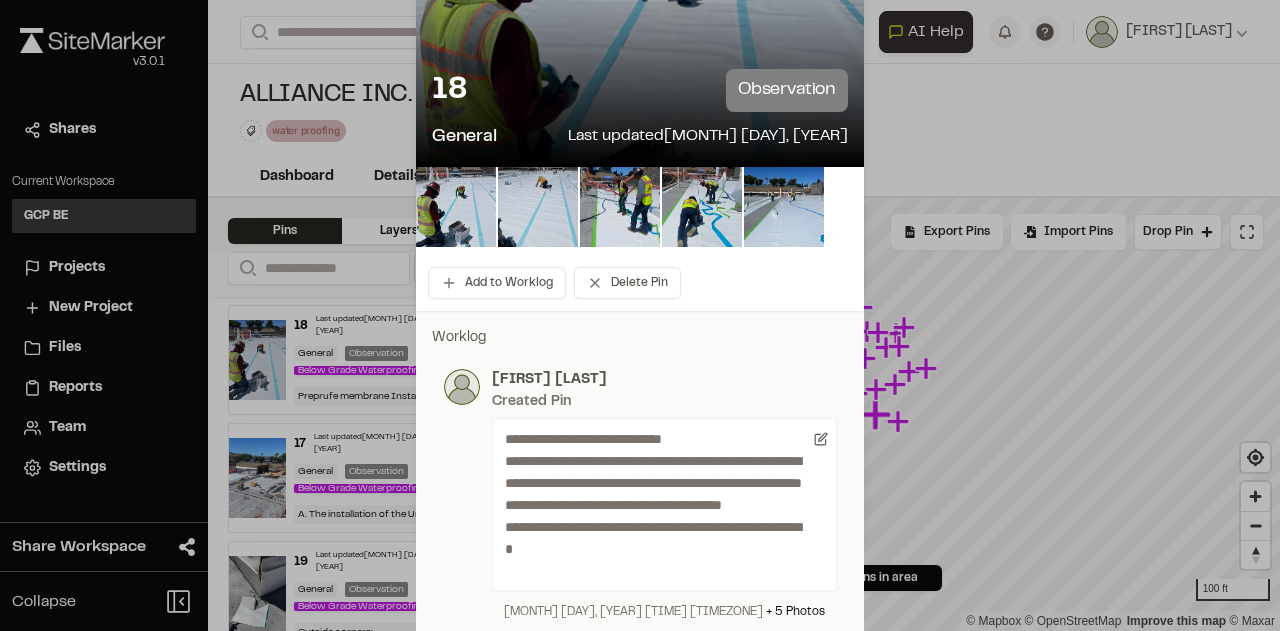 scroll, scrollTop: 0, scrollLeft: 0, axis: both 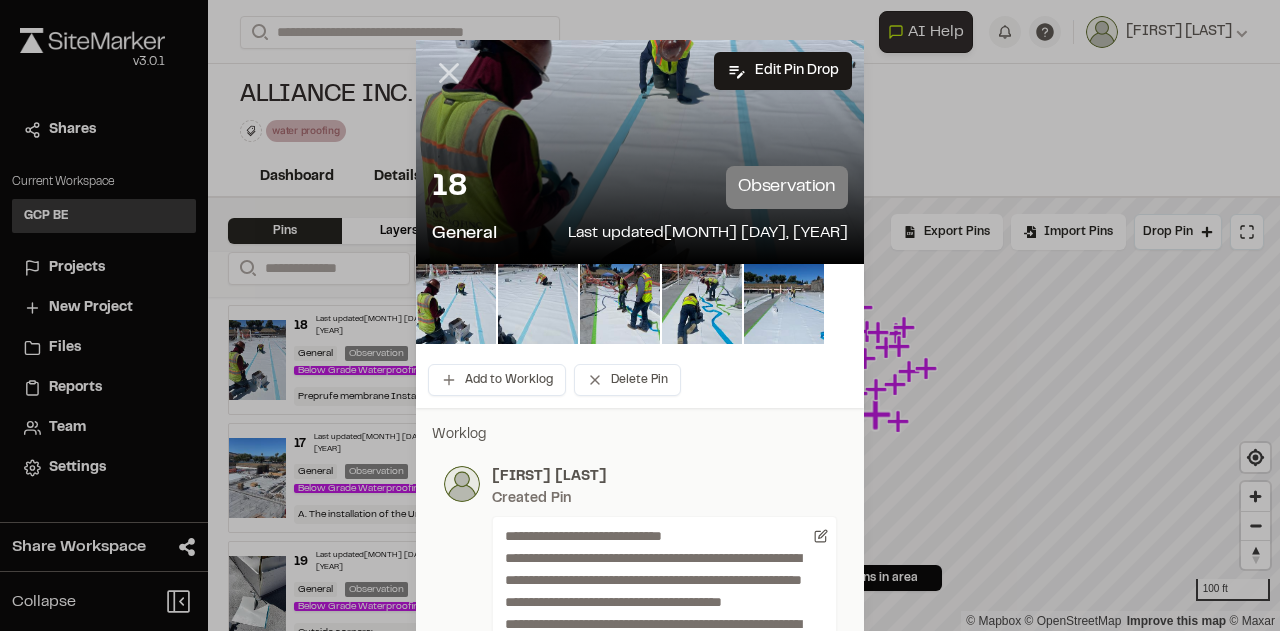 click 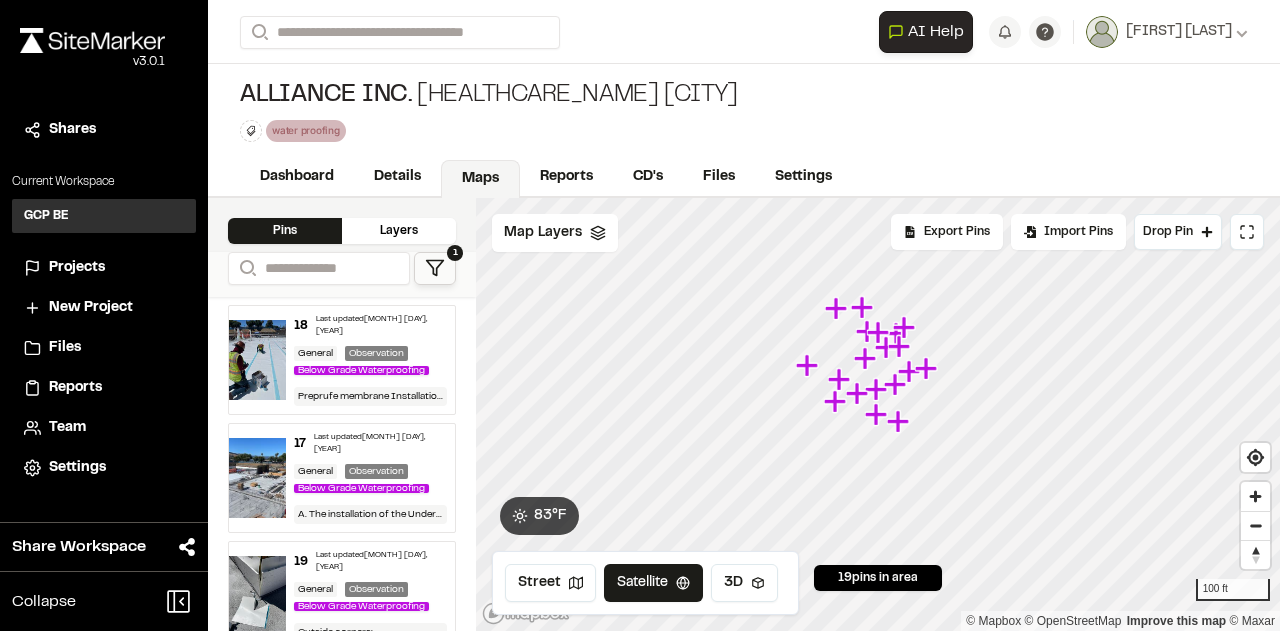 scroll, scrollTop: 200, scrollLeft: 0, axis: vertical 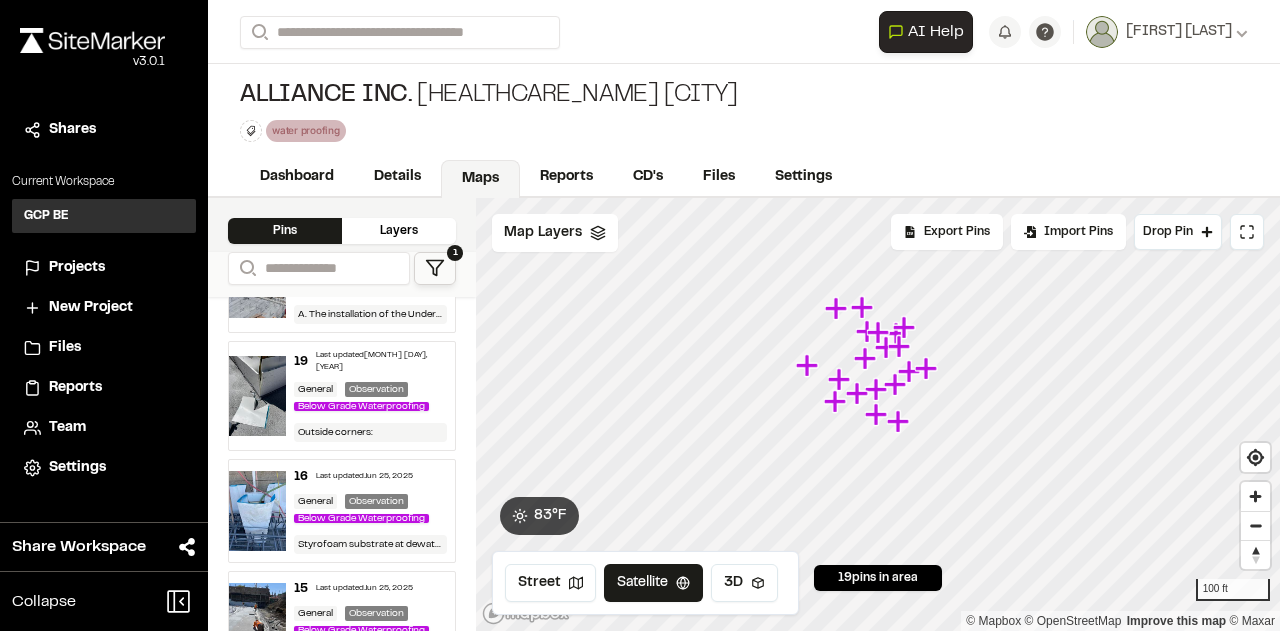click on "[DAY_OF_WEEK], [MONTH] [DAY], [YEAR] [TIME] [TIMEZONE]" at bounding box center (371, 396) 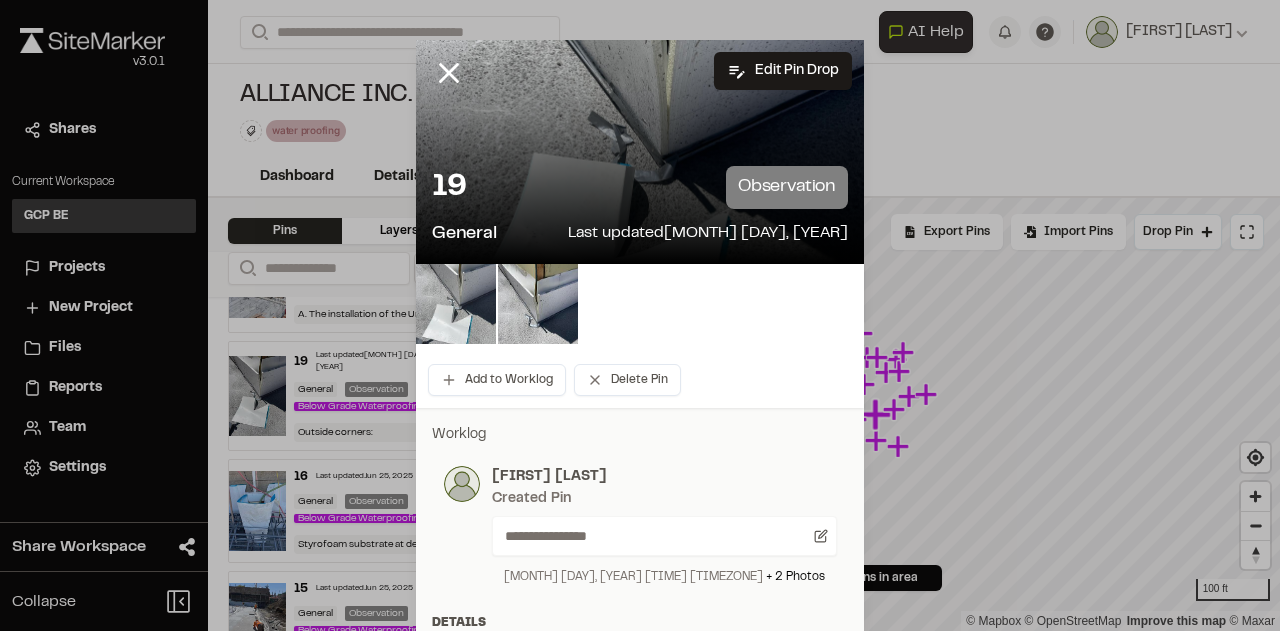 click at bounding box center [456, 304] 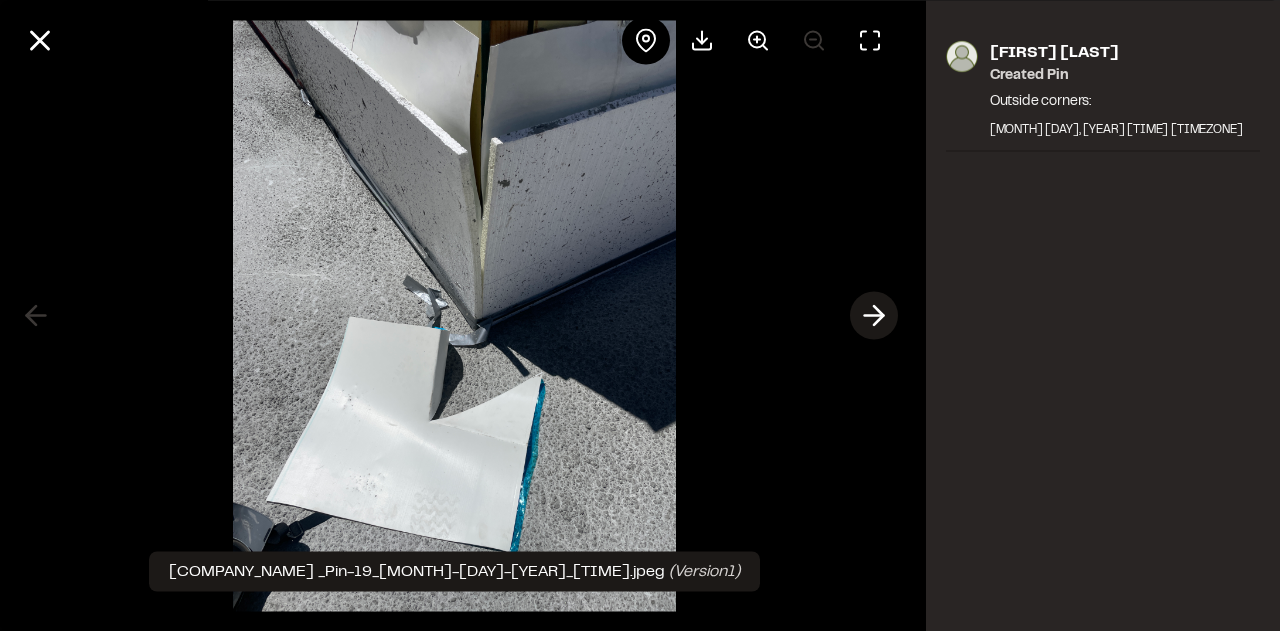 click 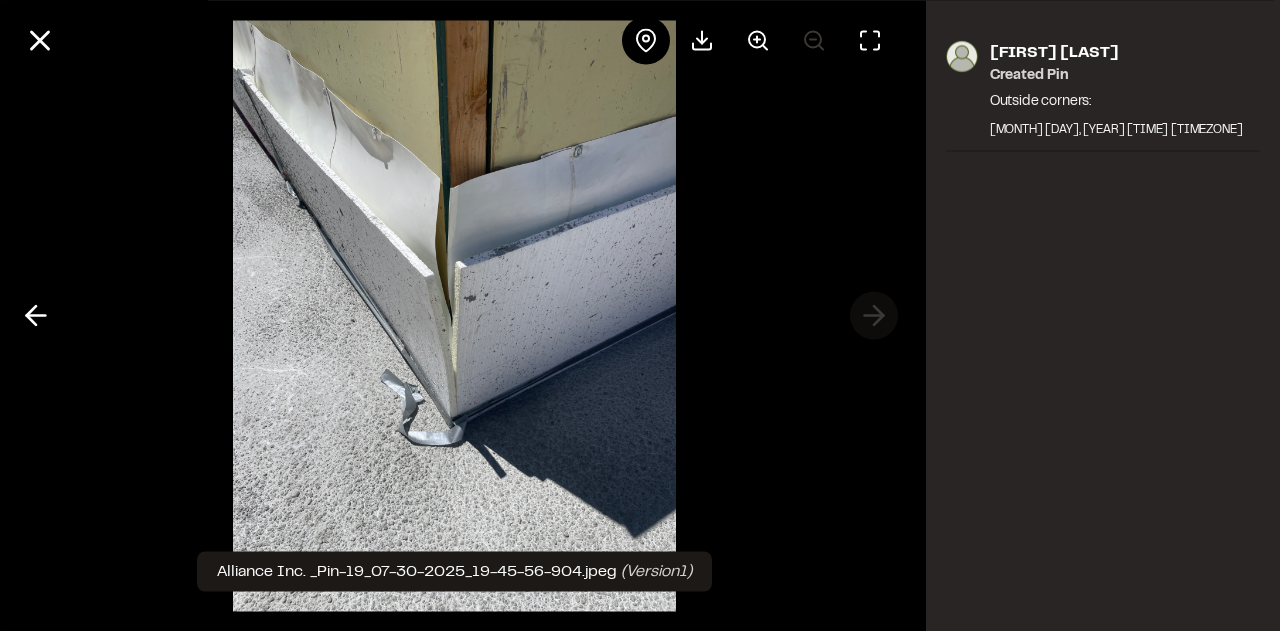 click at bounding box center [455, 315] 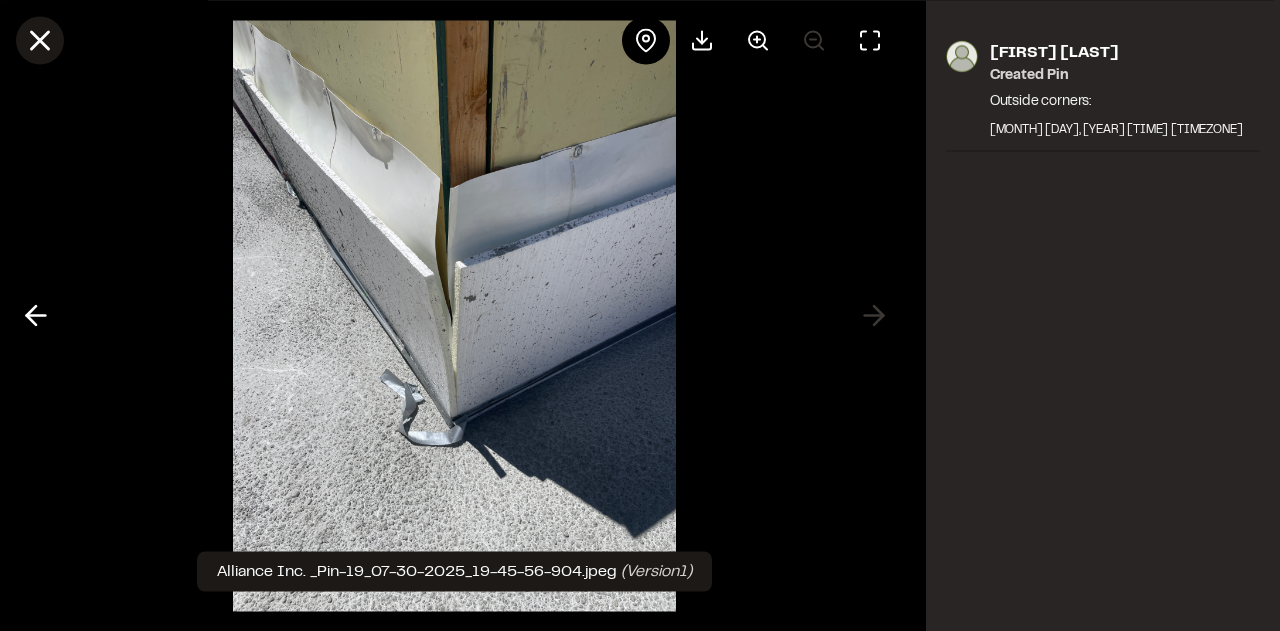 click 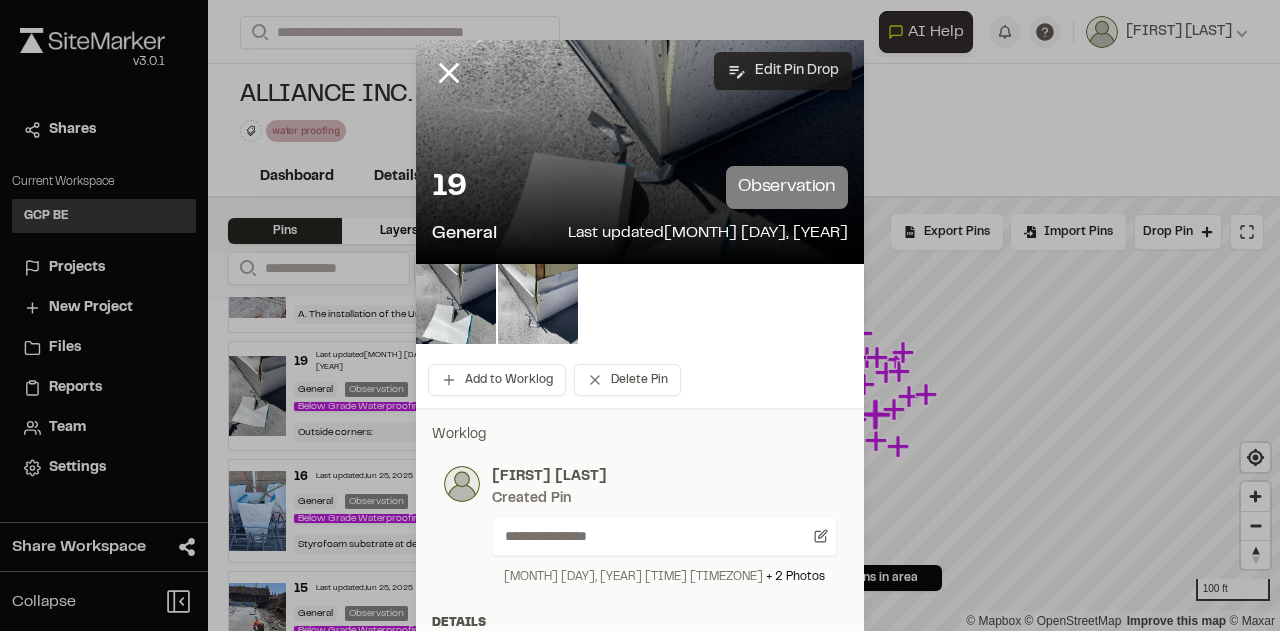 click on "Edit Pin Drop" at bounding box center (783, 71) 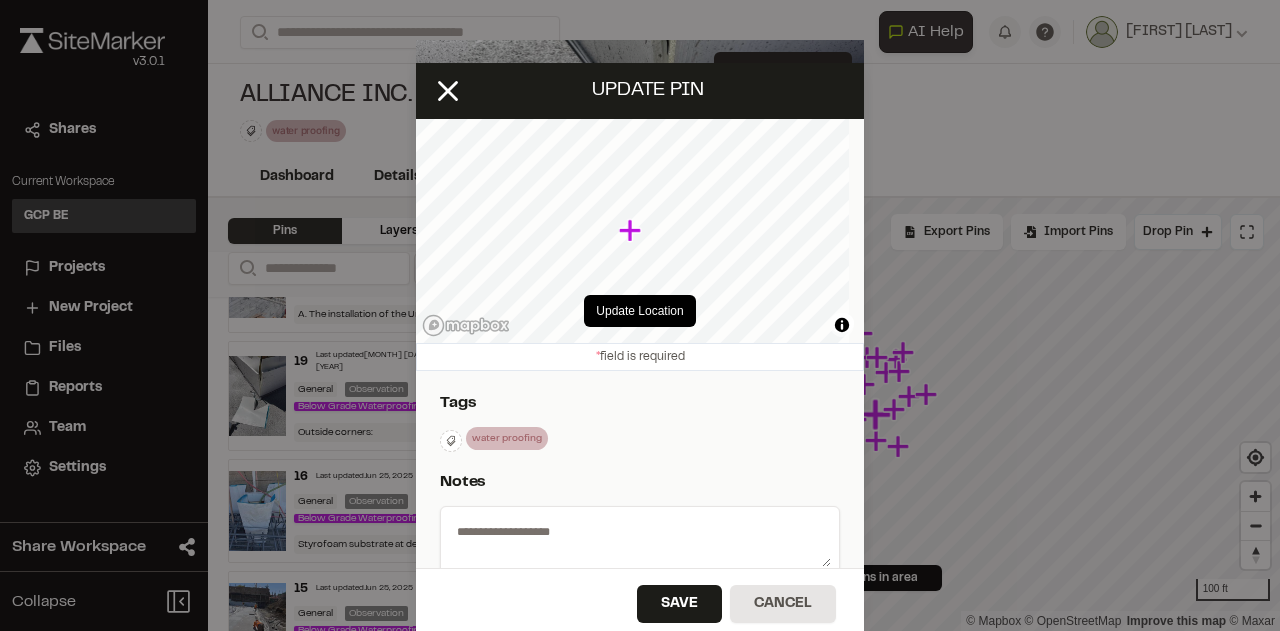 type on "**********" 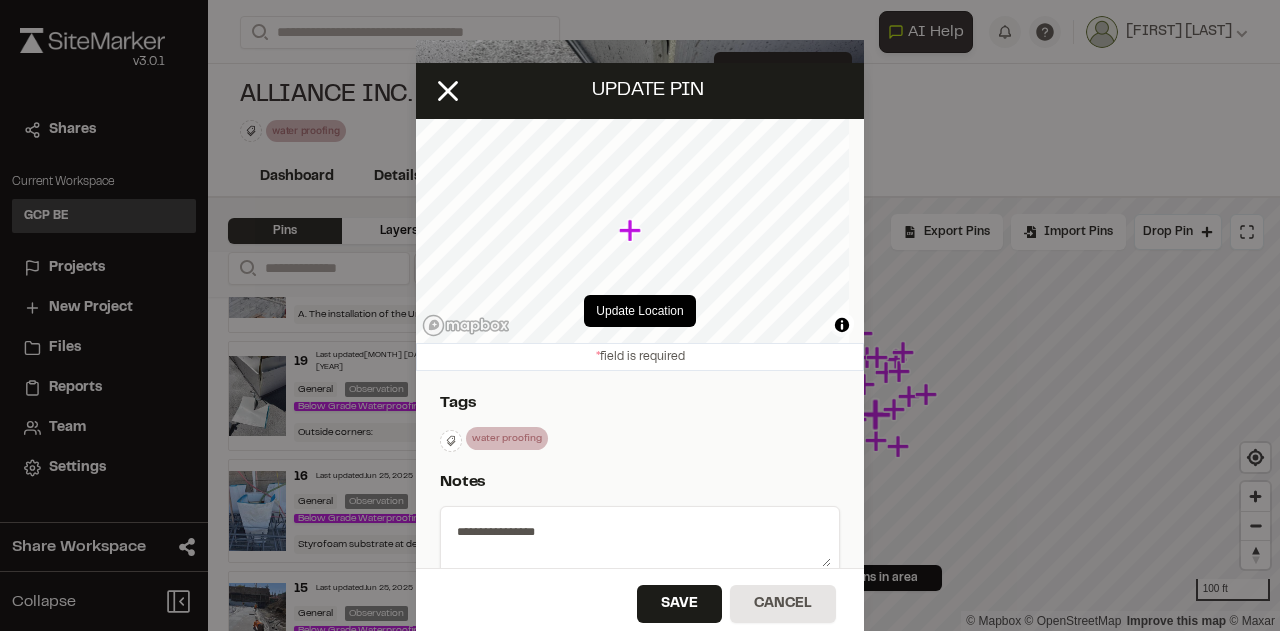 select on "****" 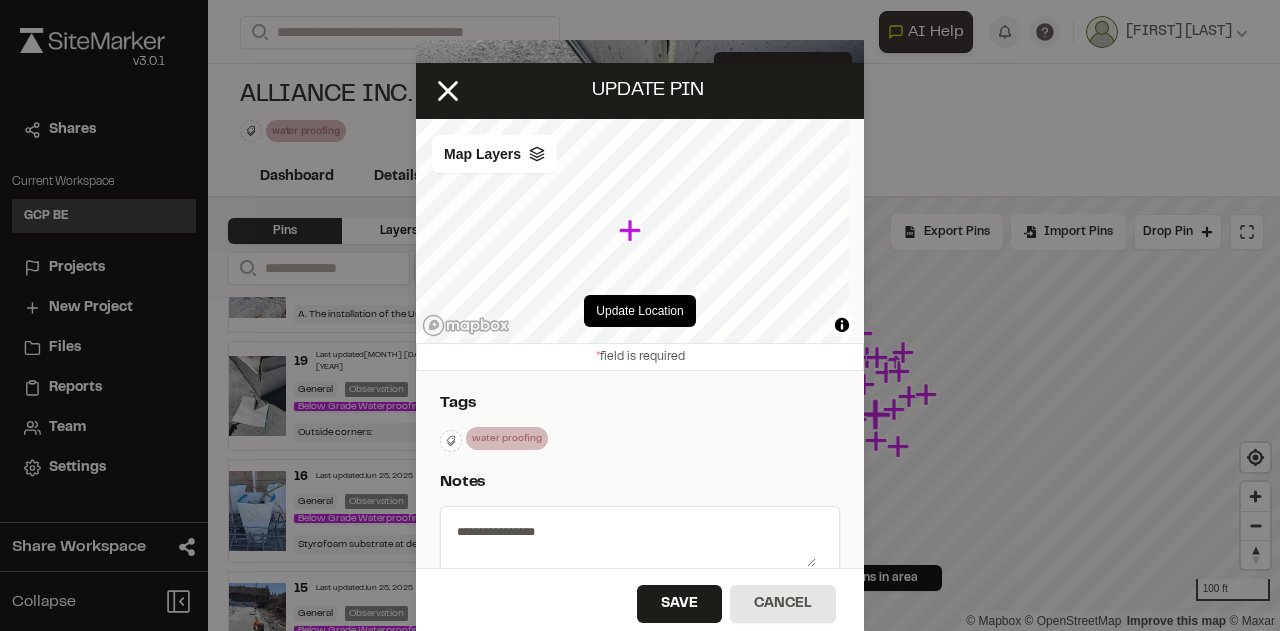 scroll, scrollTop: 200, scrollLeft: 0, axis: vertical 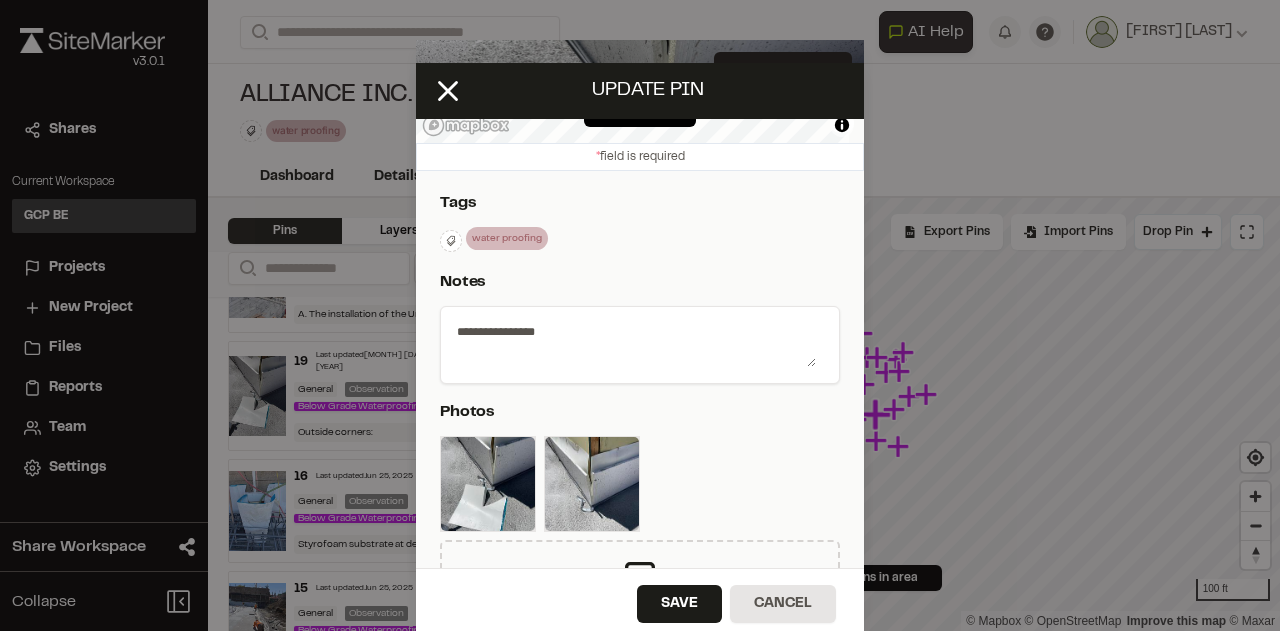 drag, startPoint x: 553, startPoint y: 333, endPoint x: 566, endPoint y: 333, distance: 13 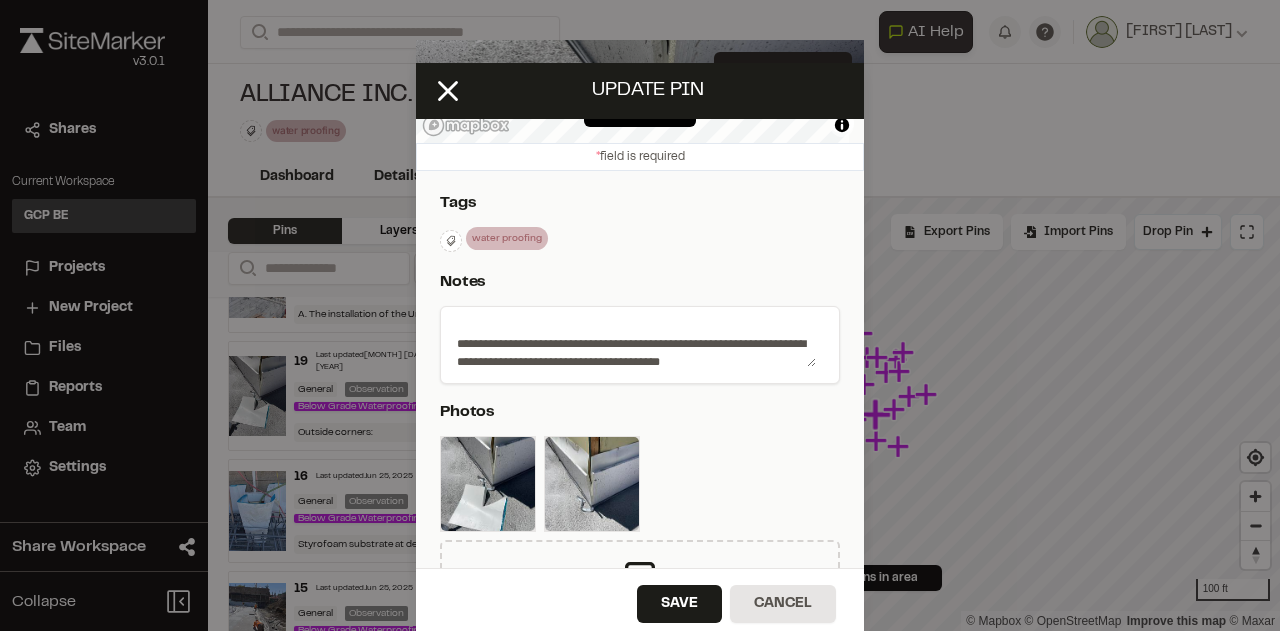 scroll, scrollTop: 42, scrollLeft: 0, axis: vertical 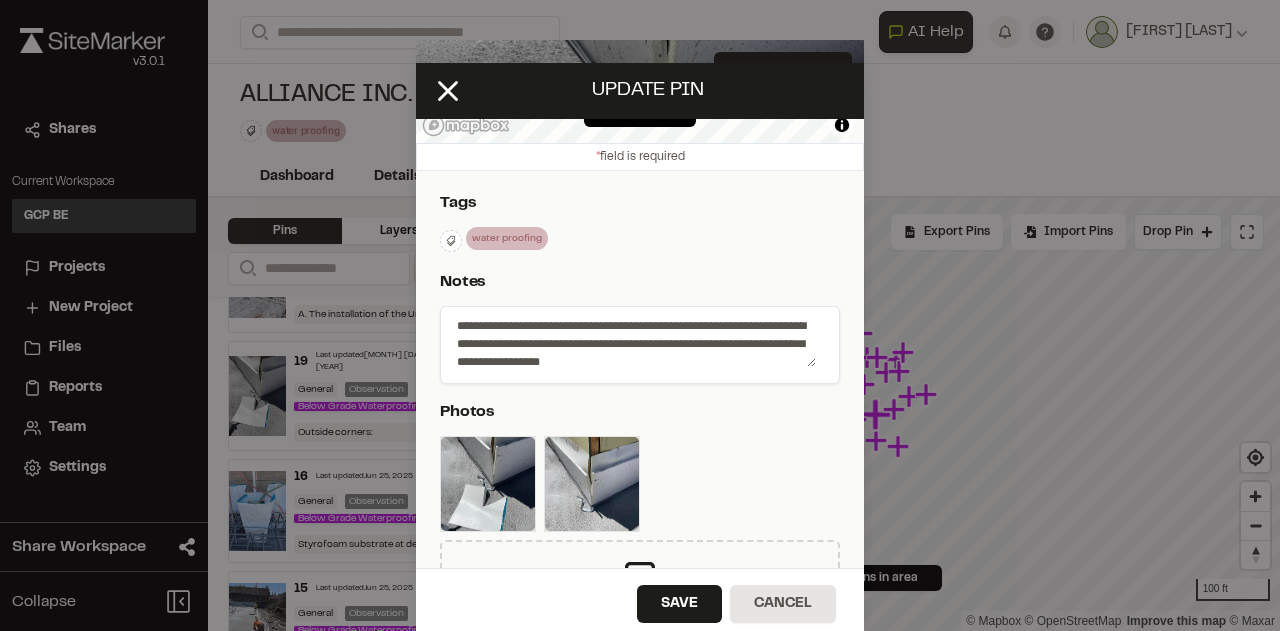 click on "**********" at bounding box center [632, 341] 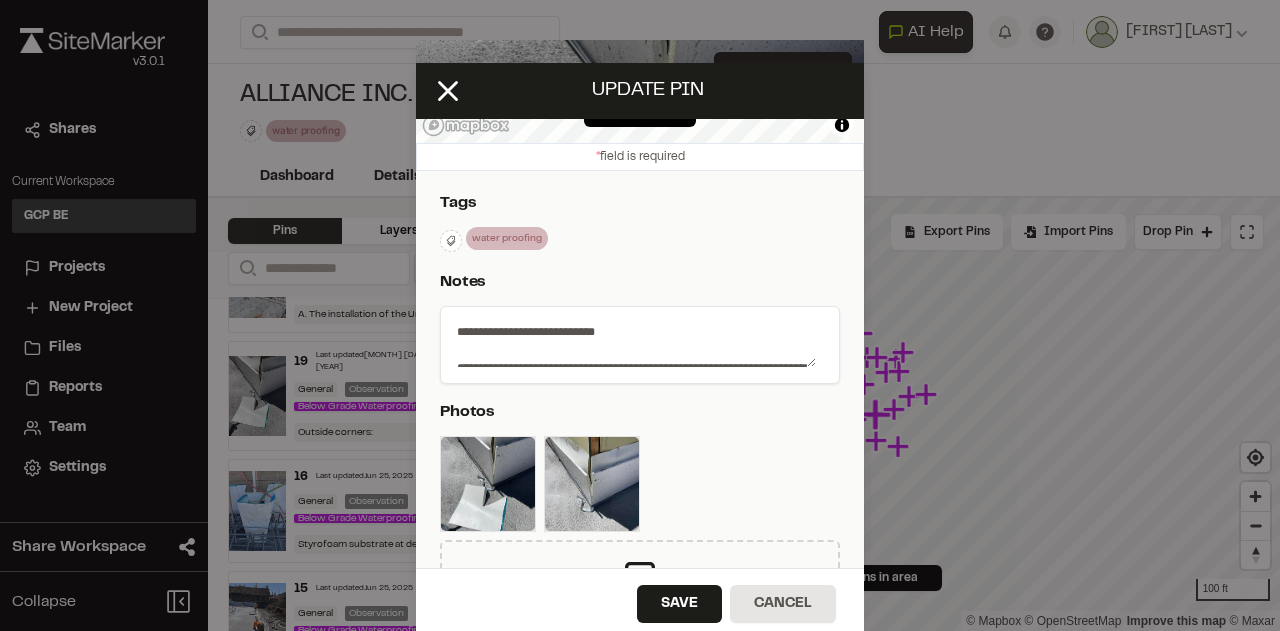 scroll, scrollTop: 72, scrollLeft: 0, axis: vertical 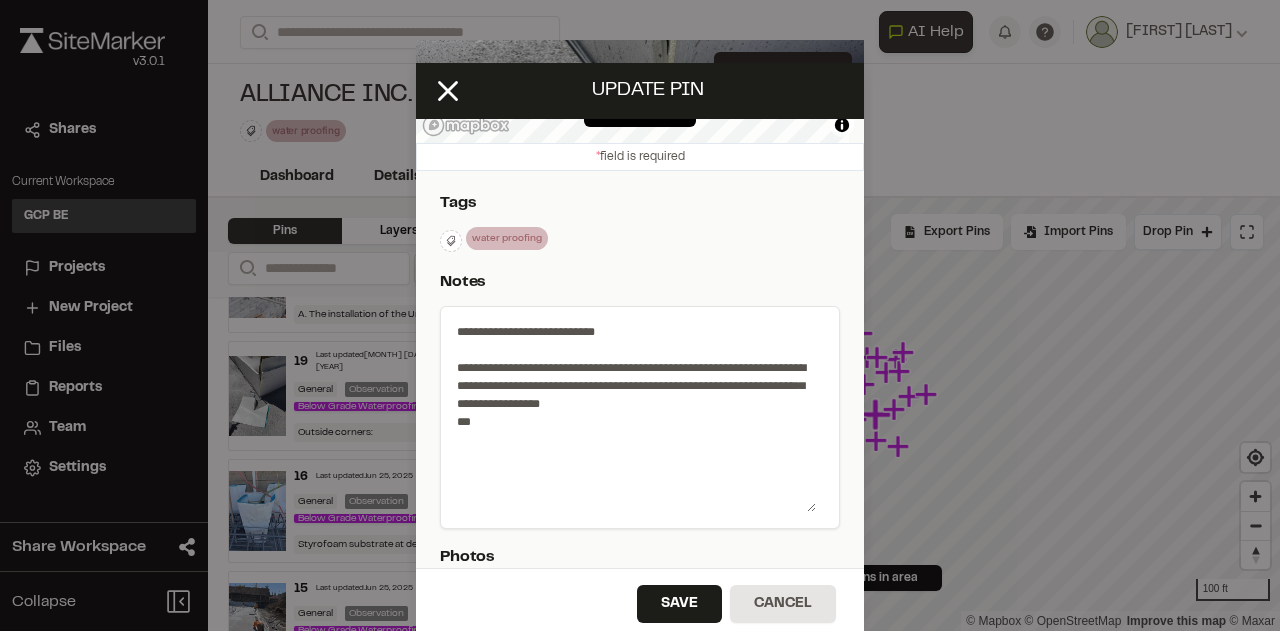 drag, startPoint x: 804, startPoint y: 365, endPoint x: 814, endPoint y: 510, distance: 145.34442 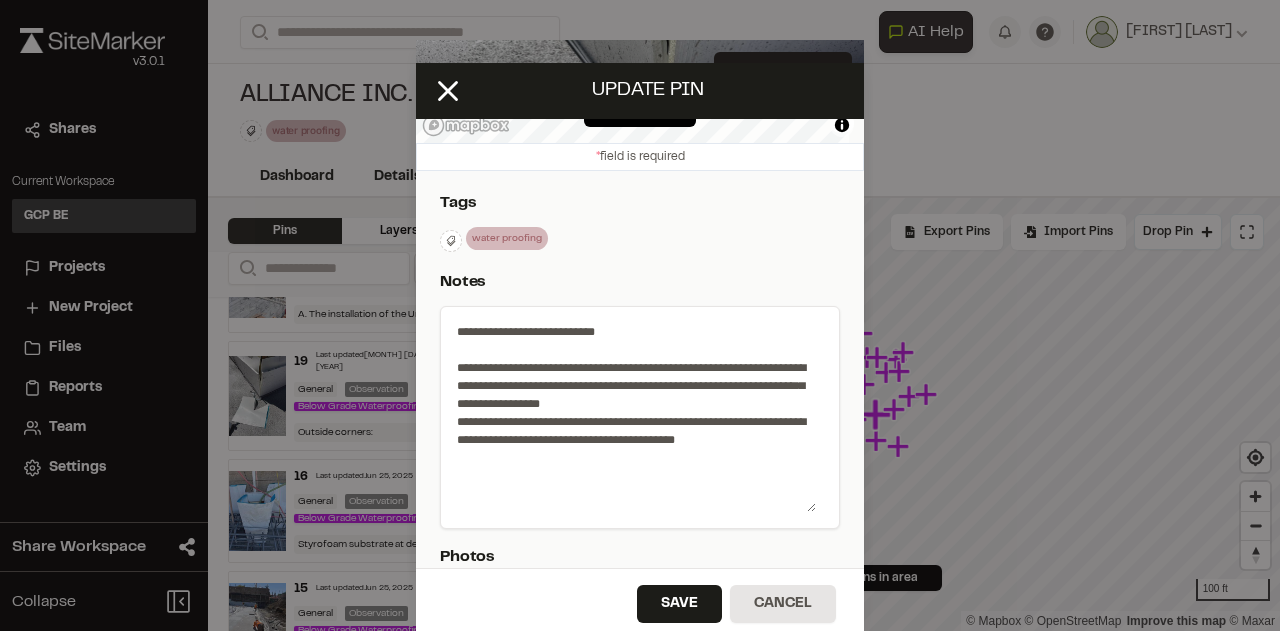 click on "**********" at bounding box center [632, 413] 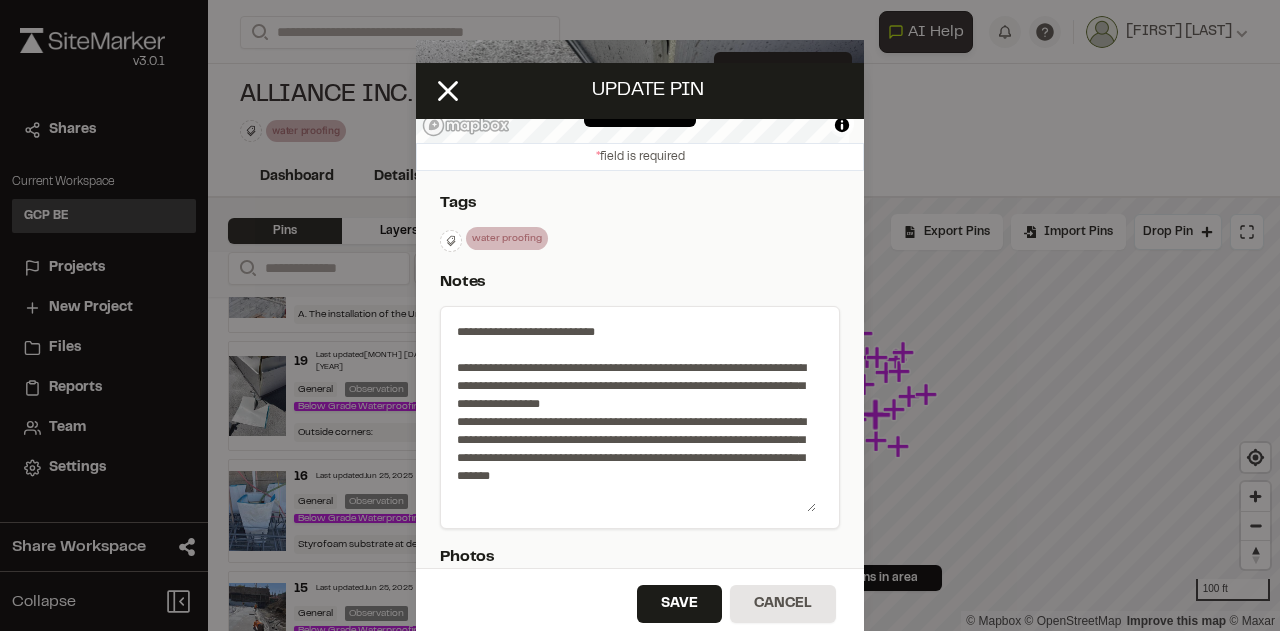 click on "**********" at bounding box center [632, 413] 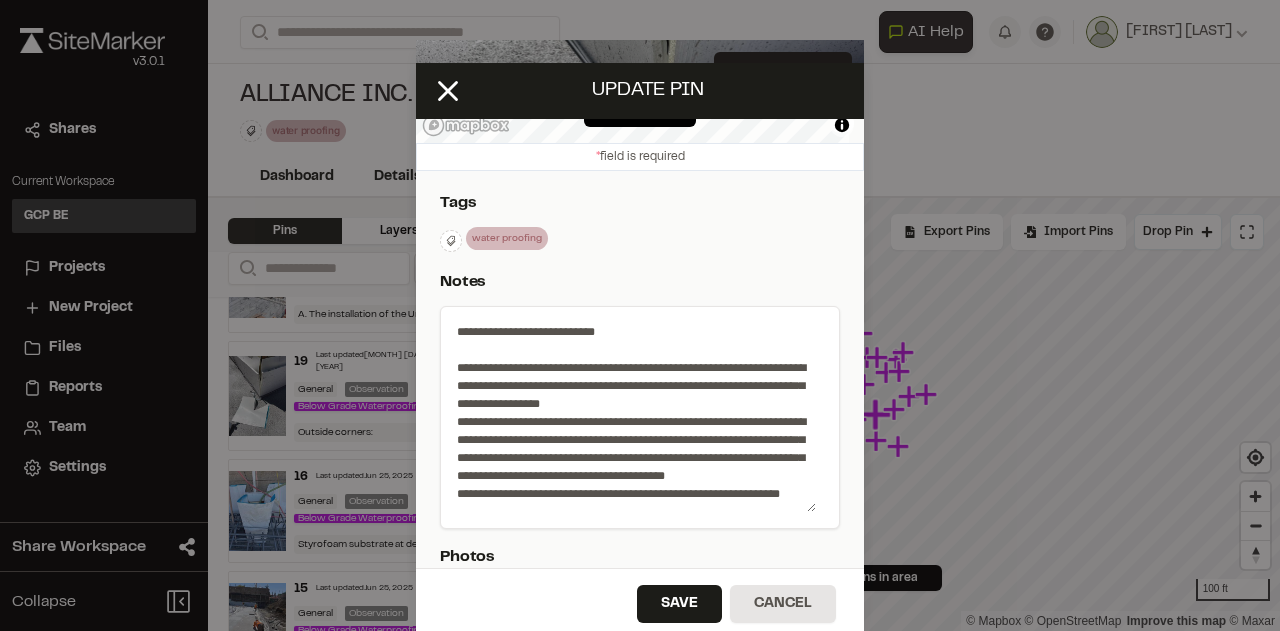 scroll, scrollTop: 23, scrollLeft: 0, axis: vertical 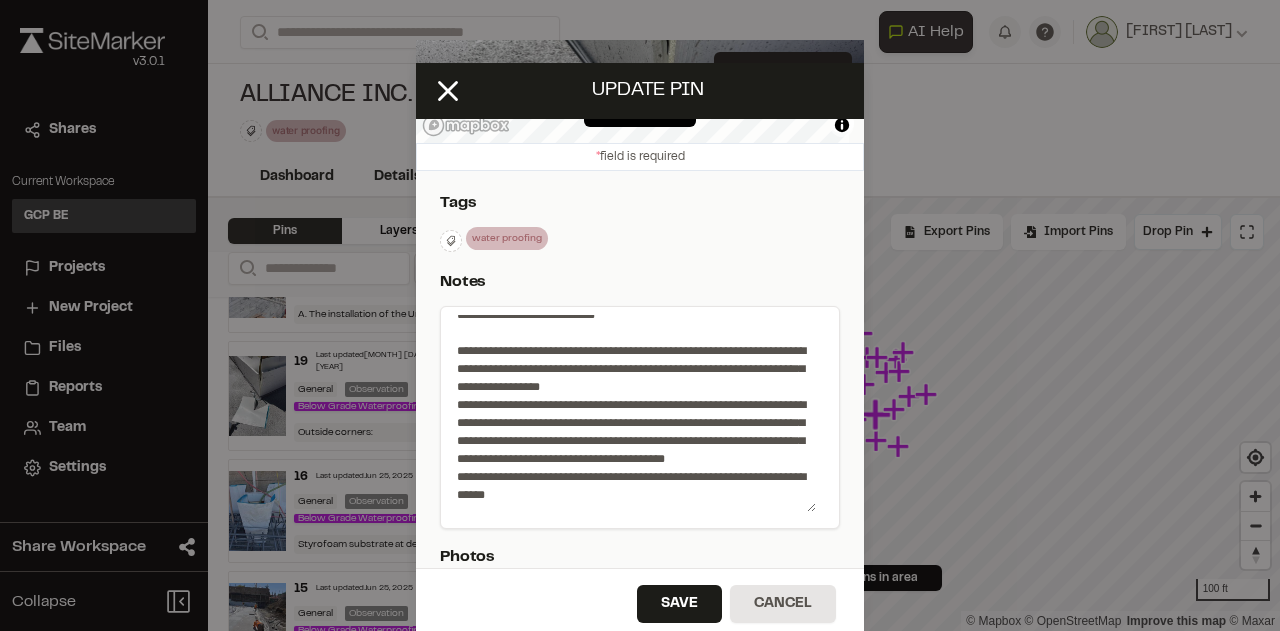 drag, startPoint x: 712, startPoint y: 487, endPoint x: 766, endPoint y: 483, distance: 54.147945 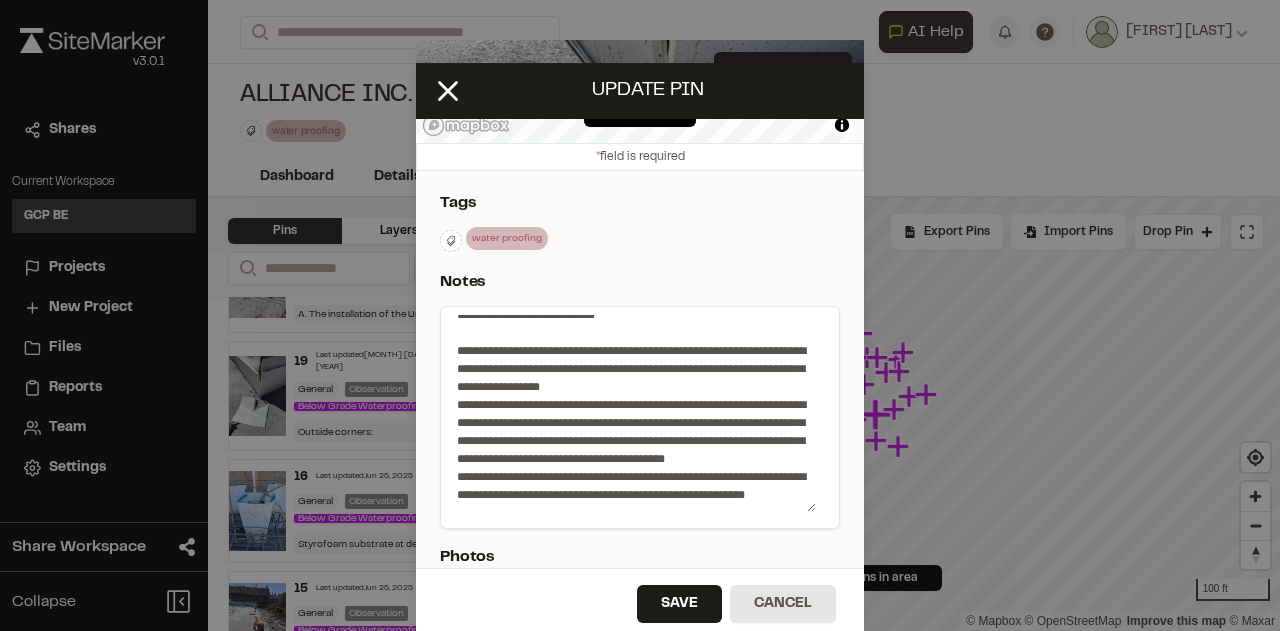 scroll, scrollTop: 41, scrollLeft: 0, axis: vertical 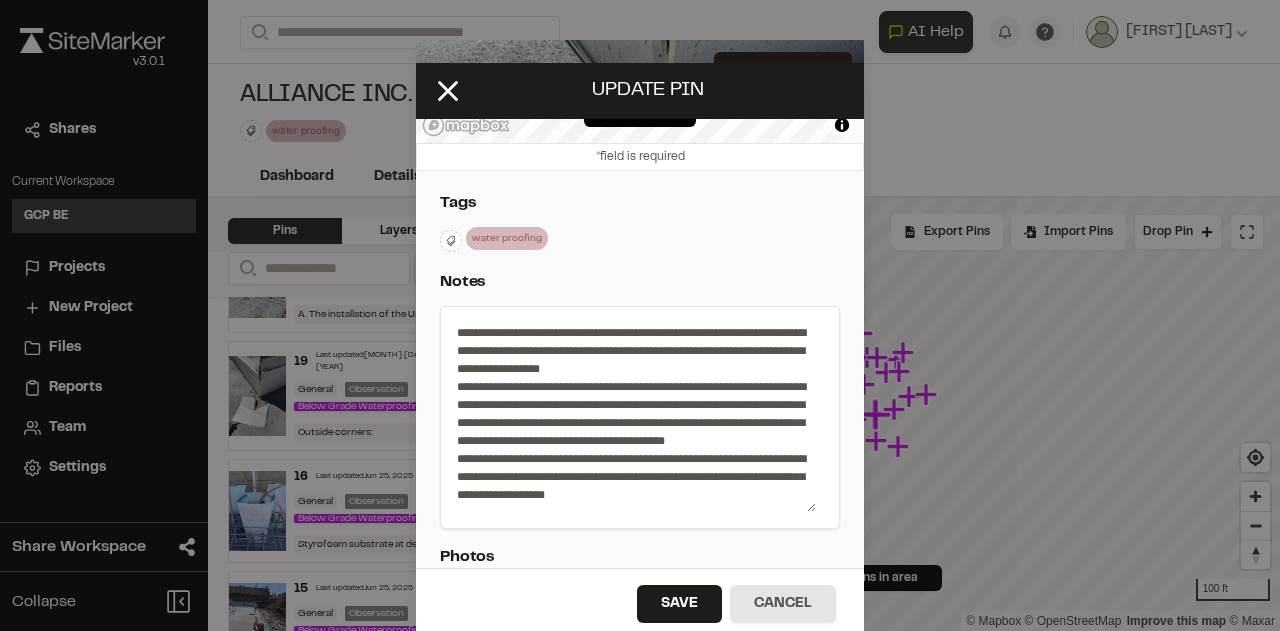 click on "**********" at bounding box center [632, 413] 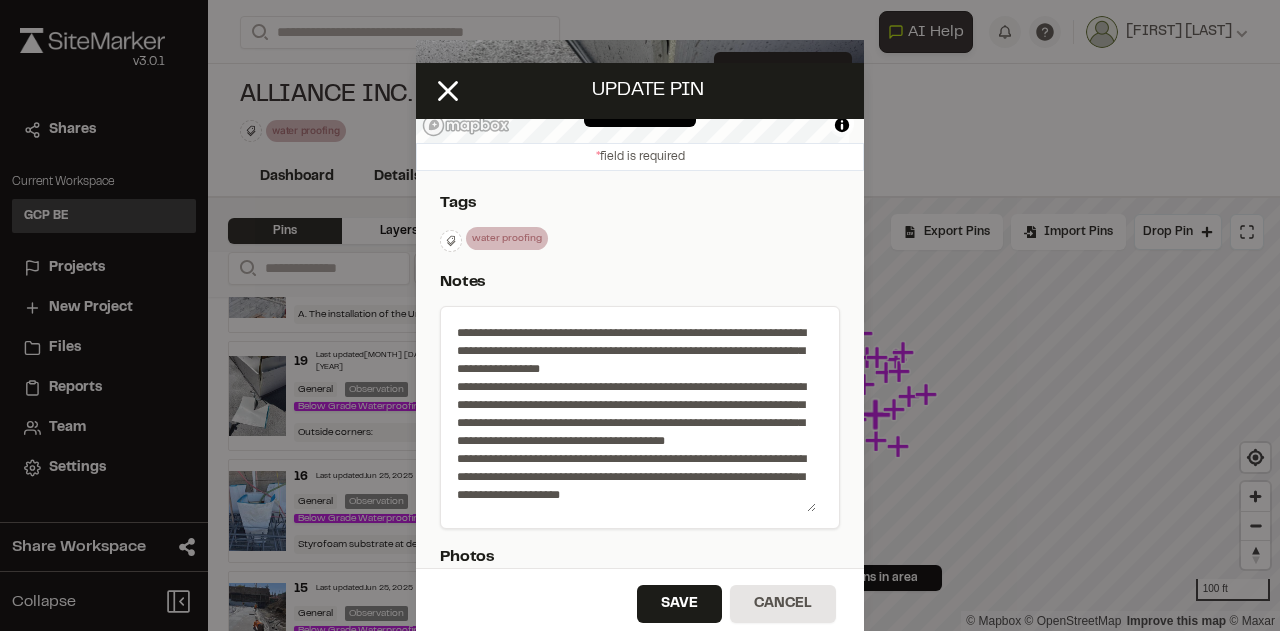 click on "**********" at bounding box center [632, 413] 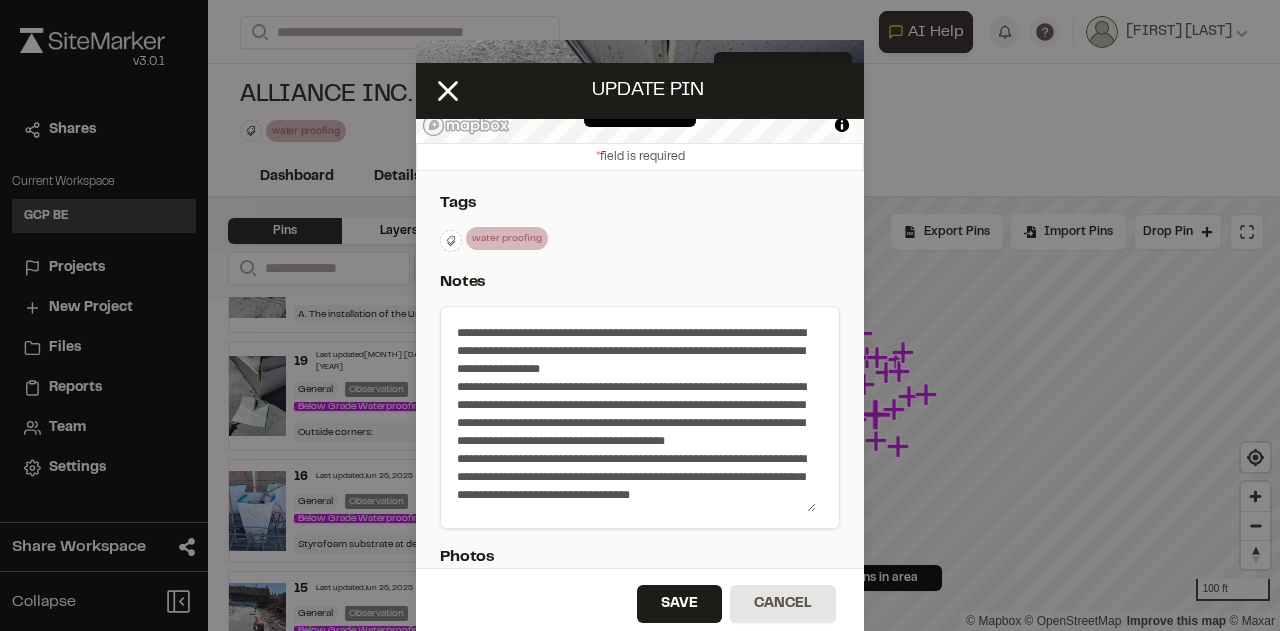 click on "**********" at bounding box center (632, 413) 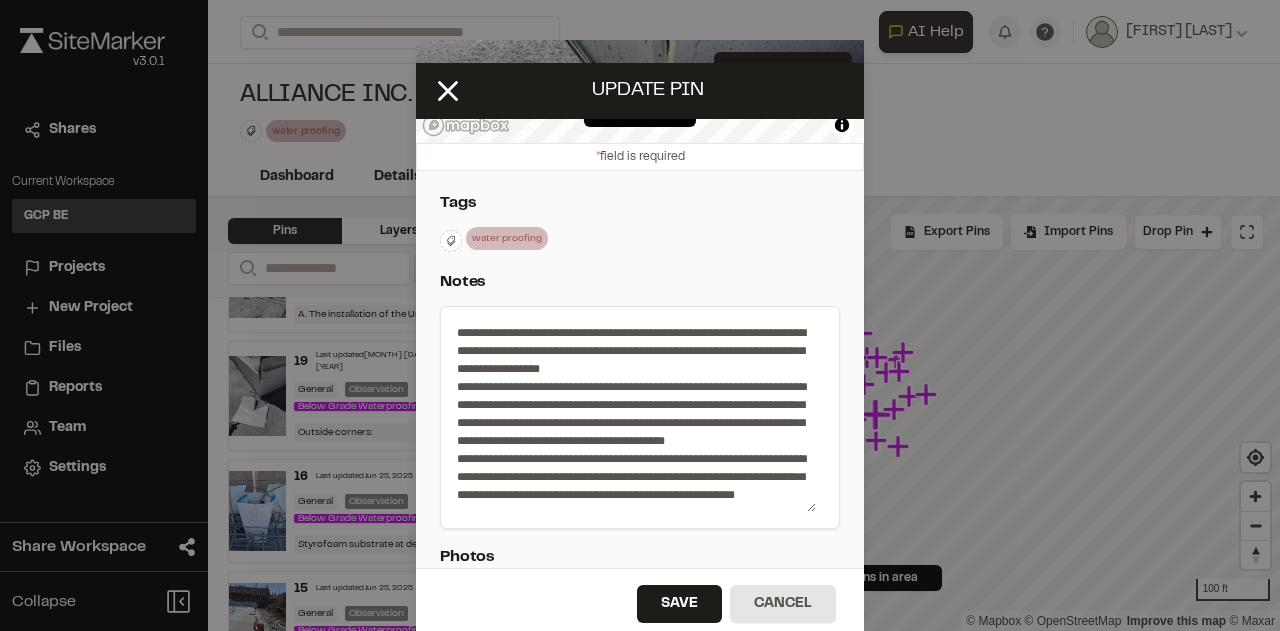 scroll, scrollTop: 59, scrollLeft: 0, axis: vertical 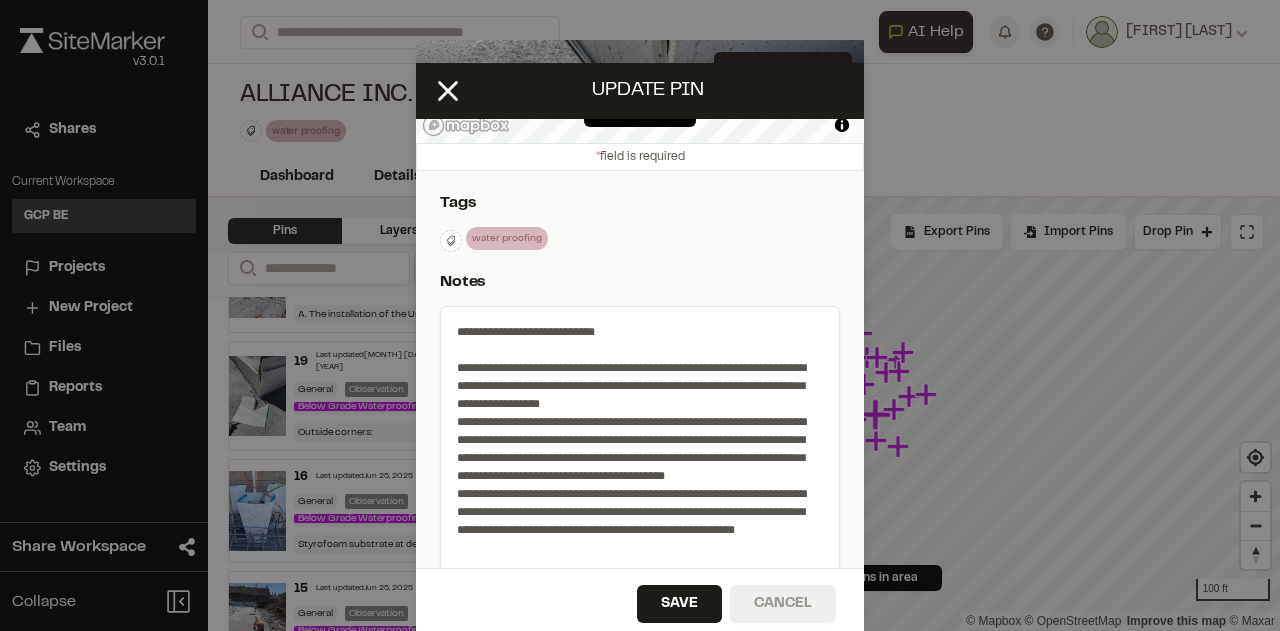 drag, startPoint x: 802, startPoint y: 506, endPoint x: 810, endPoint y: 586, distance: 80.399 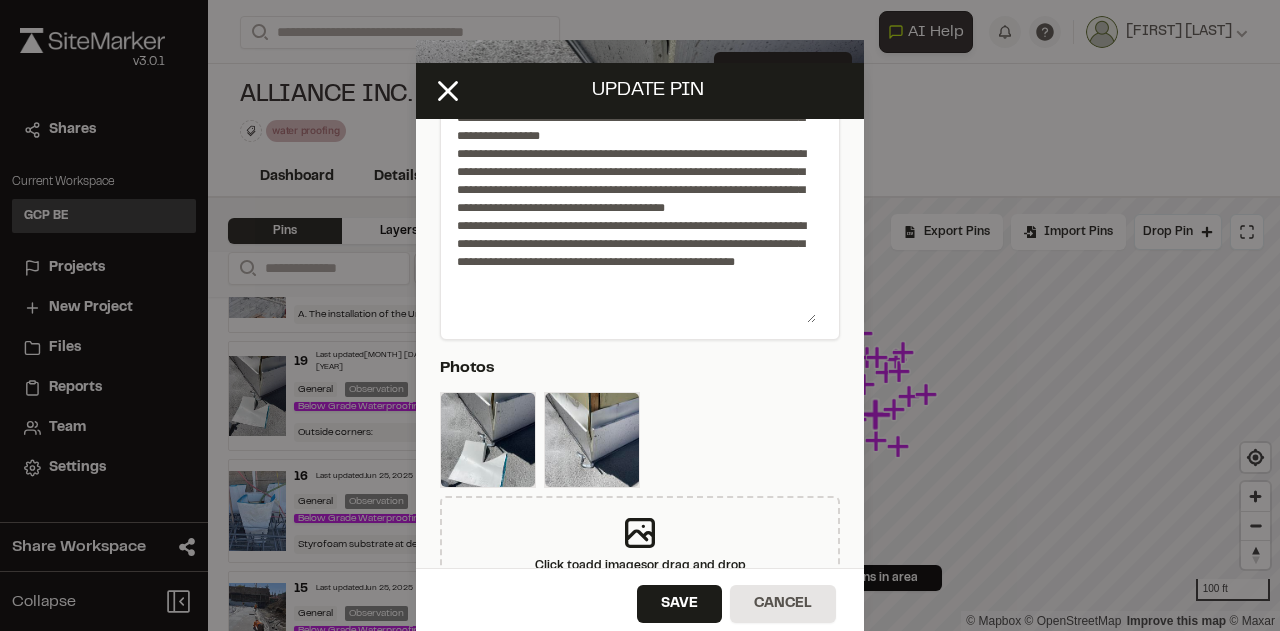 scroll, scrollTop: 480, scrollLeft: 0, axis: vertical 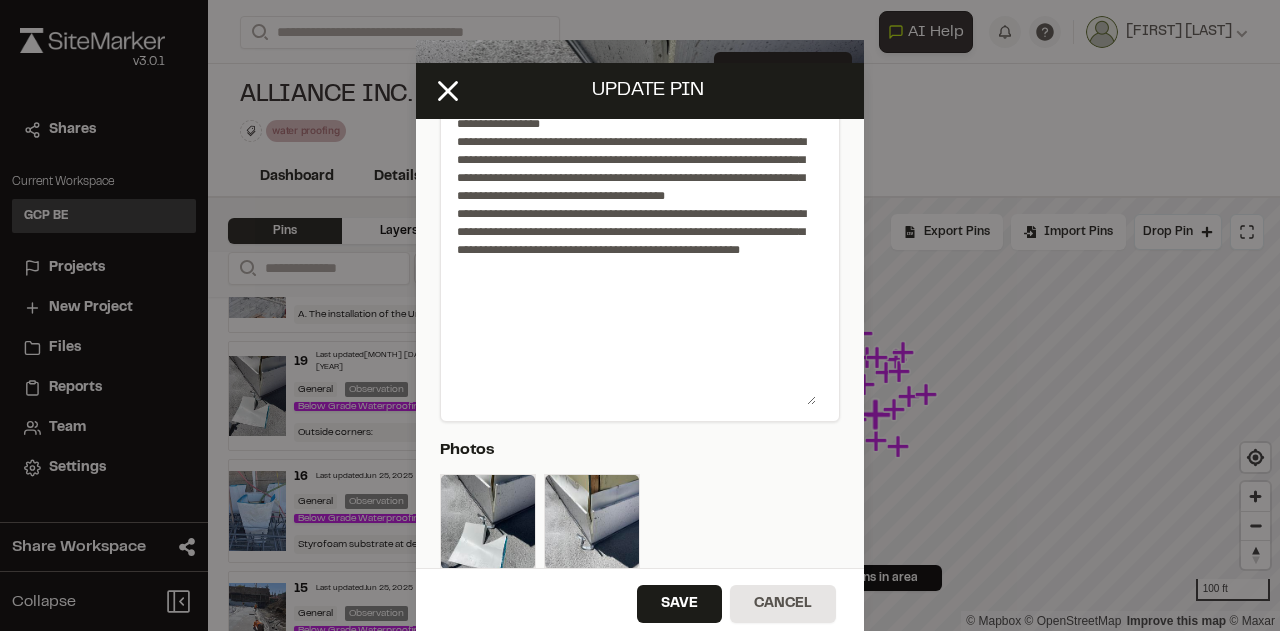 drag, startPoint x: 802, startPoint y: 309, endPoint x: 812, endPoint y: 403, distance: 94.53042 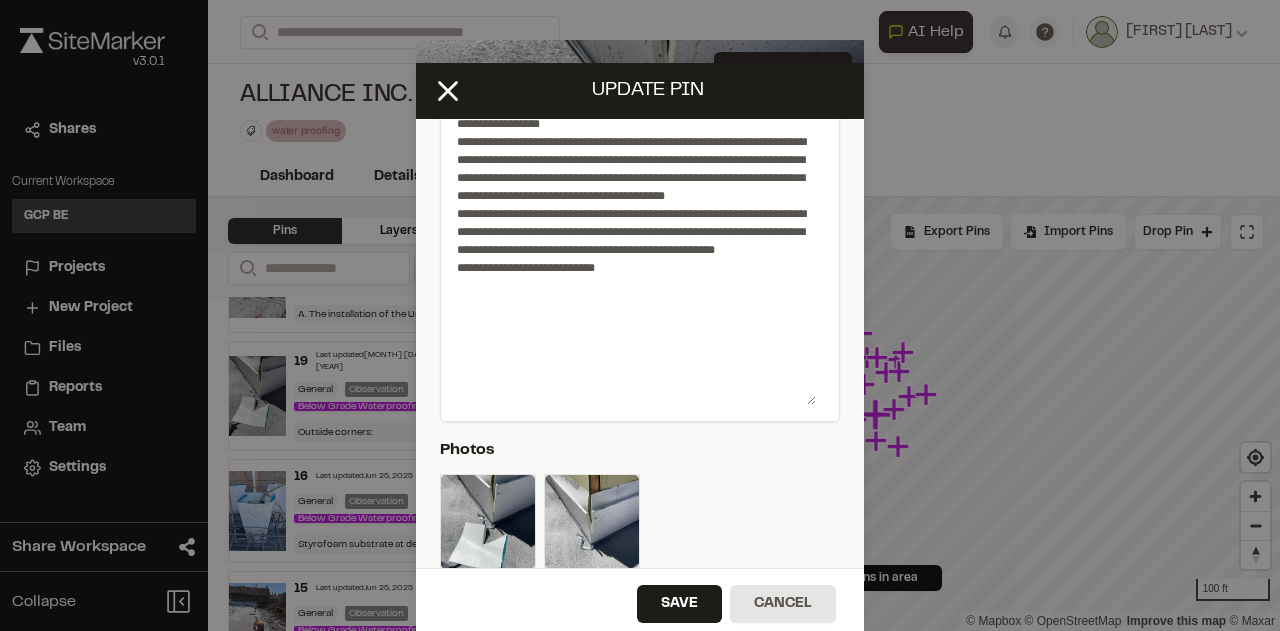 click on "**********" at bounding box center [632, 220] 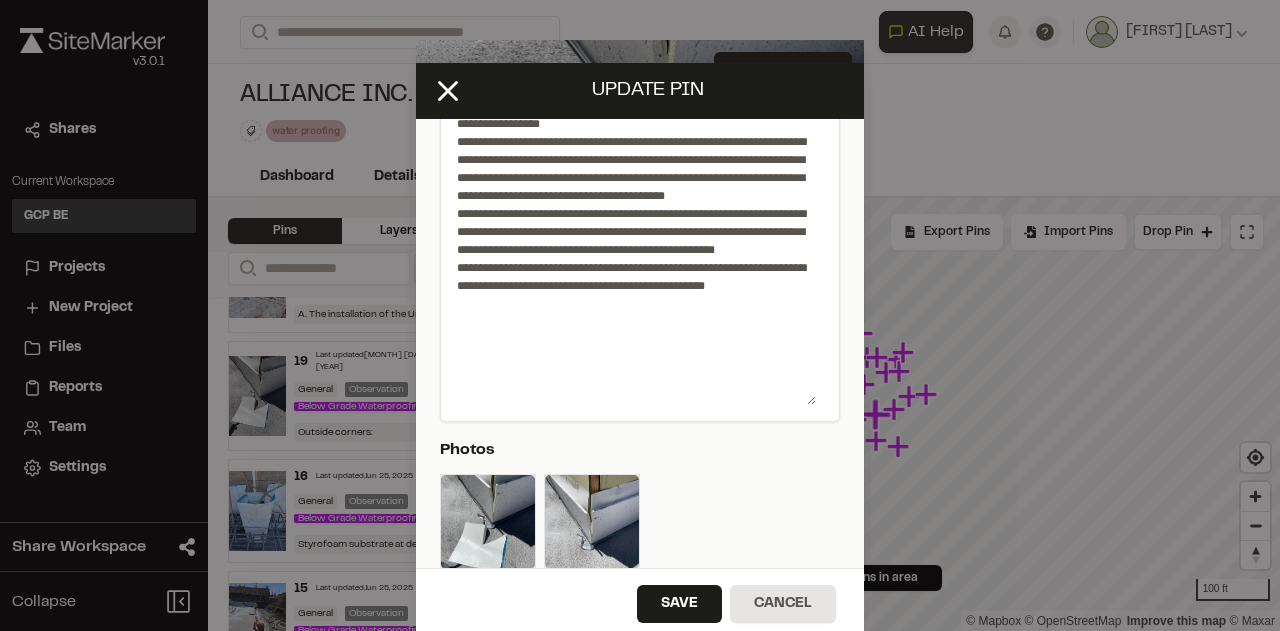 click on "**********" at bounding box center [632, 220] 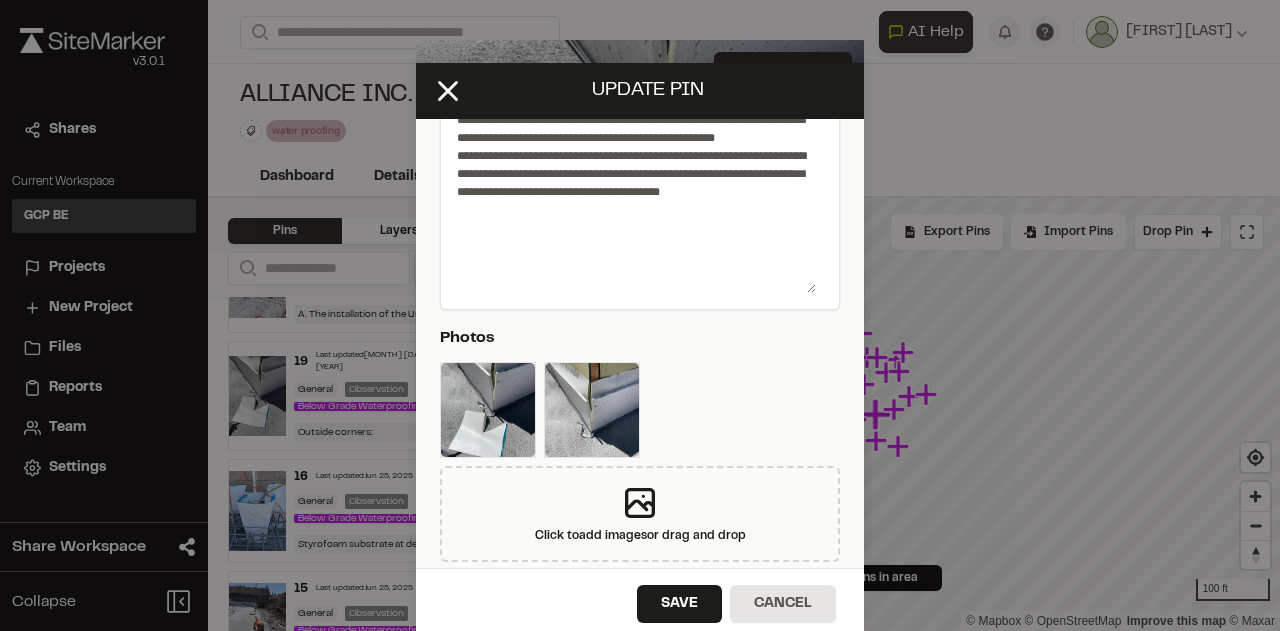 scroll, scrollTop: 480, scrollLeft: 0, axis: vertical 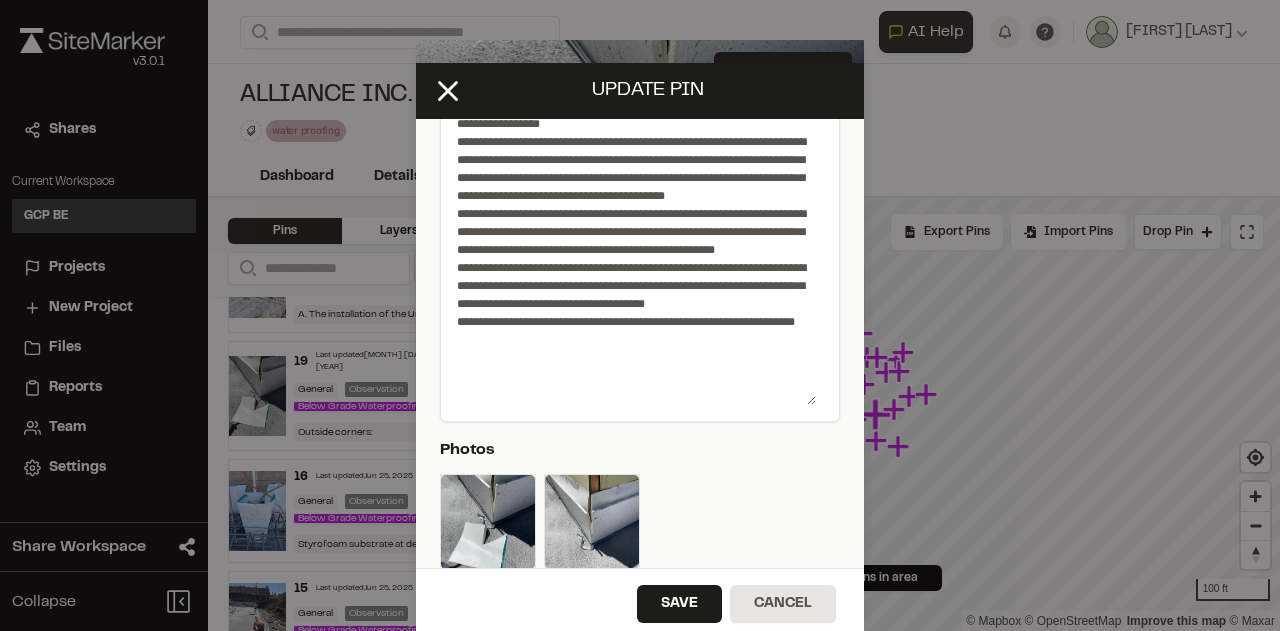 click on "**********" at bounding box center (632, 220) 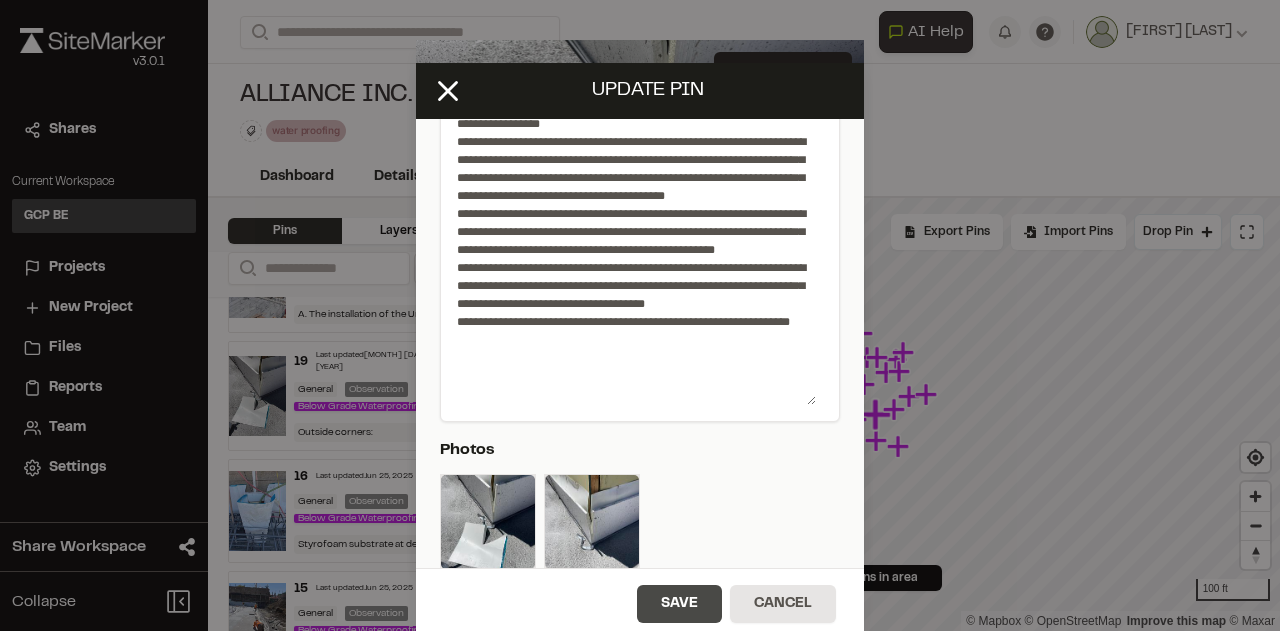 type on "**********" 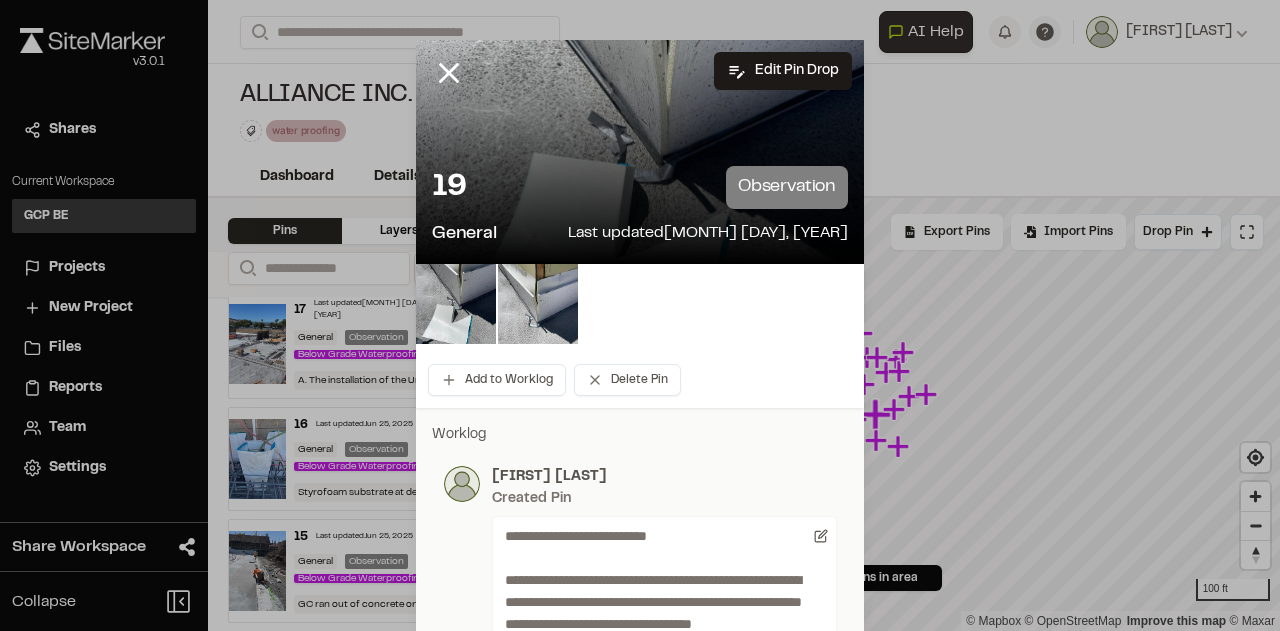 scroll, scrollTop: 0, scrollLeft: 0, axis: both 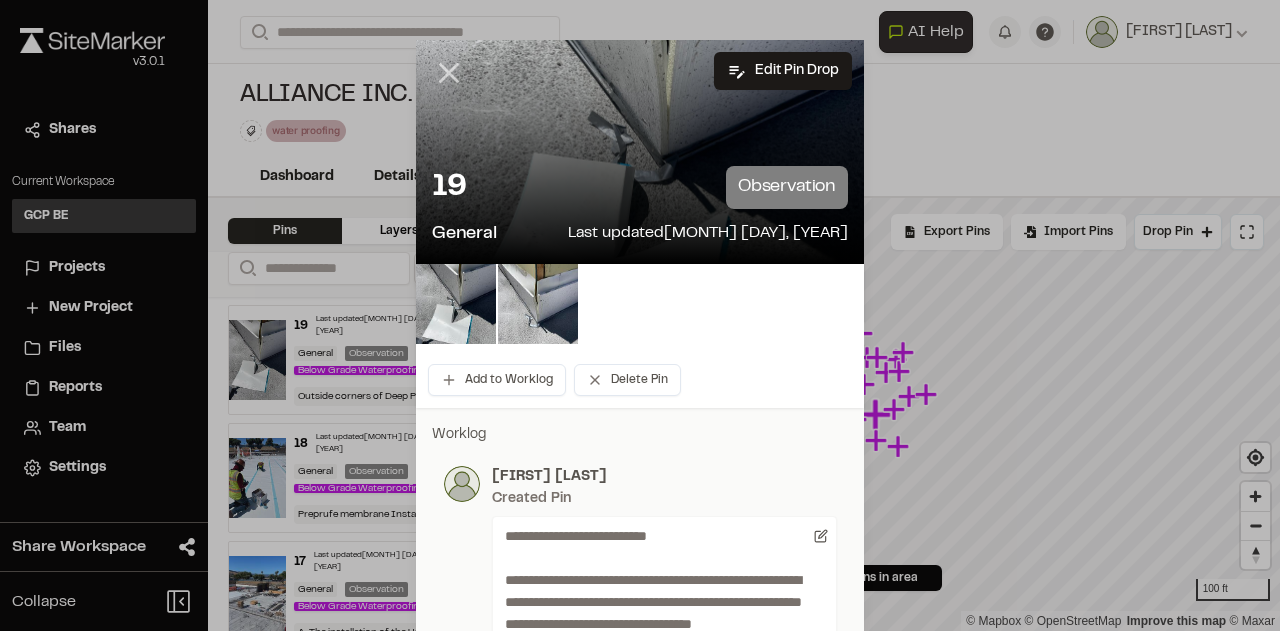 click 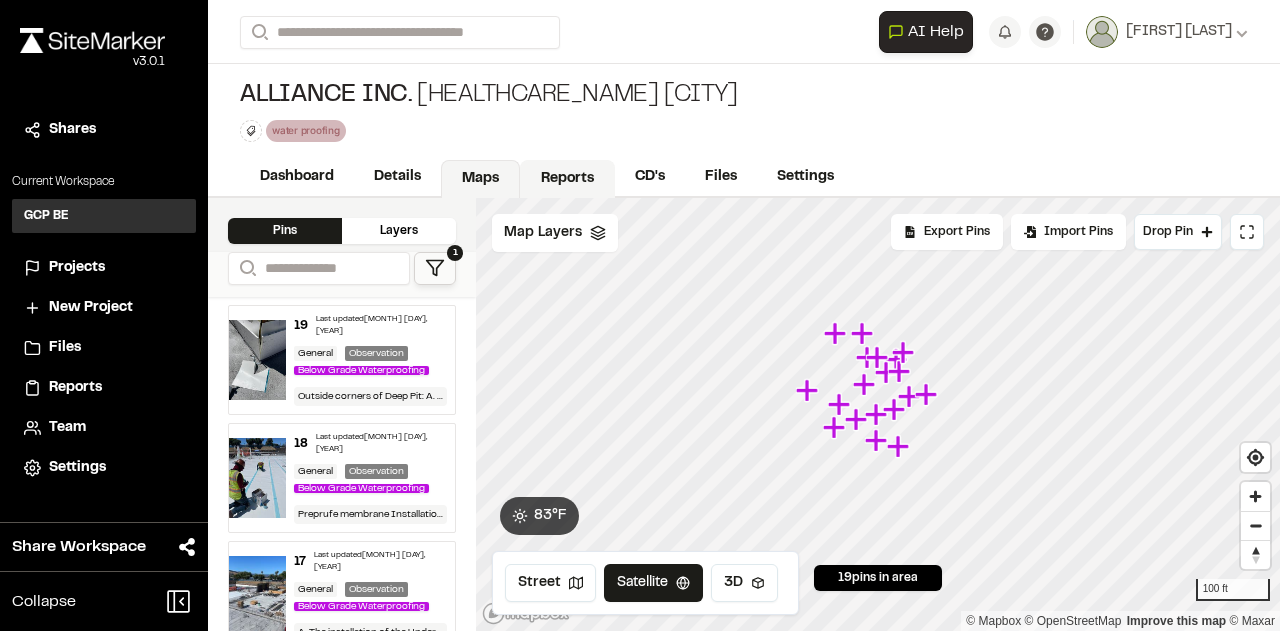 click on "Reports" at bounding box center [567, 179] 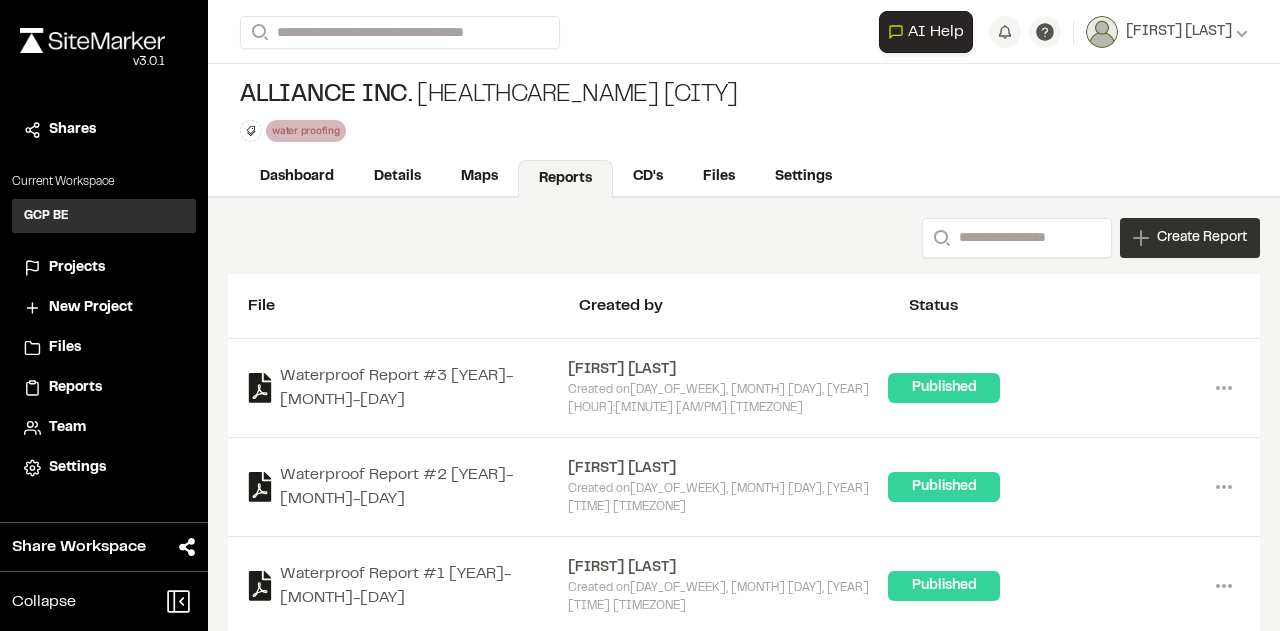click on "Create Report" at bounding box center [1202, 238] 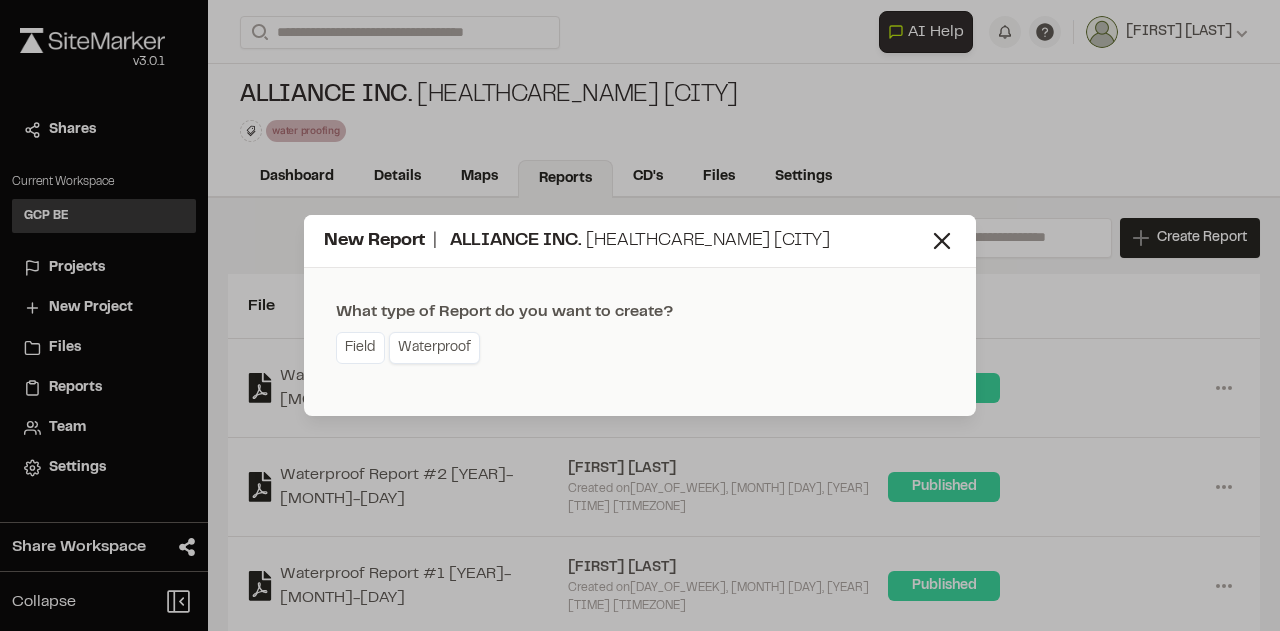 click on "Waterproof" at bounding box center [434, 348] 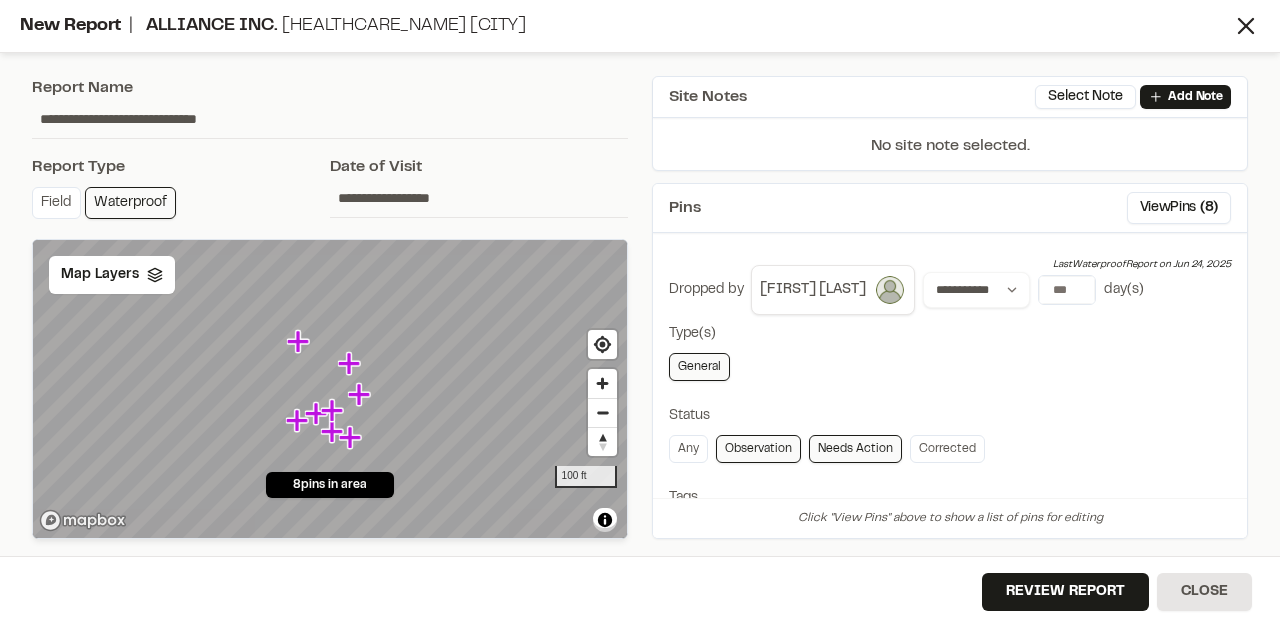 click on "**********" at bounding box center (479, 198) 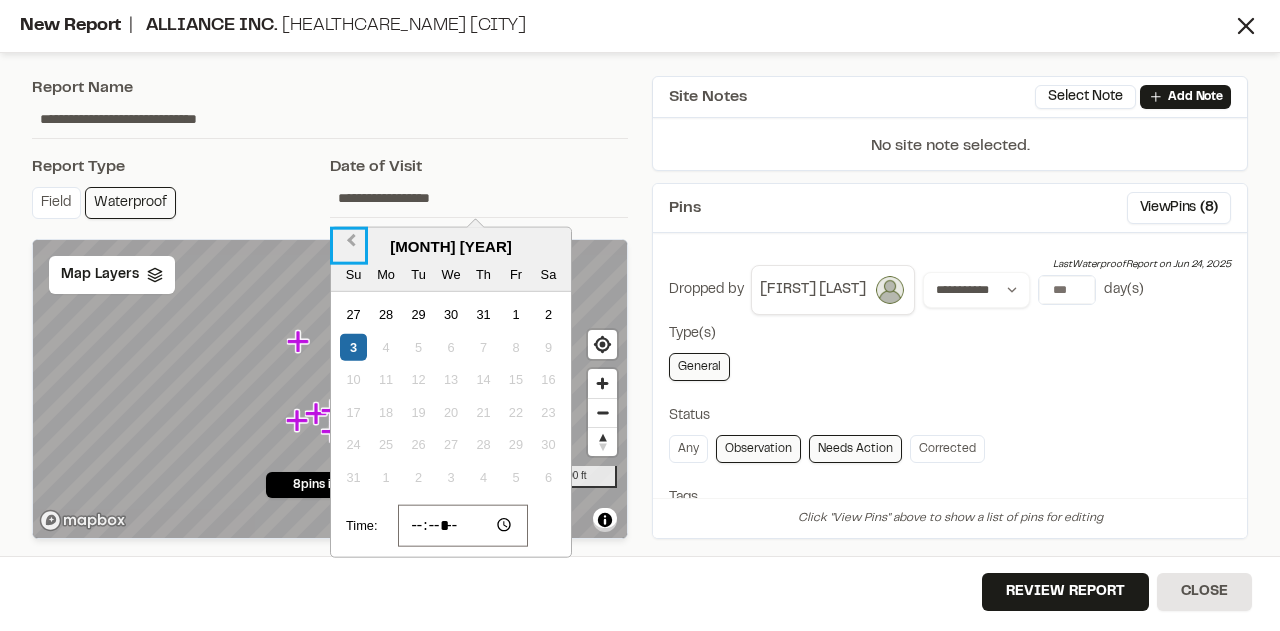 click on "Previous Month" at bounding box center (351, 245) 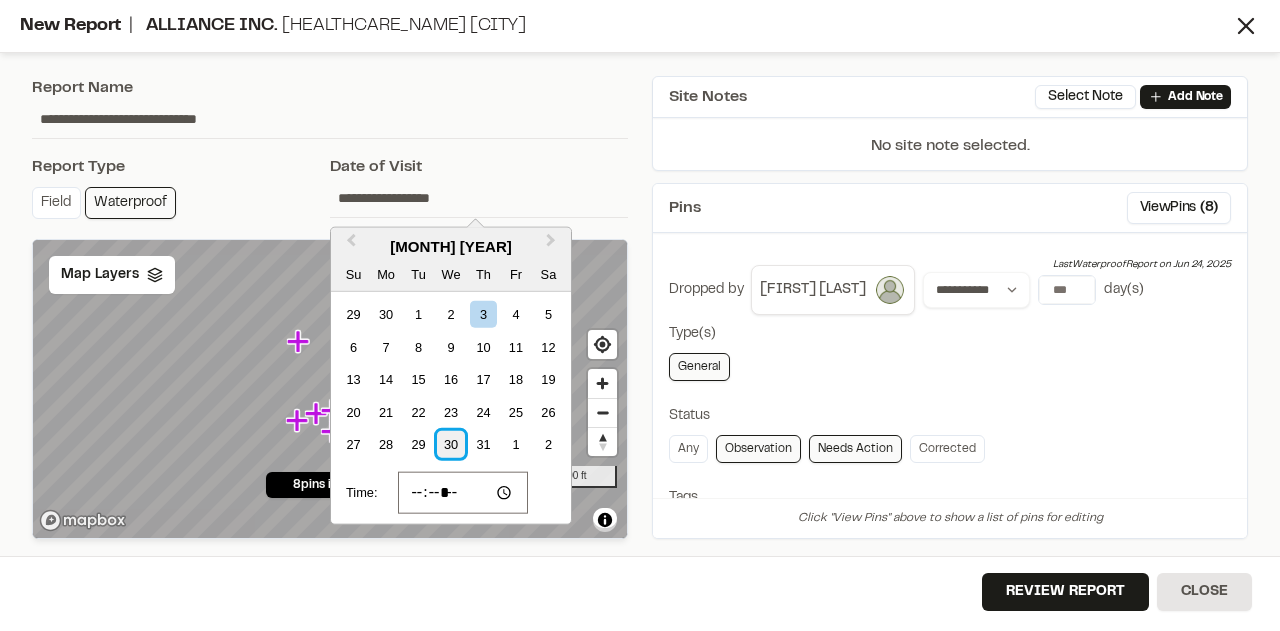 click on "30" at bounding box center (450, 444) 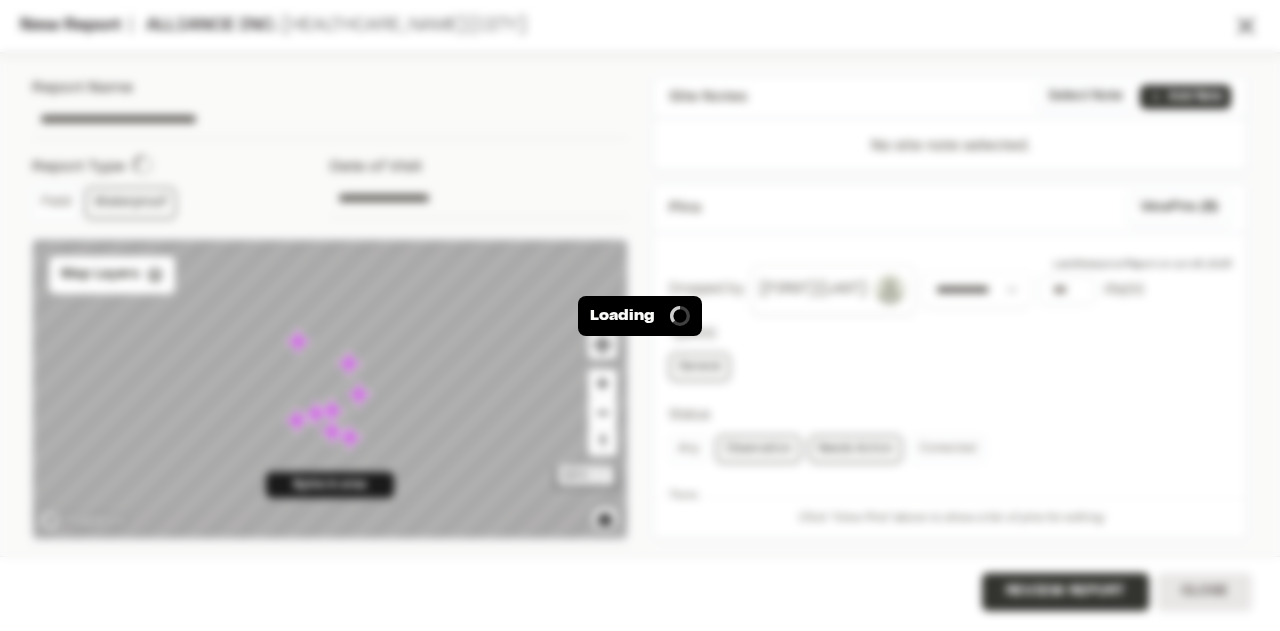 type on "**********" 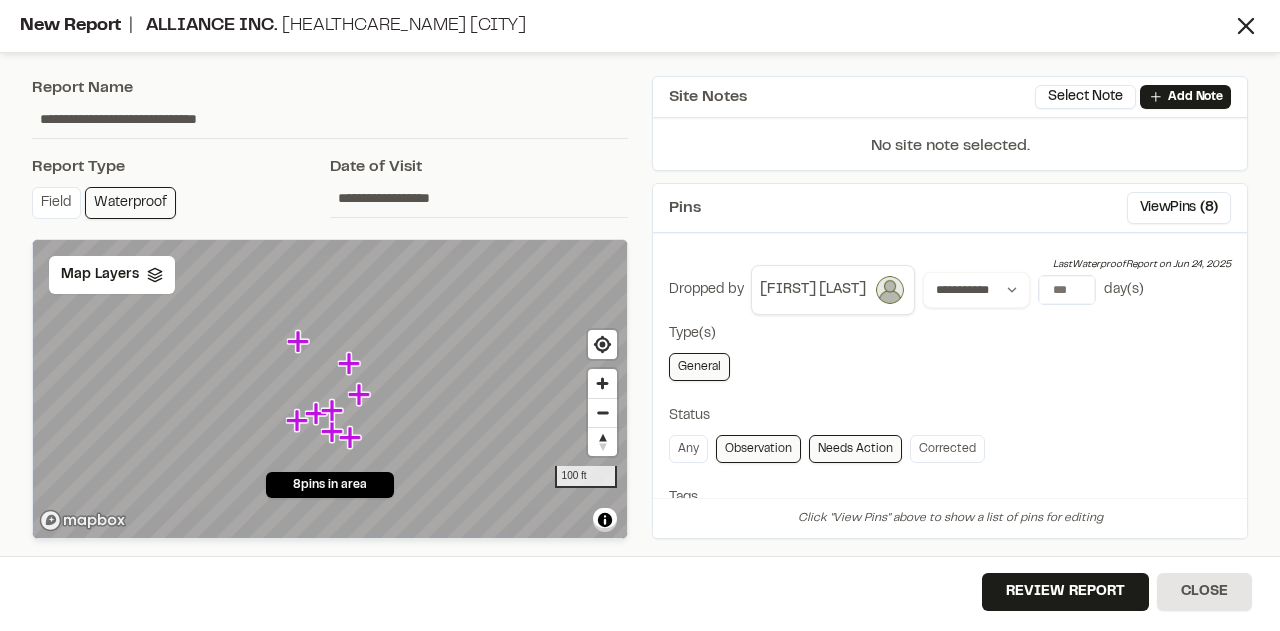 click on "**********" at bounding box center (479, 198) 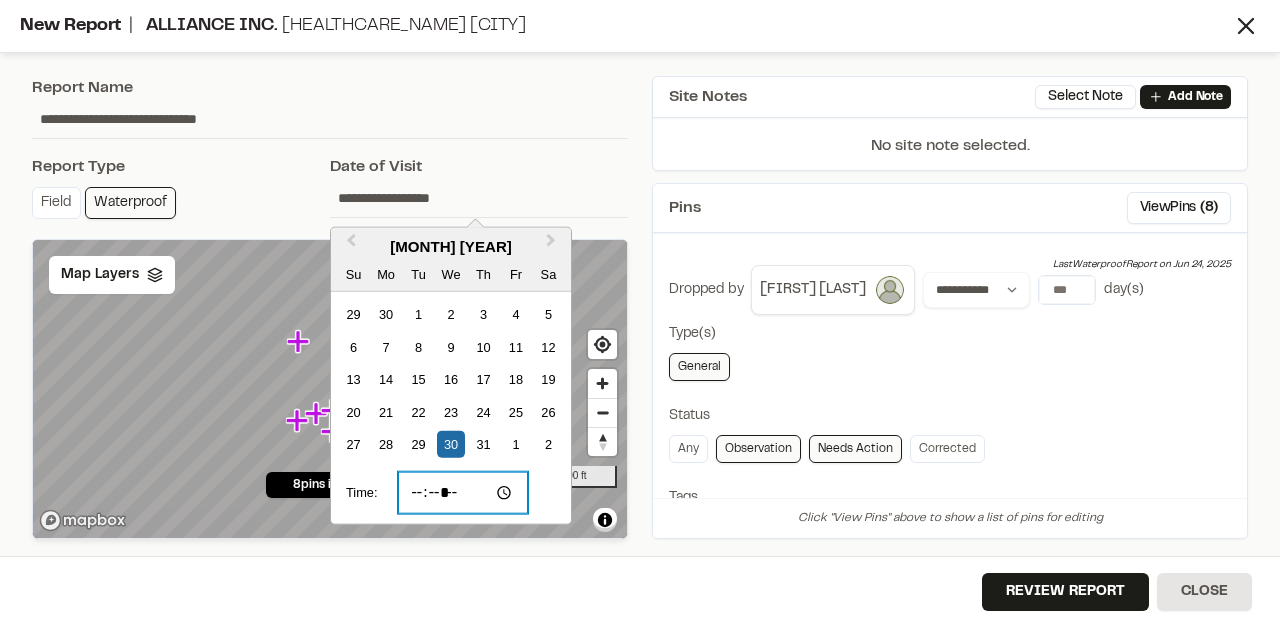 click on "*****" at bounding box center (463, 493) 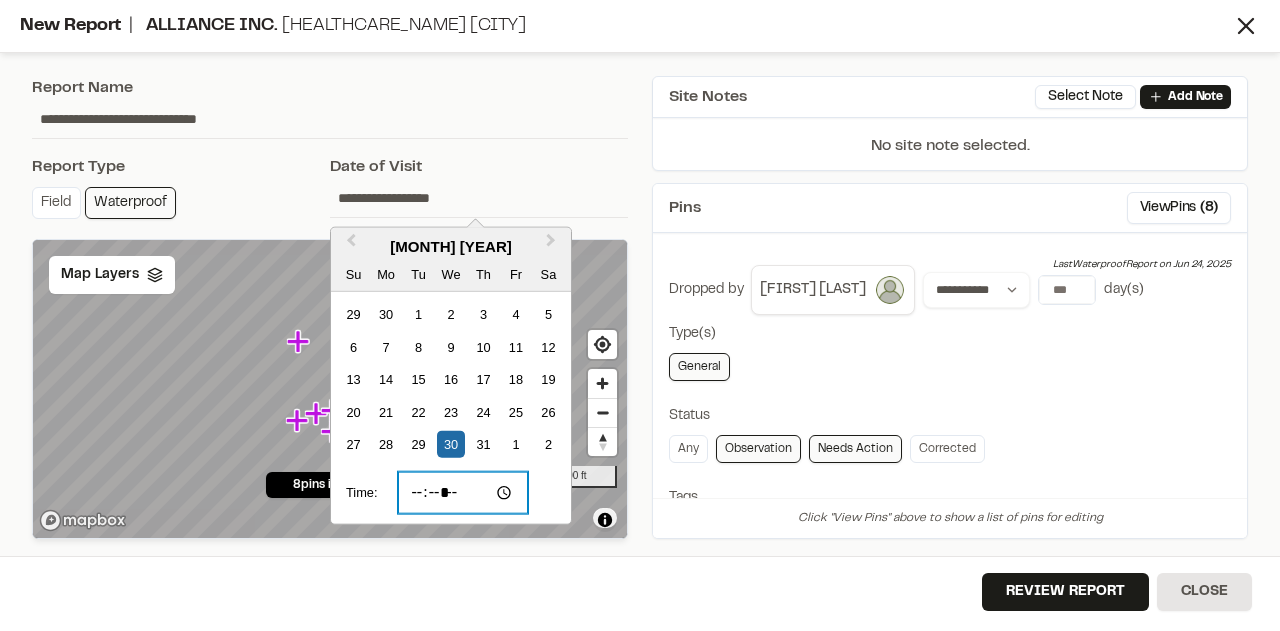 type on "*****" 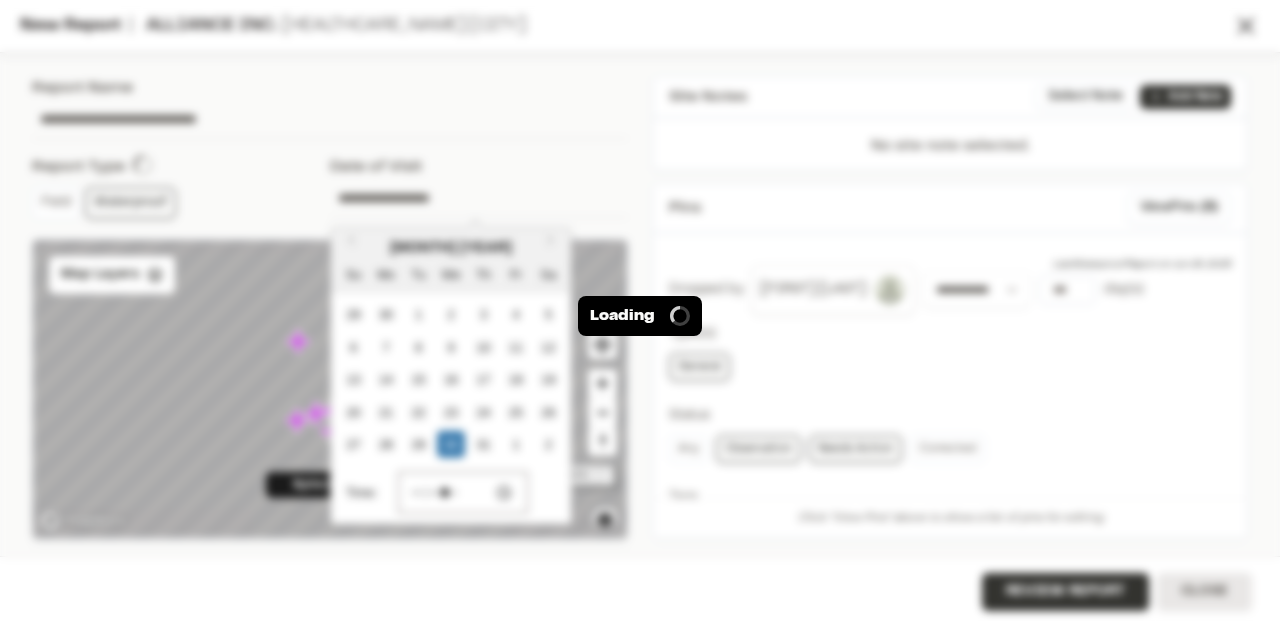 type on "**********" 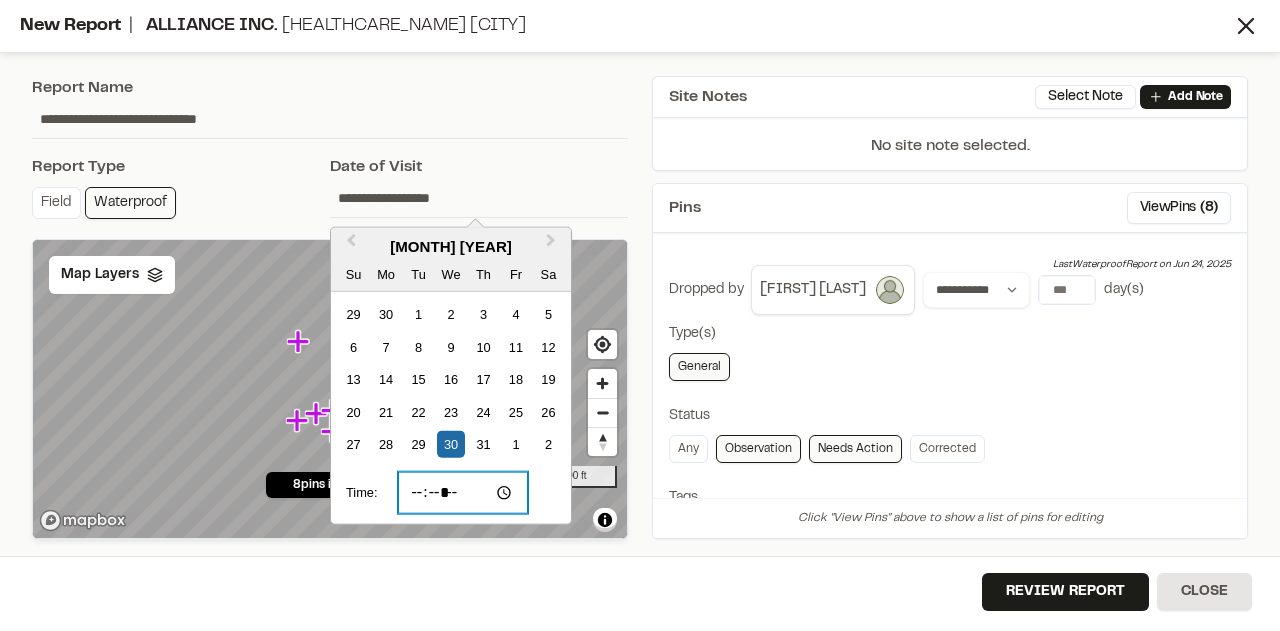 click on "*****" at bounding box center [463, 493] 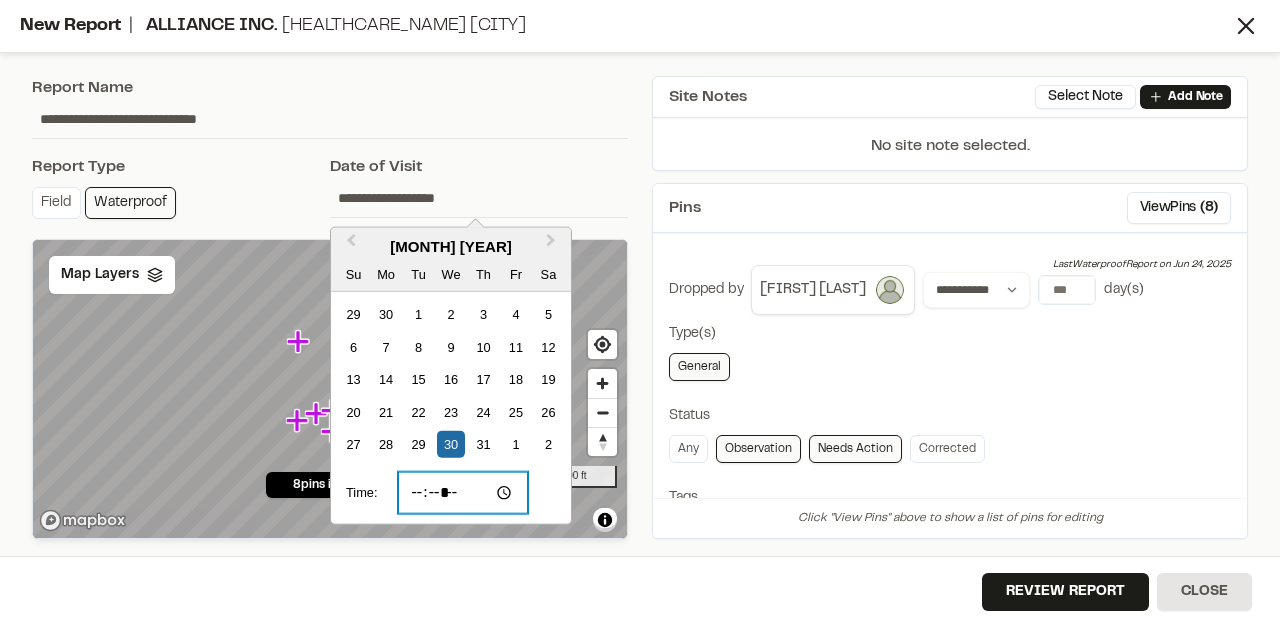 click on "*****" at bounding box center (463, 493) 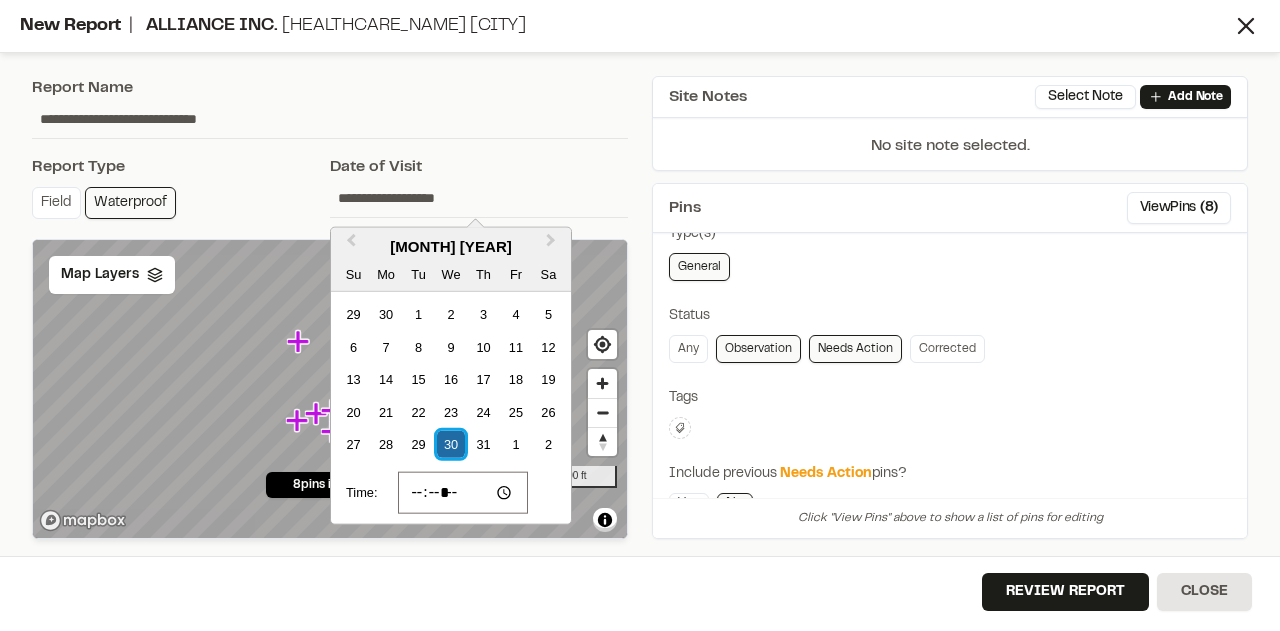 scroll, scrollTop: 0, scrollLeft: 0, axis: both 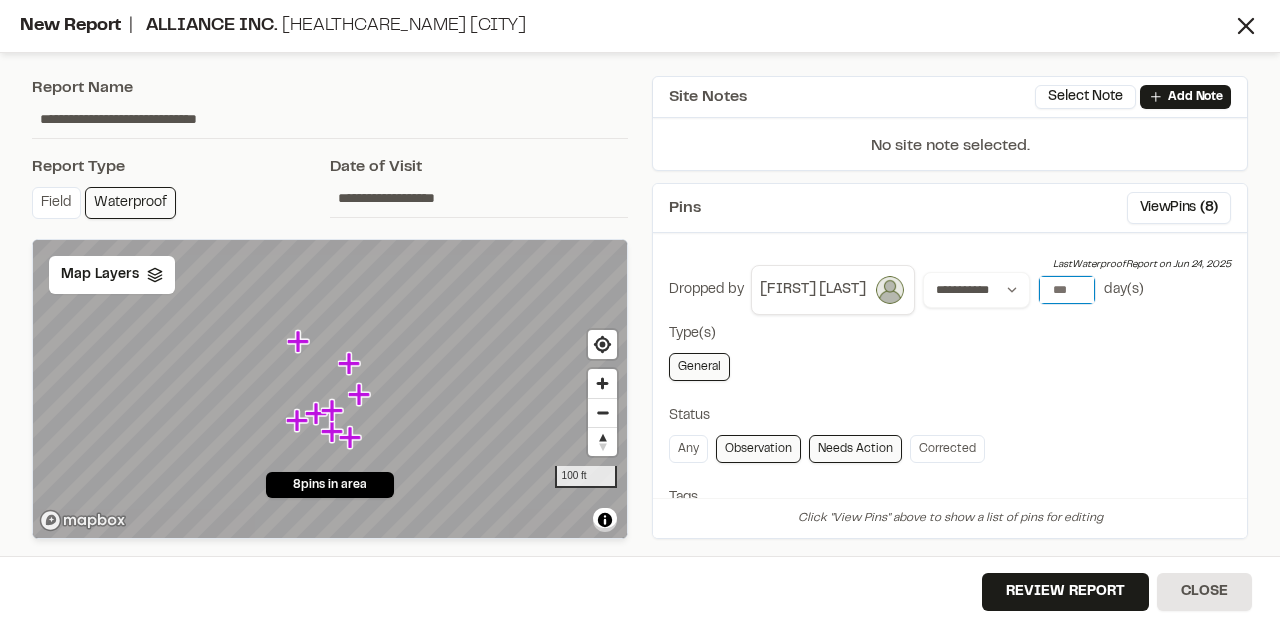 click at bounding box center [1067, 290] 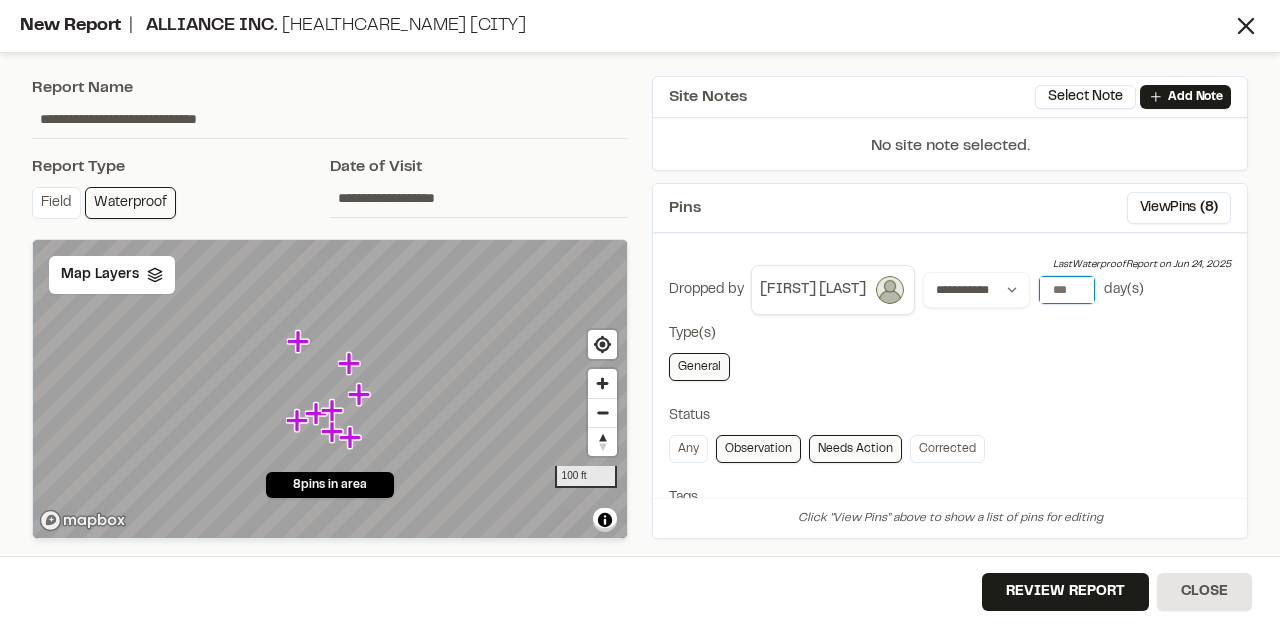 click on "*" at bounding box center [1067, 290] 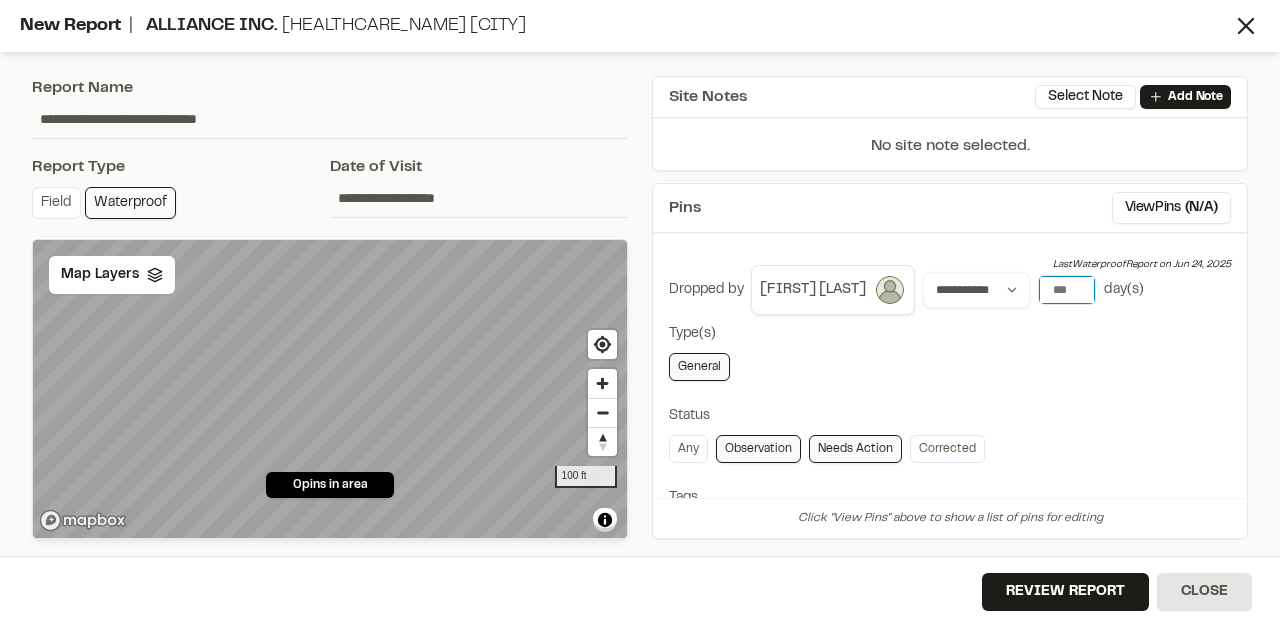 click on "*" at bounding box center [1067, 290] 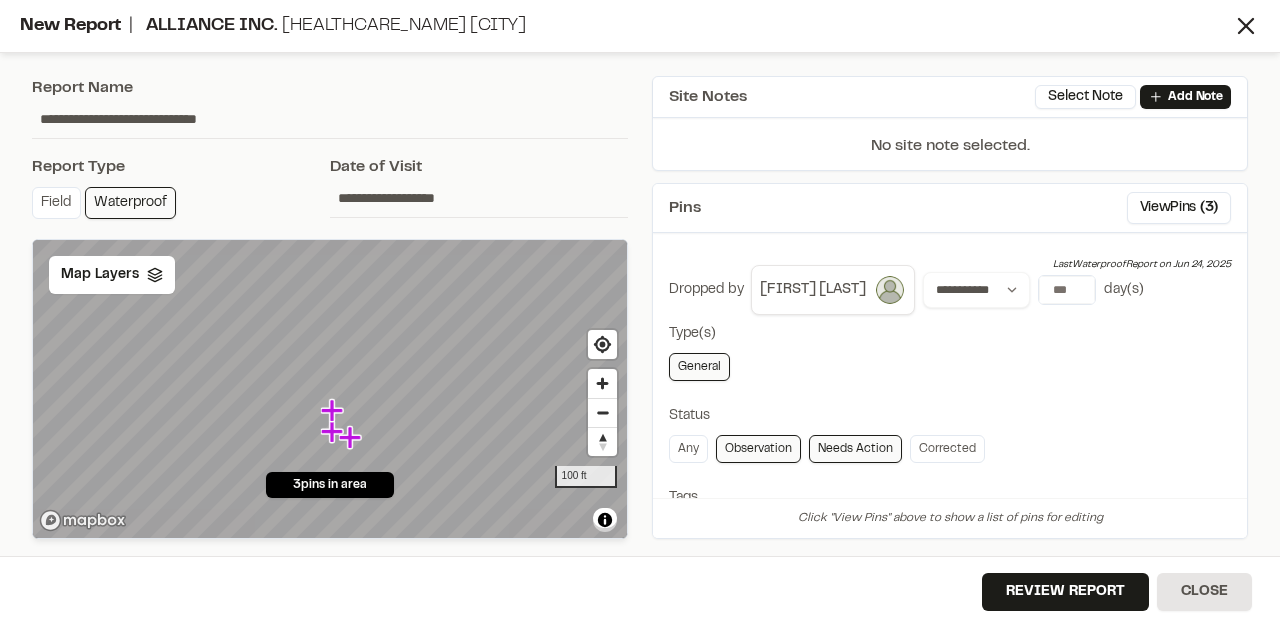 click on "Type(s)" at bounding box center [950, 334] 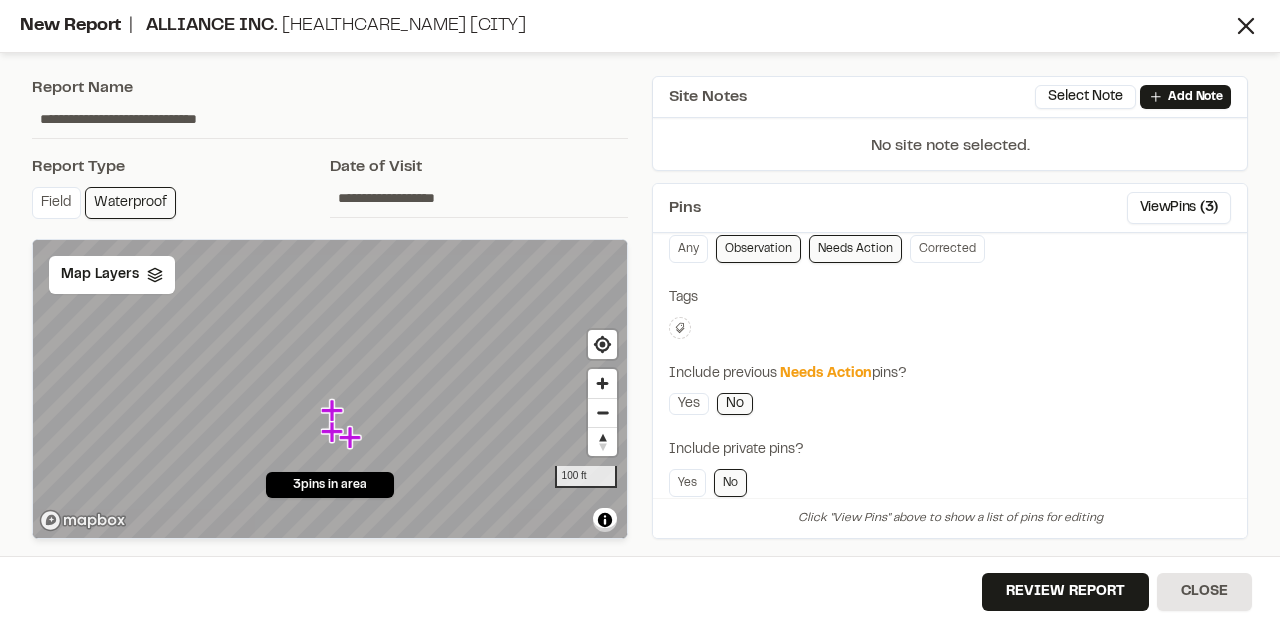 scroll, scrollTop: 500, scrollLeft: 0, axis: vertical 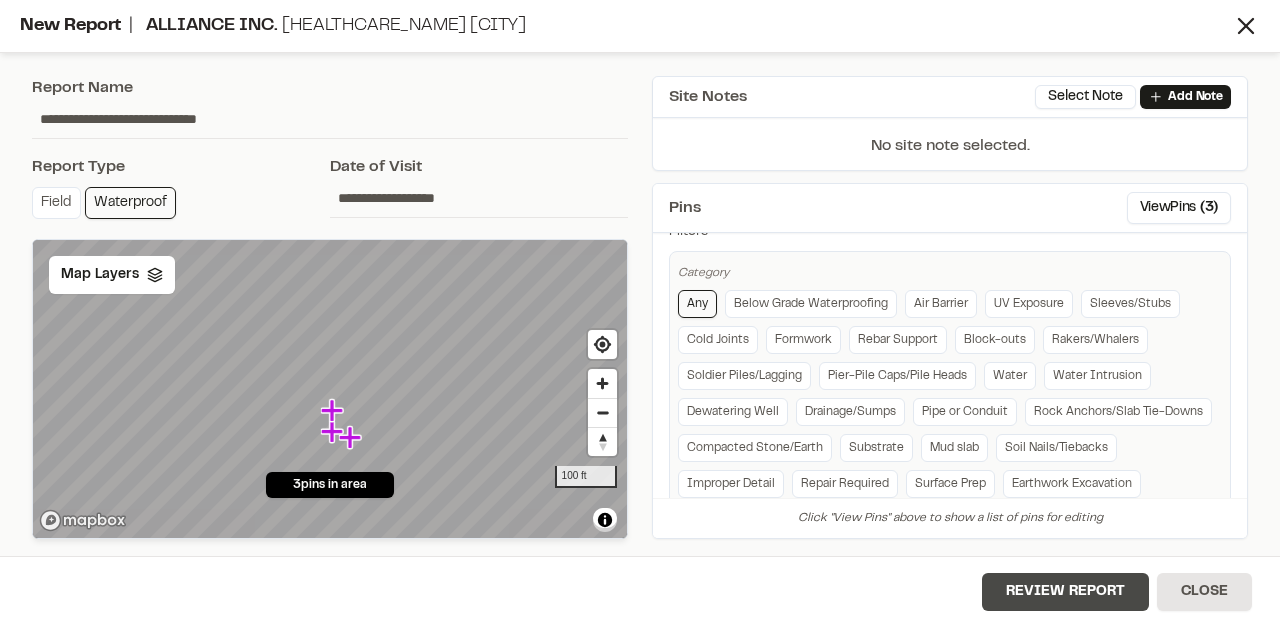 click on "Review Report" at bounding box center [1065, 592] 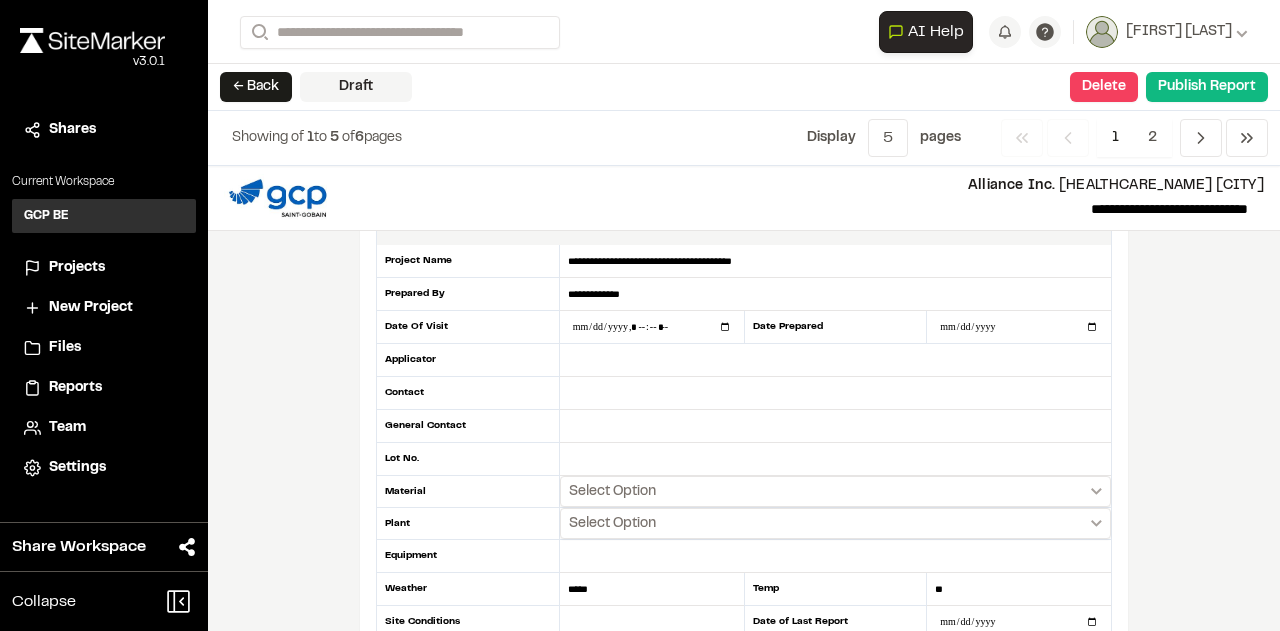scroll, scrollTop: 0, scrollLeft: 0, axis: both 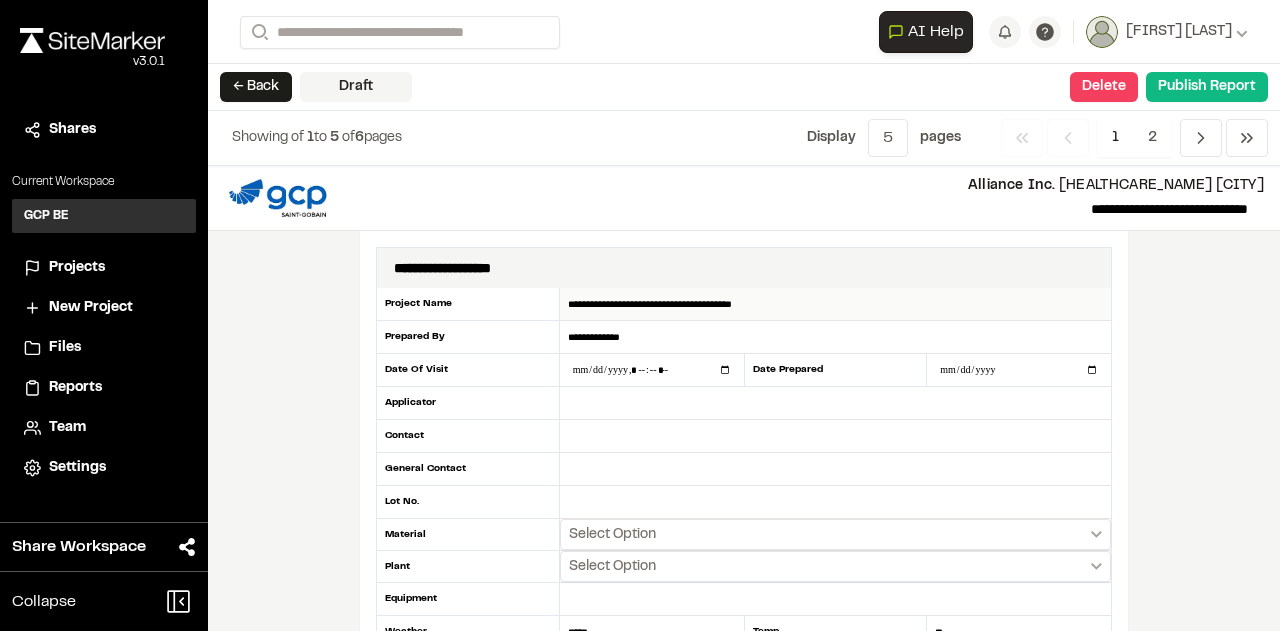 click on "**********" at bounding box center (835, 304) 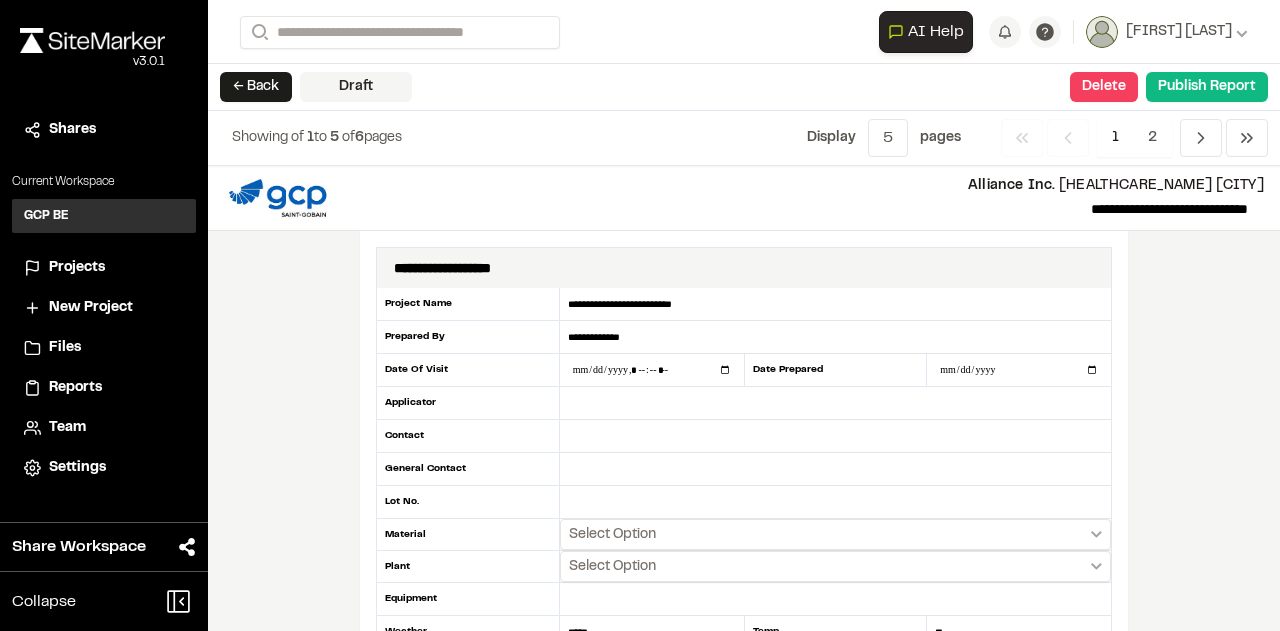 type on "**********" 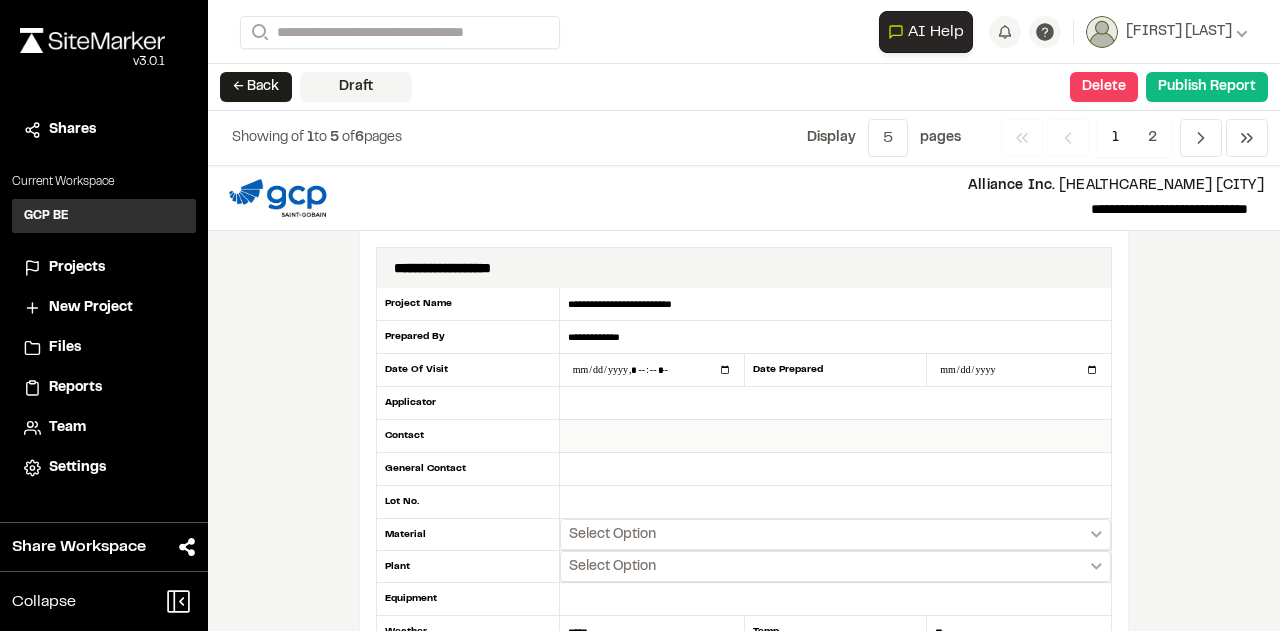 scroll, scrollTop: 100, scrollLeft: 0, axis: vertical 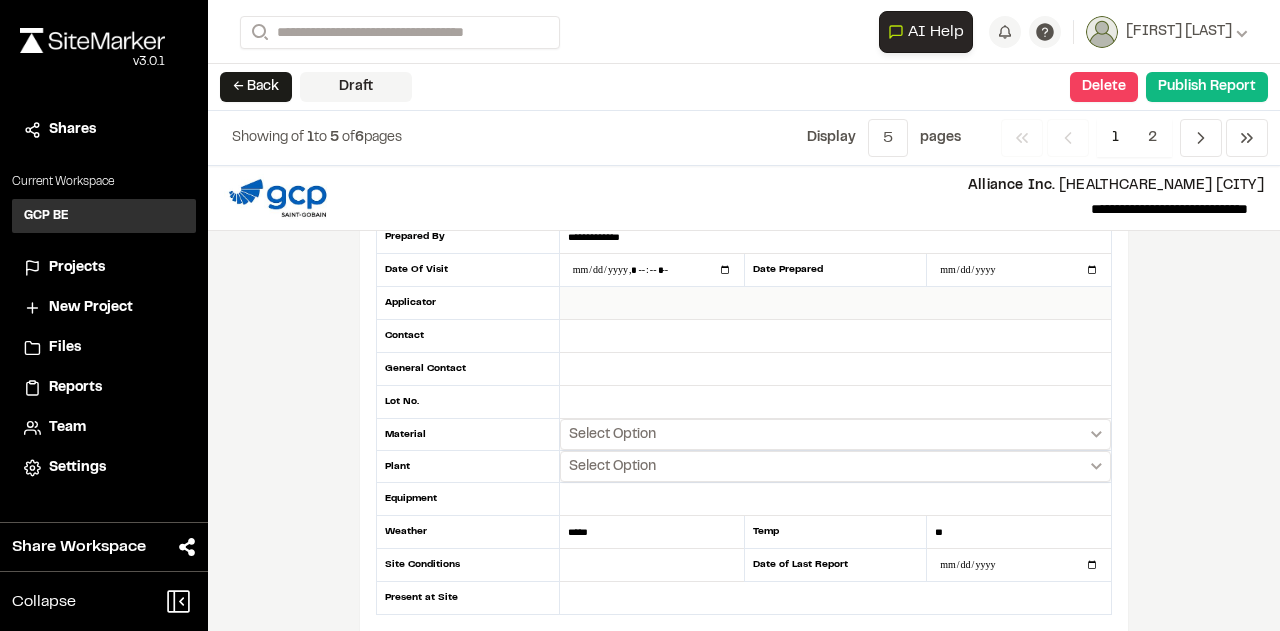 click at bounding box center (835, 303) 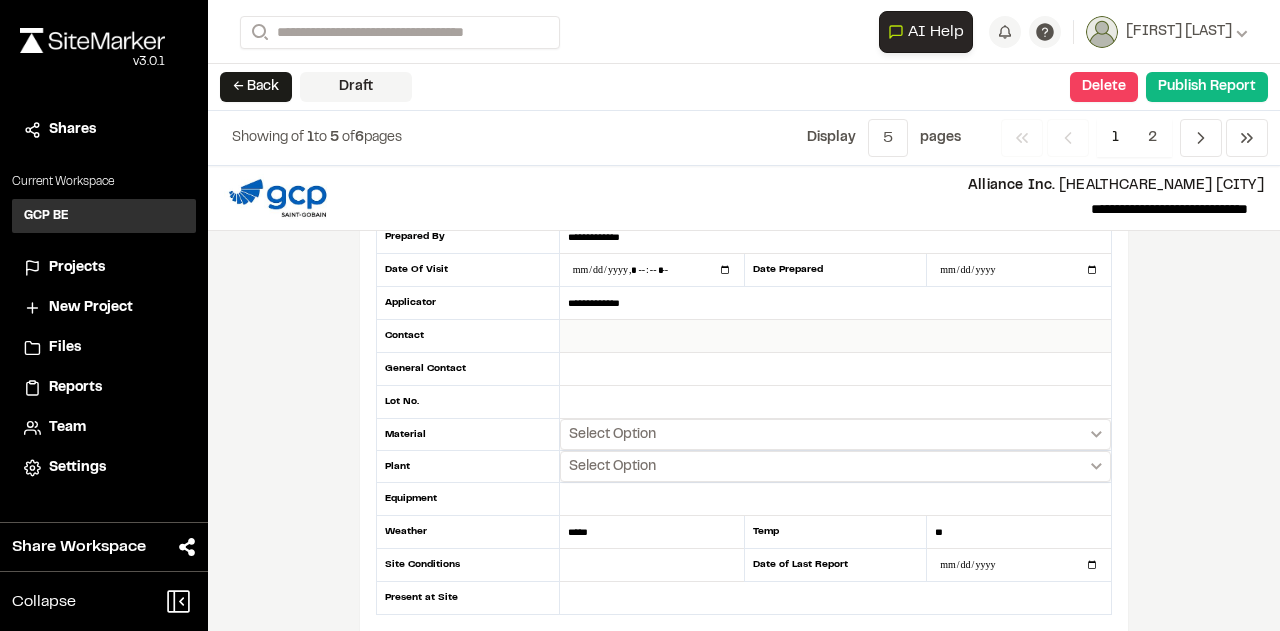 type on "**********" 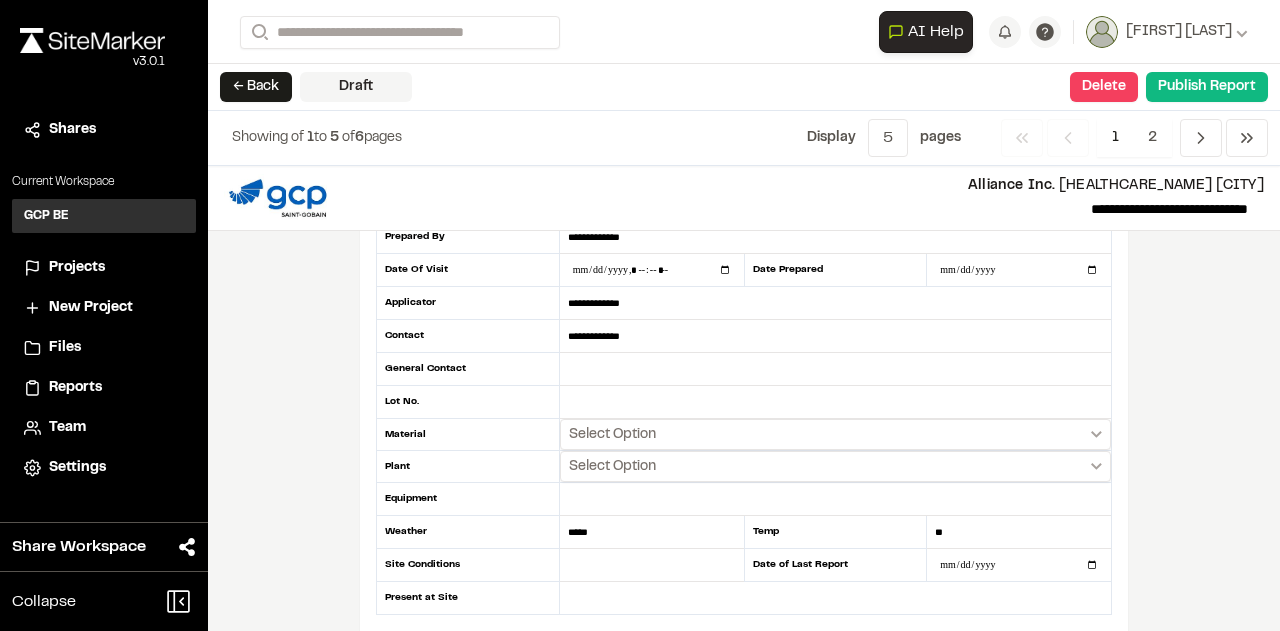 type on "**********" 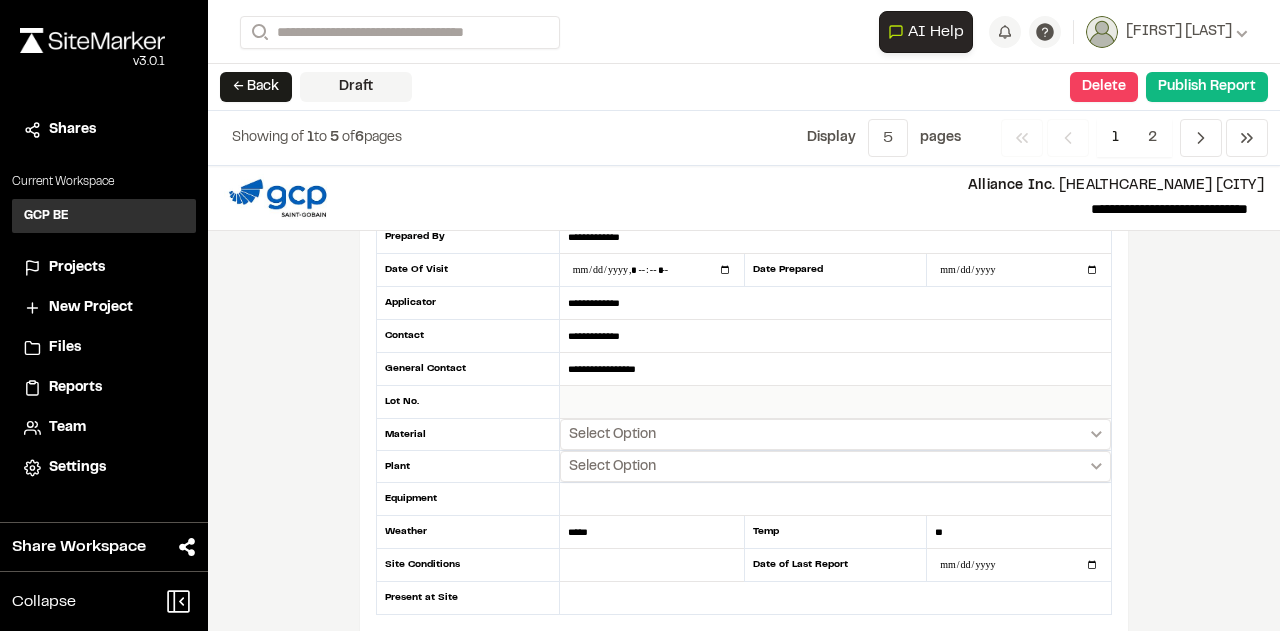 type on "**********" 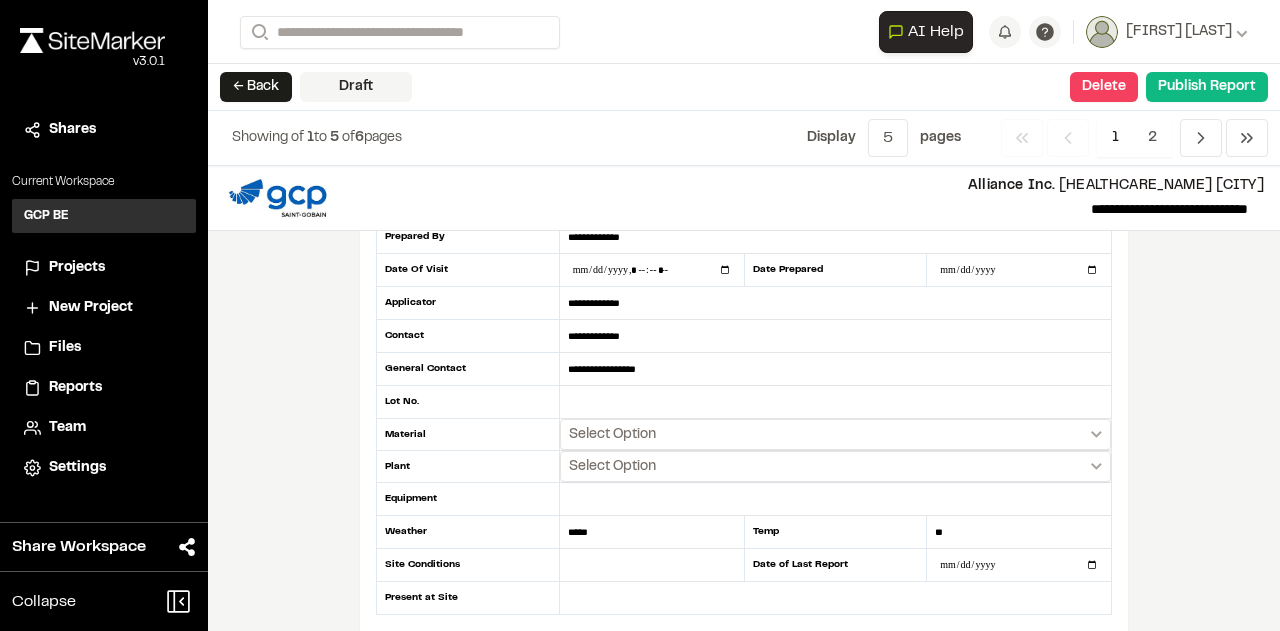 scroll, scrollTop: 200, scrollLeft: 0, axis: vertical 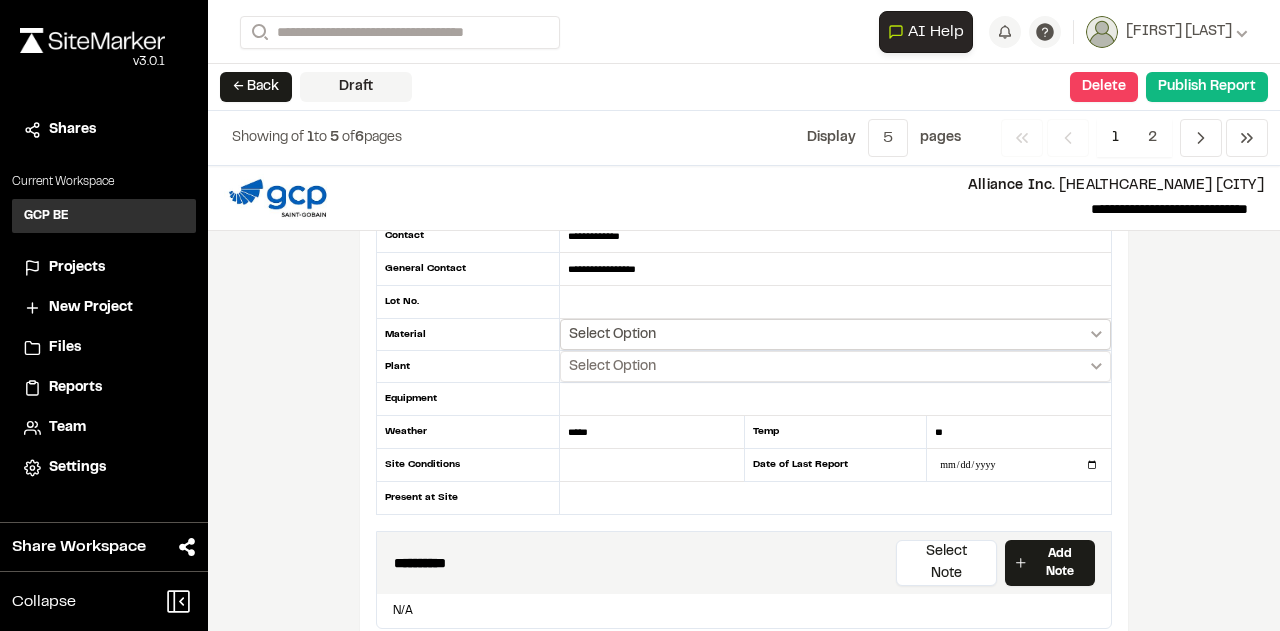 click on "Select Option" at bounding box center [612, 335] 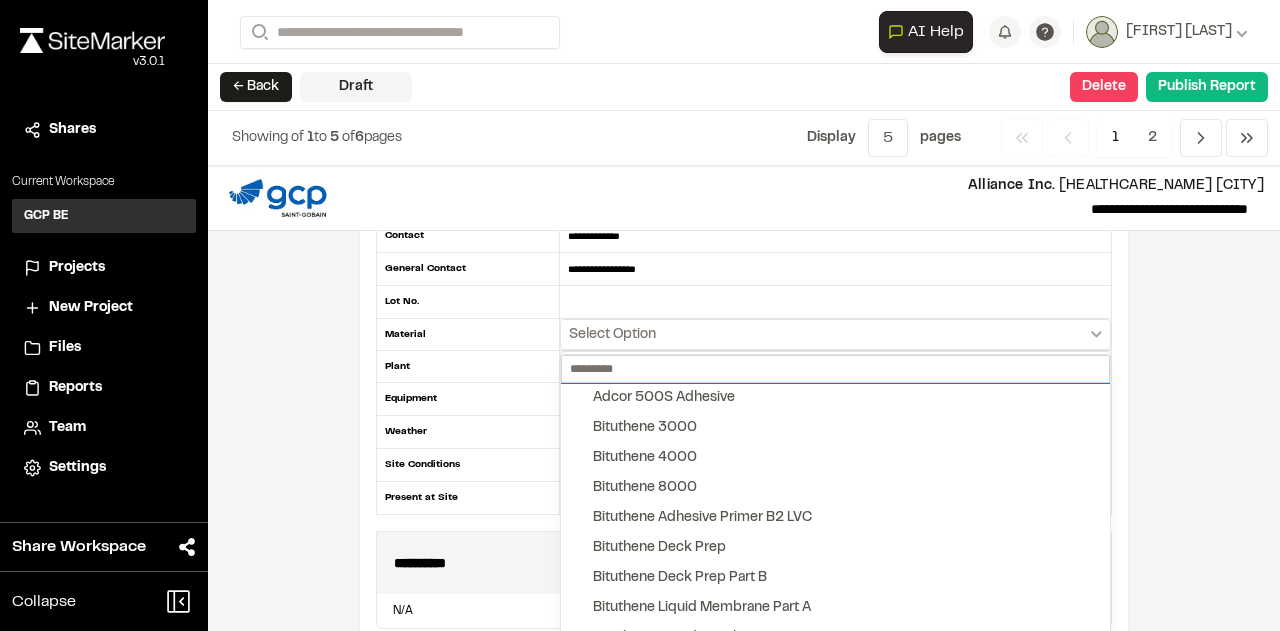 click at bounding box center (835, 369) 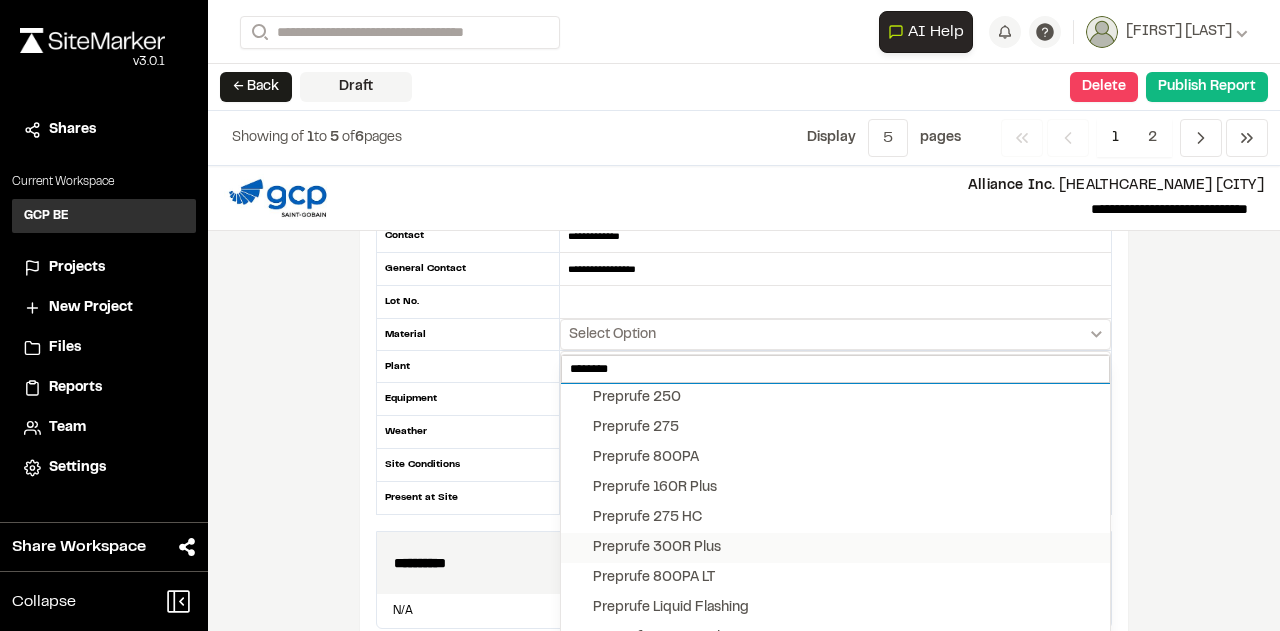 type on "********" 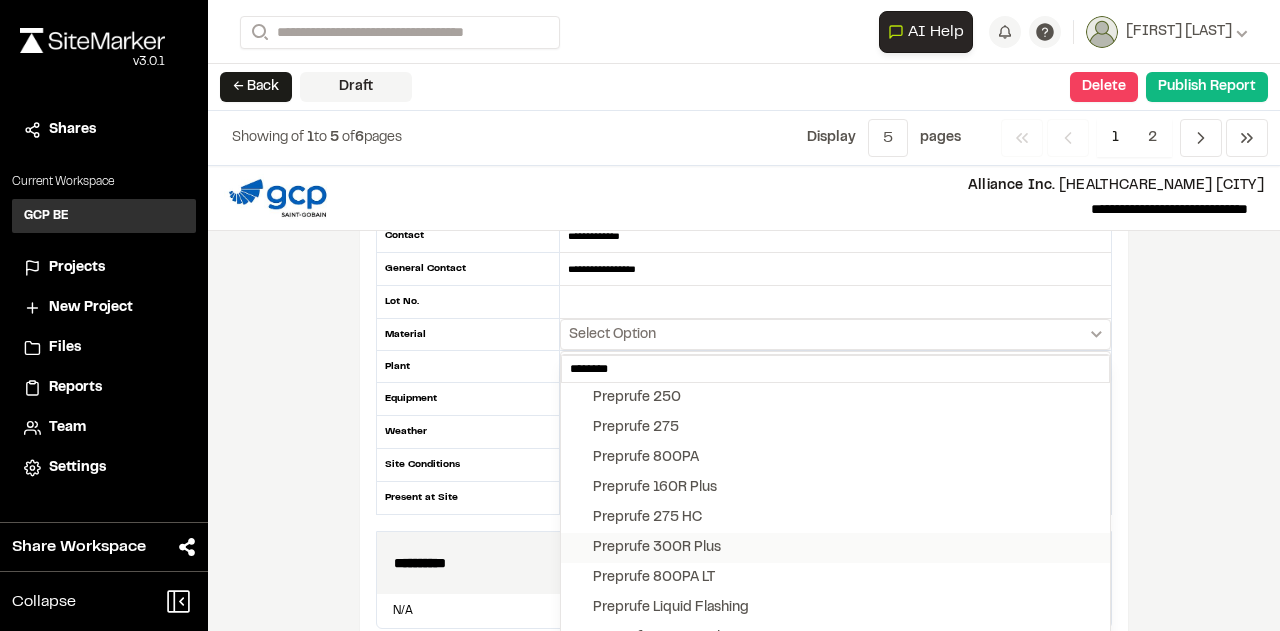 click on "Preprufe 300R Plus" at bounding box center (657, 548) 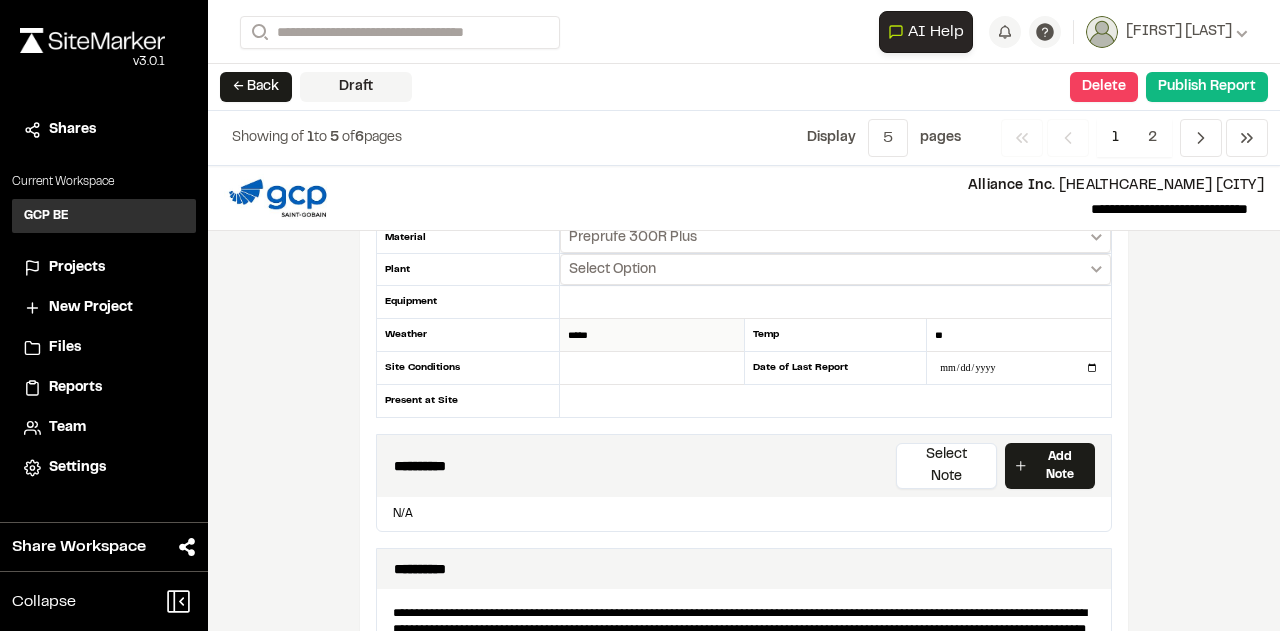 scroll, scrollTop: 200, scrollLeft: 0, axis: vertical 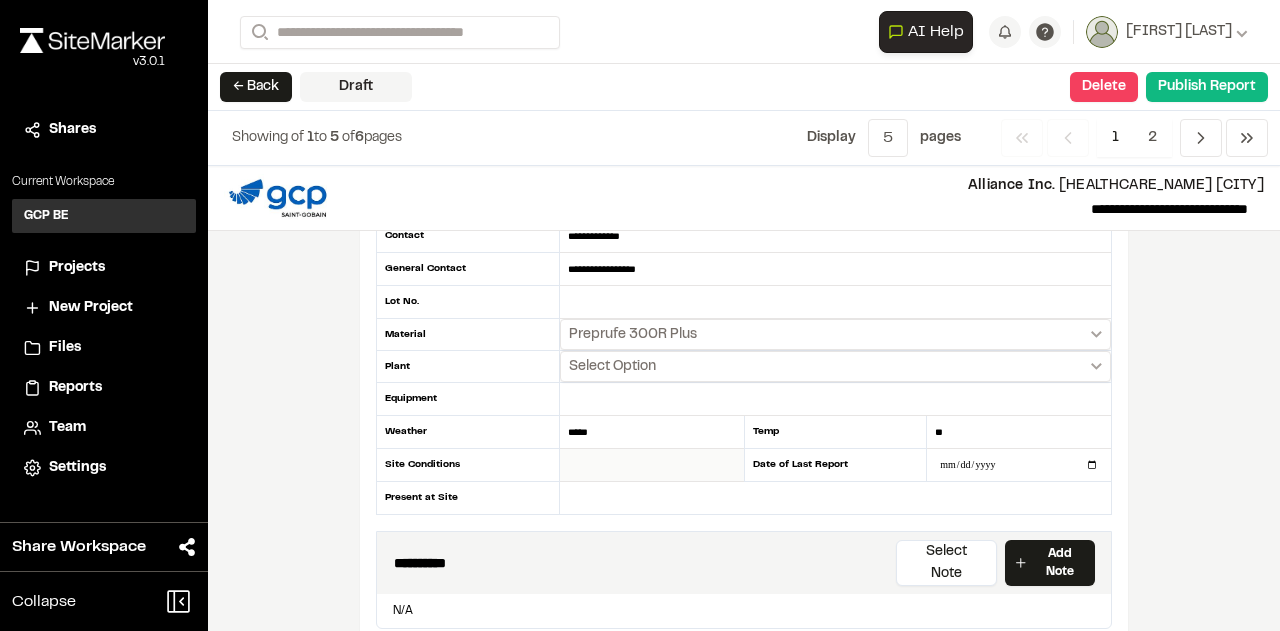 click at bounding box center [652, 465] 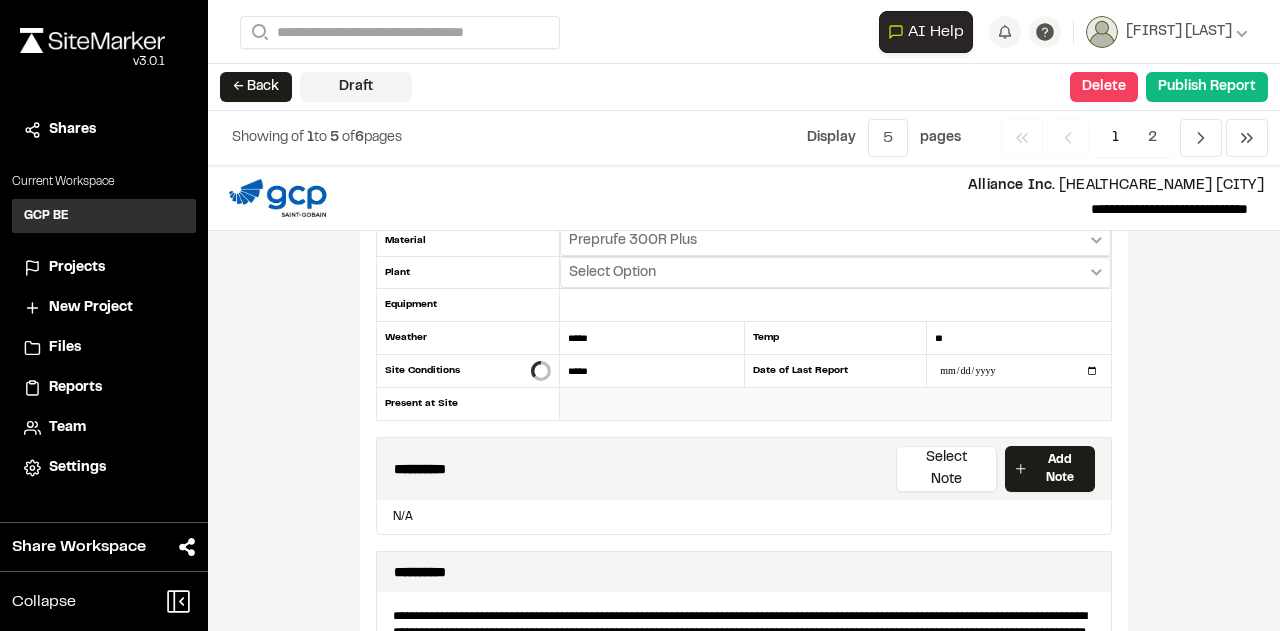 scroll, scrollTop: 400, scrollLeft: 0, axis: vertical 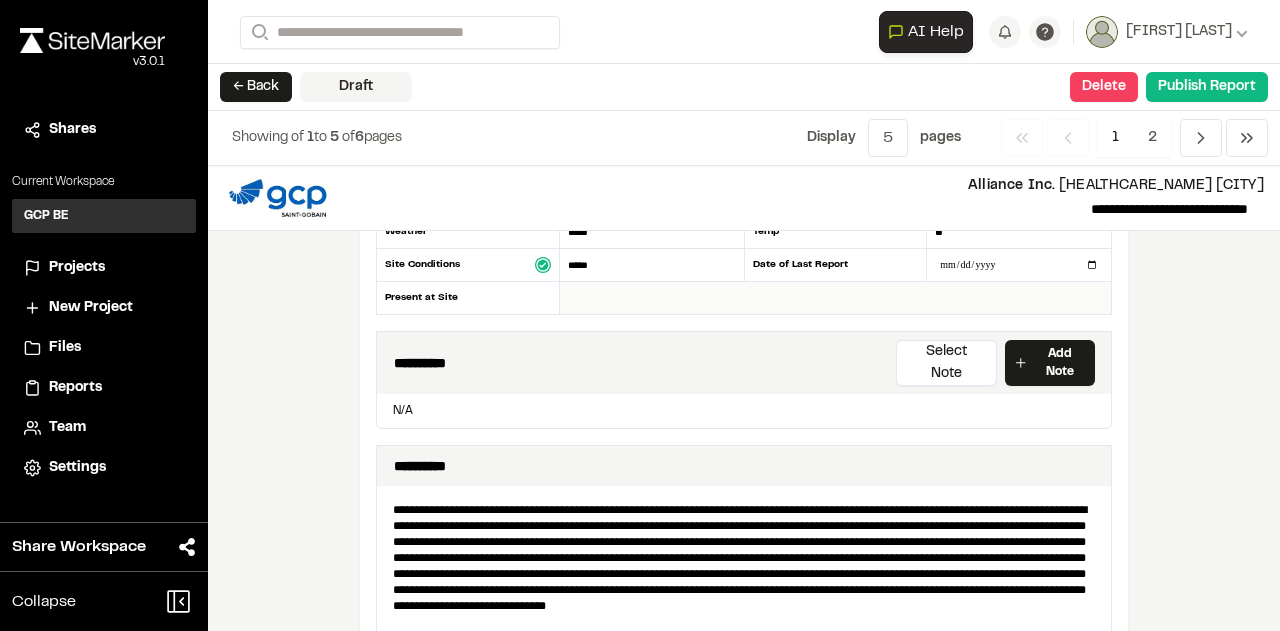 type on "*****" 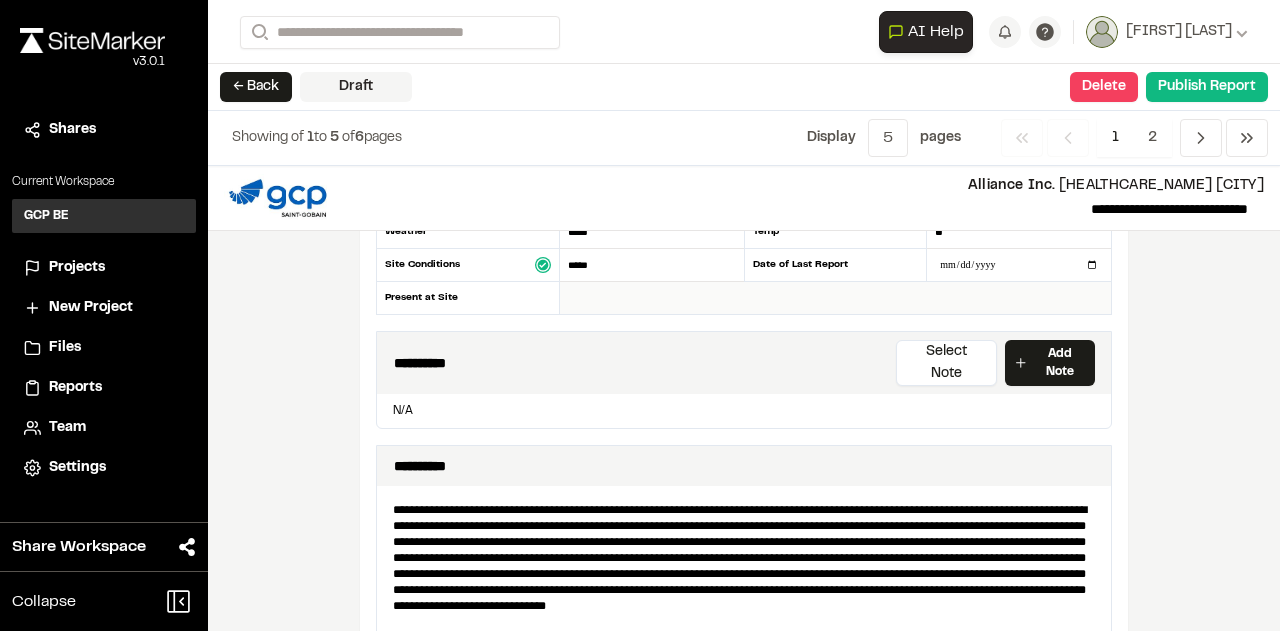 click at bounding box center (835, 298) 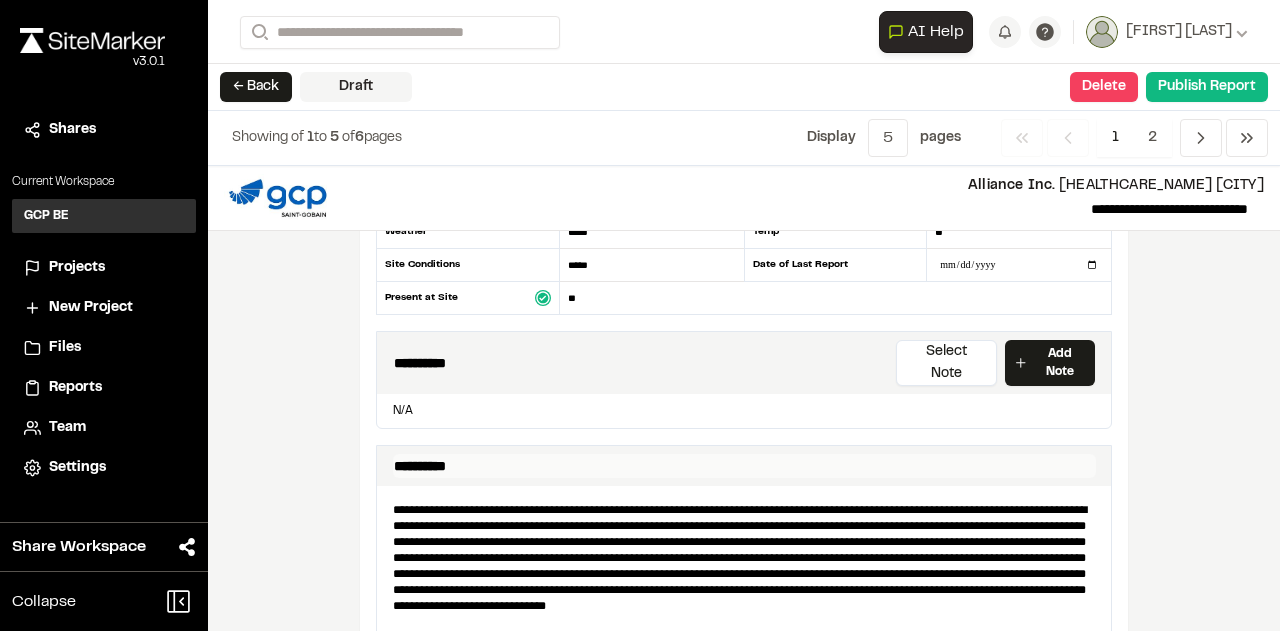 type on "*" 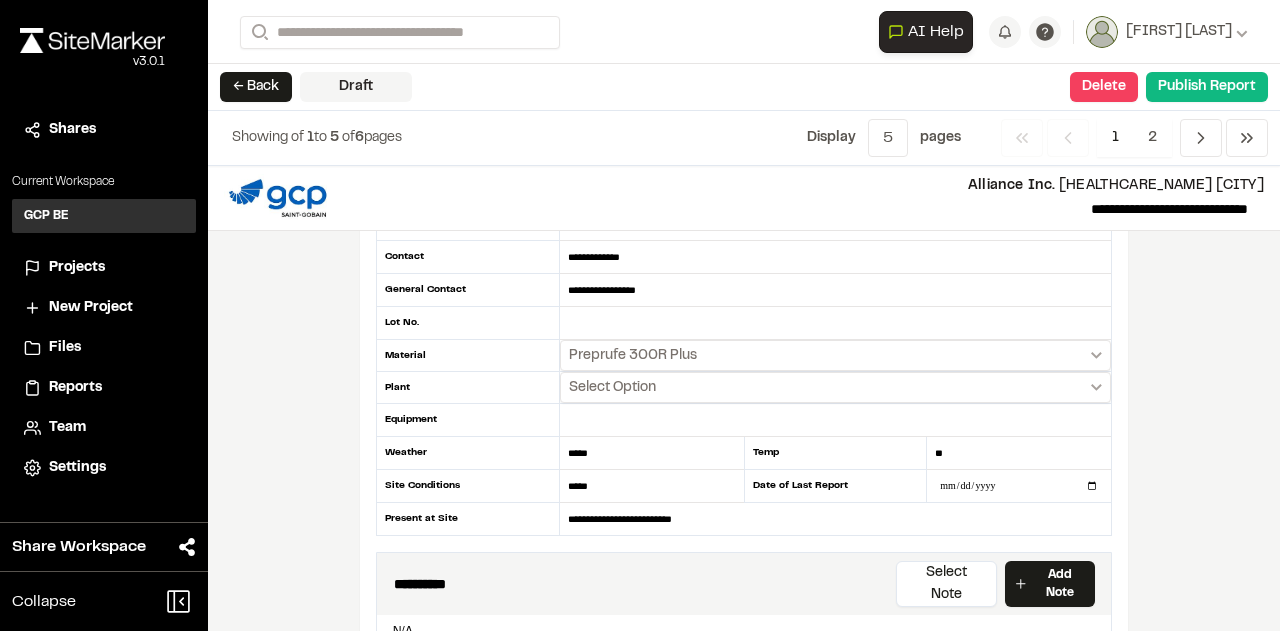 scroll, scrollTop: 100, scrollLeft: 0, axis: vertical 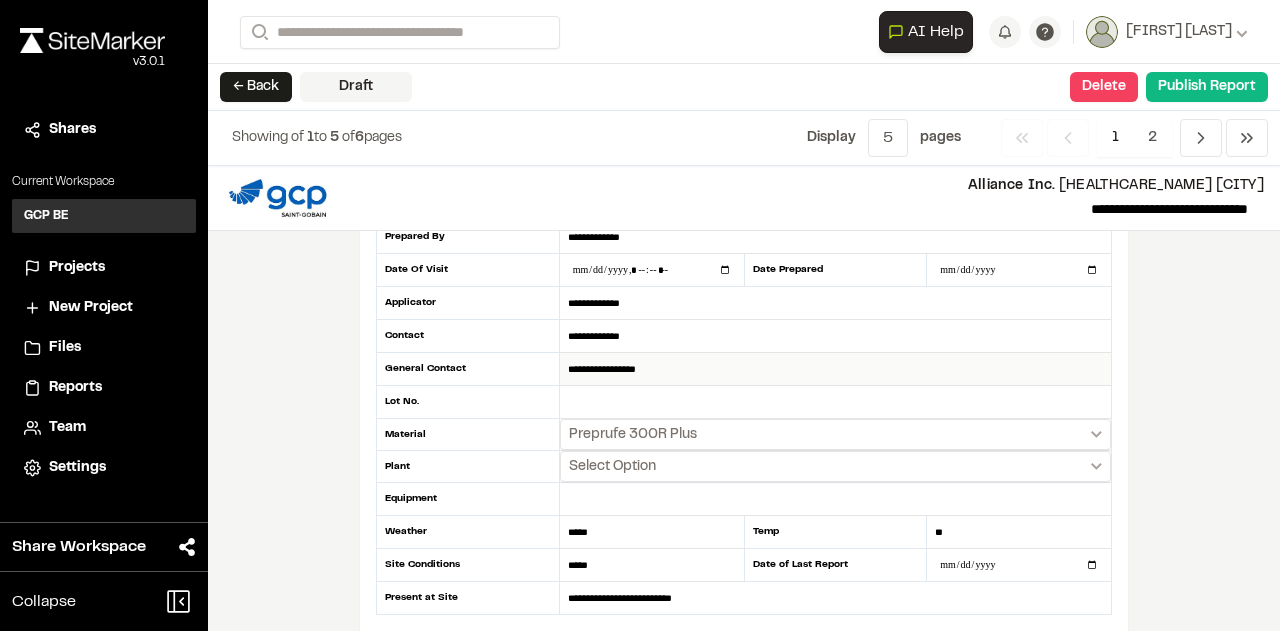 type on "**********" 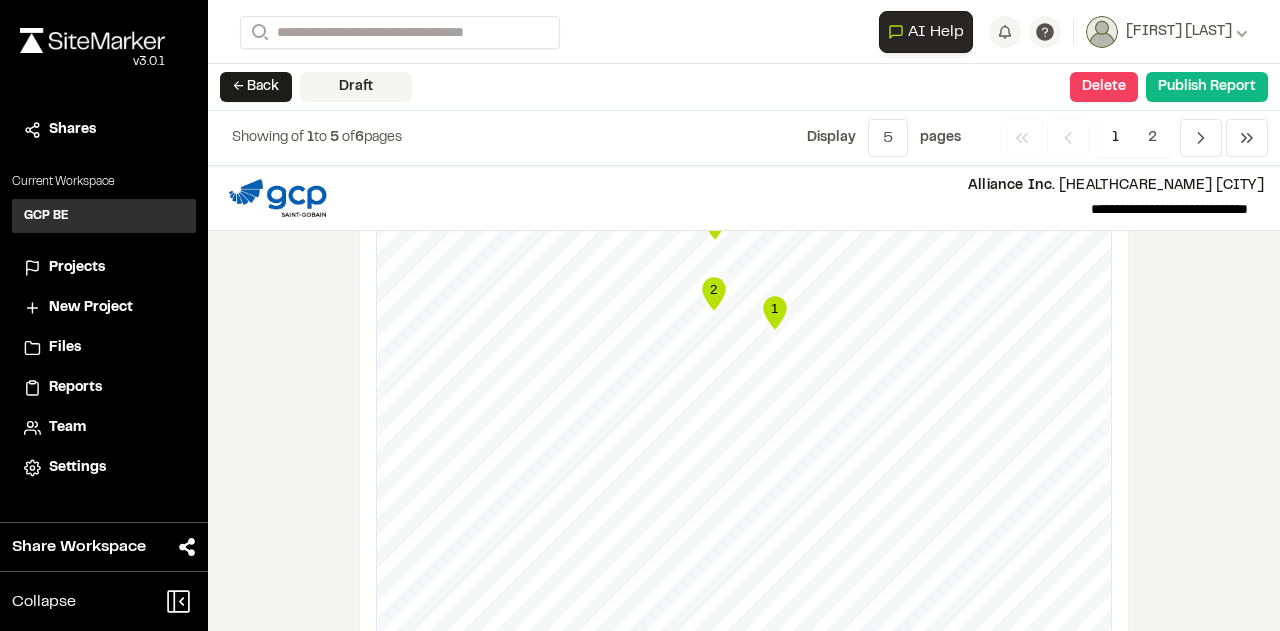 scroll, scrollTop: 2100, scrollLeft: 0, axis: vertical 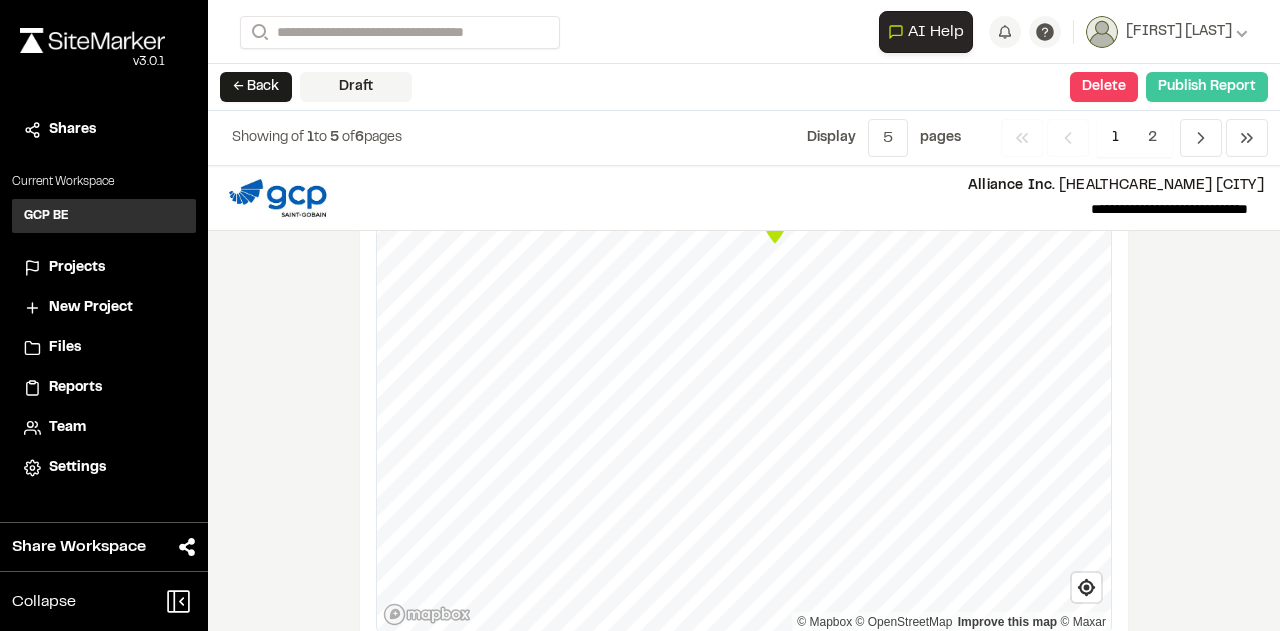 type on "**********" 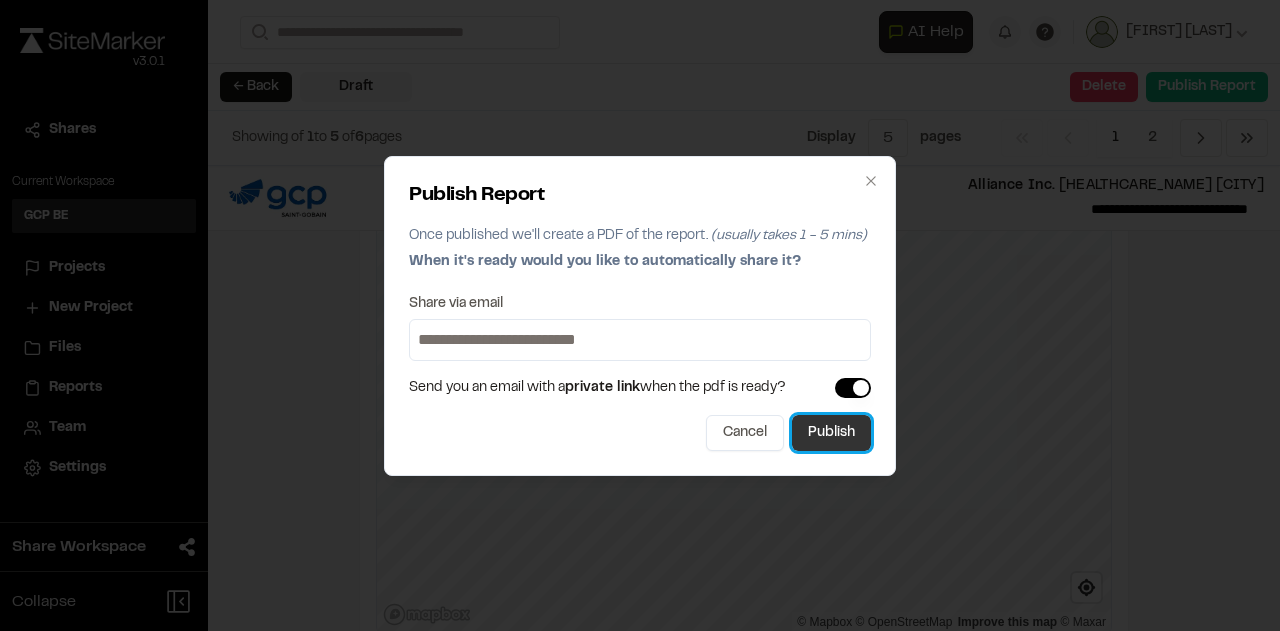 click on "Publish" at bounding box center [831, 433] 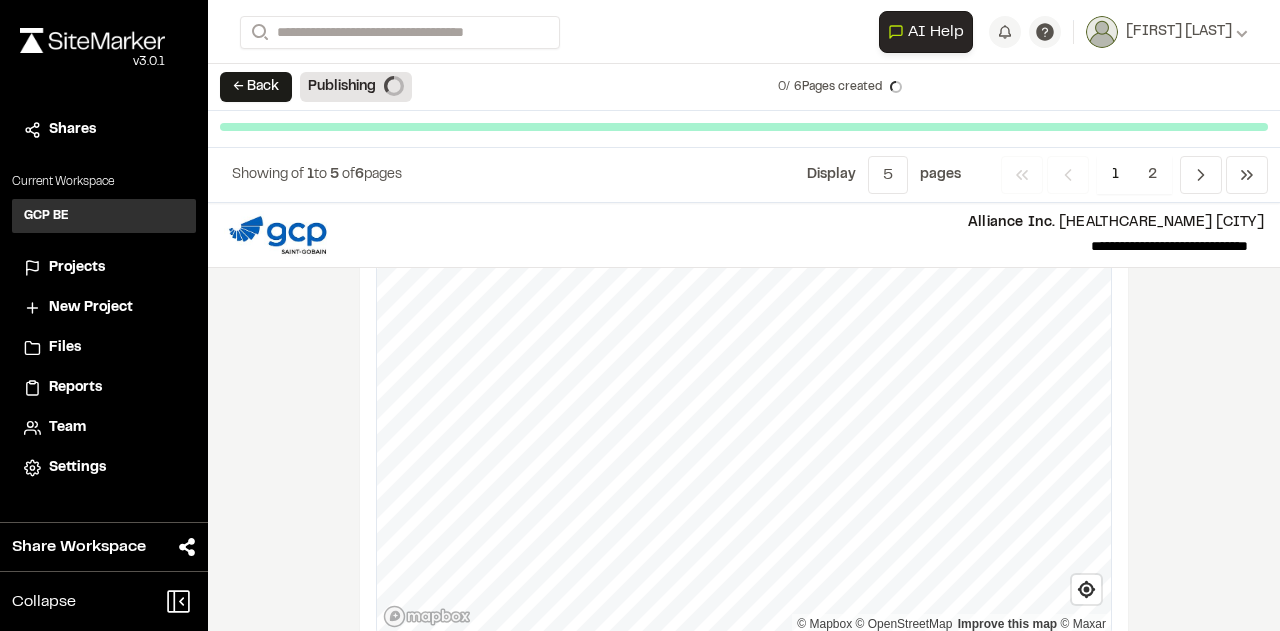 scroll, scrollTop: 2087, scrollLeft: 0, axis: vertical 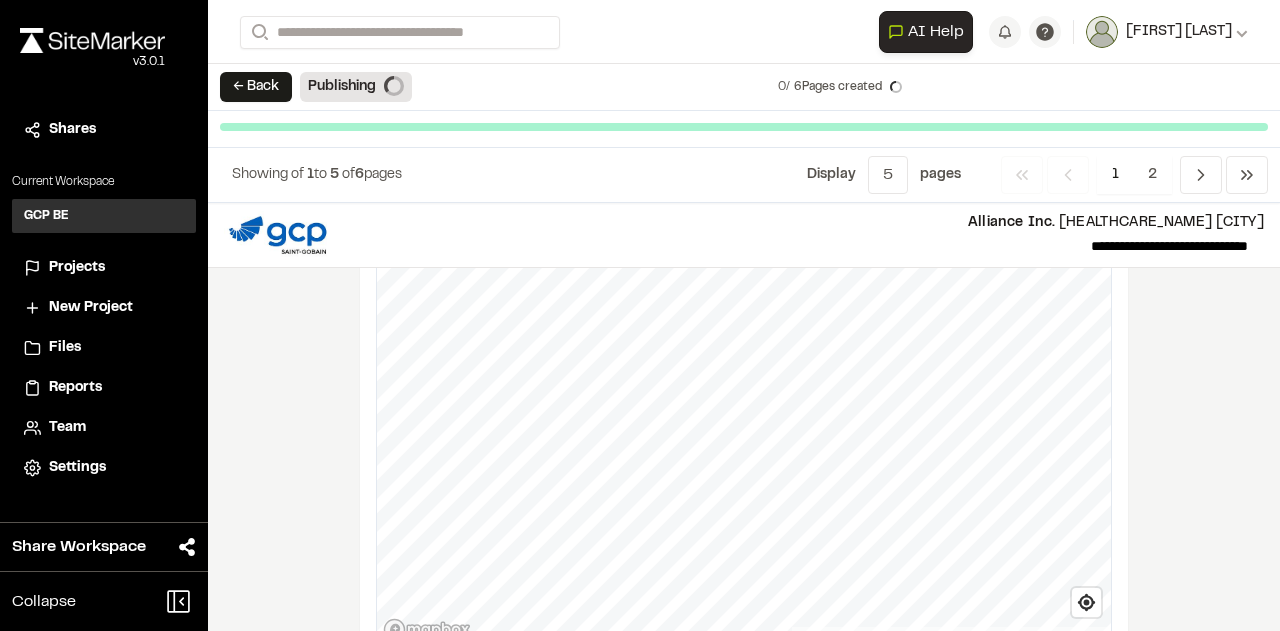 click 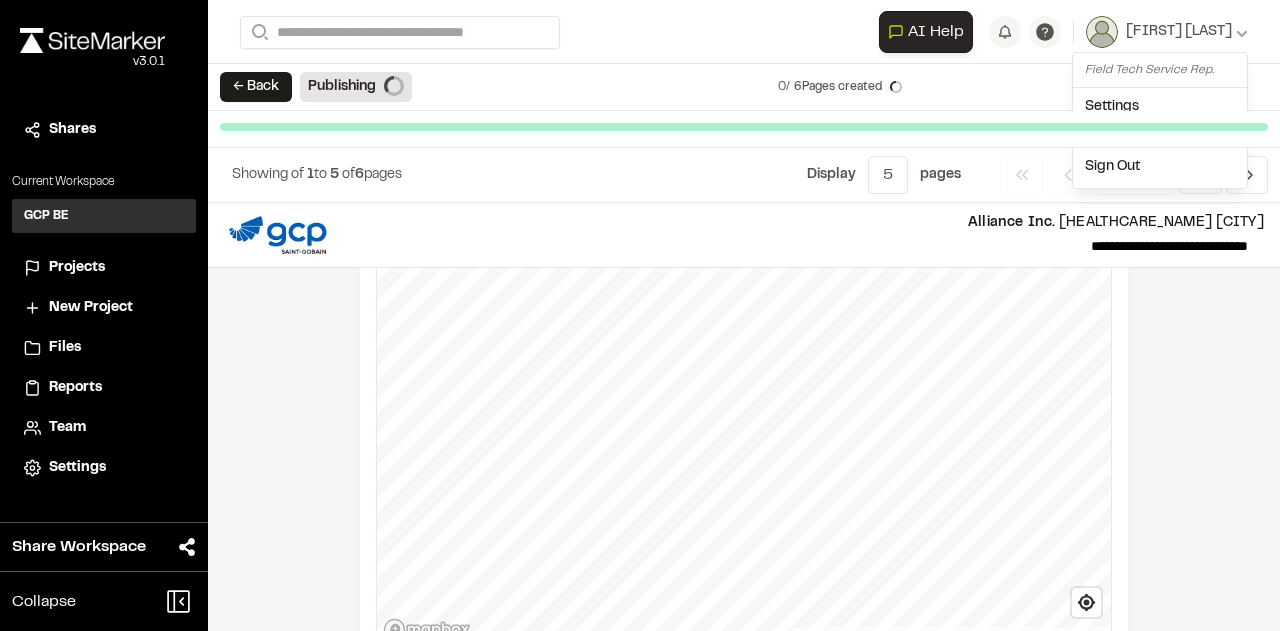 click on "Sign Out" at bounding box center (1160, 167) 